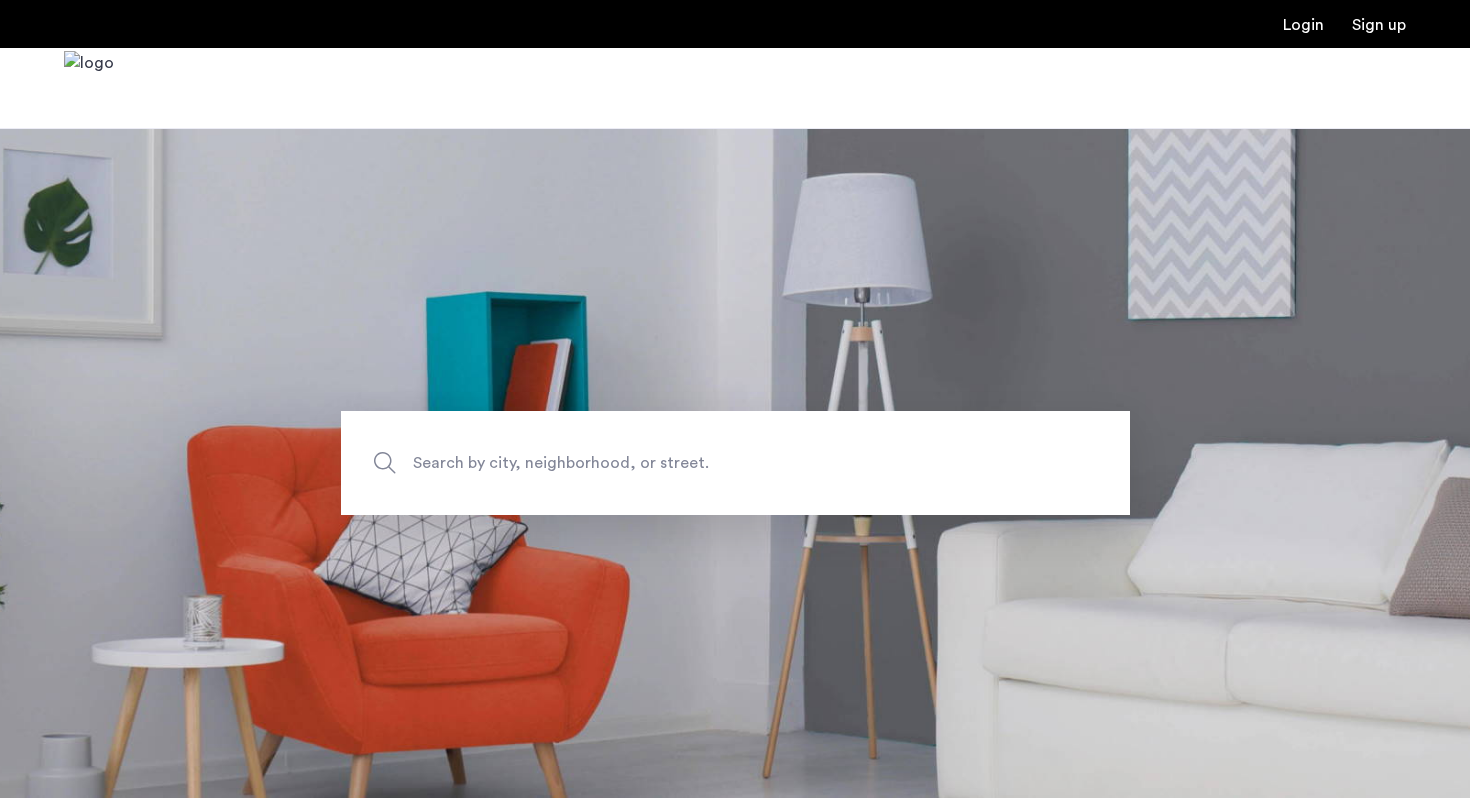 scroll, scrollTop: 0, scrollLeft: 0, axis: both 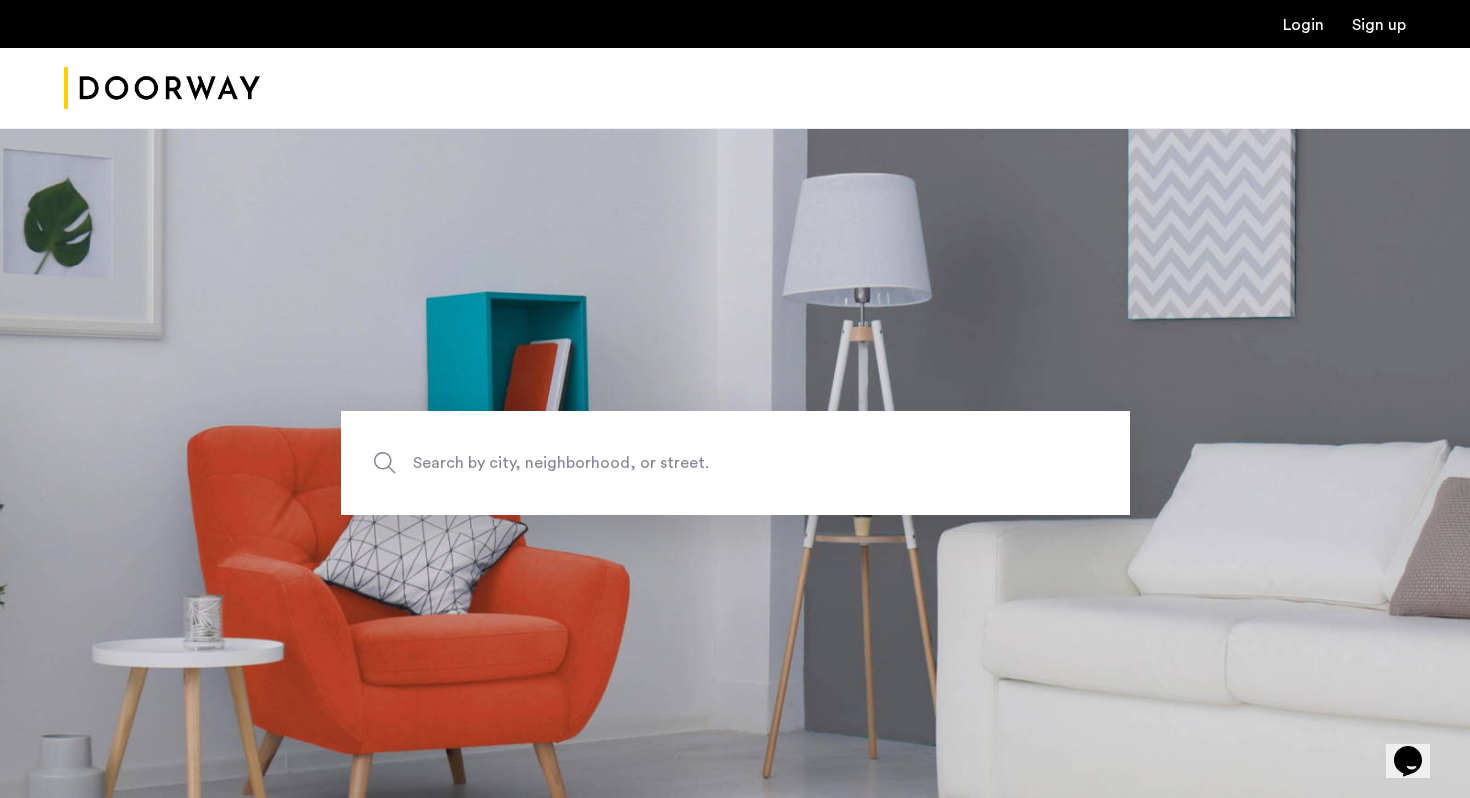 click on "Login" at bounding box center (1303, 25) 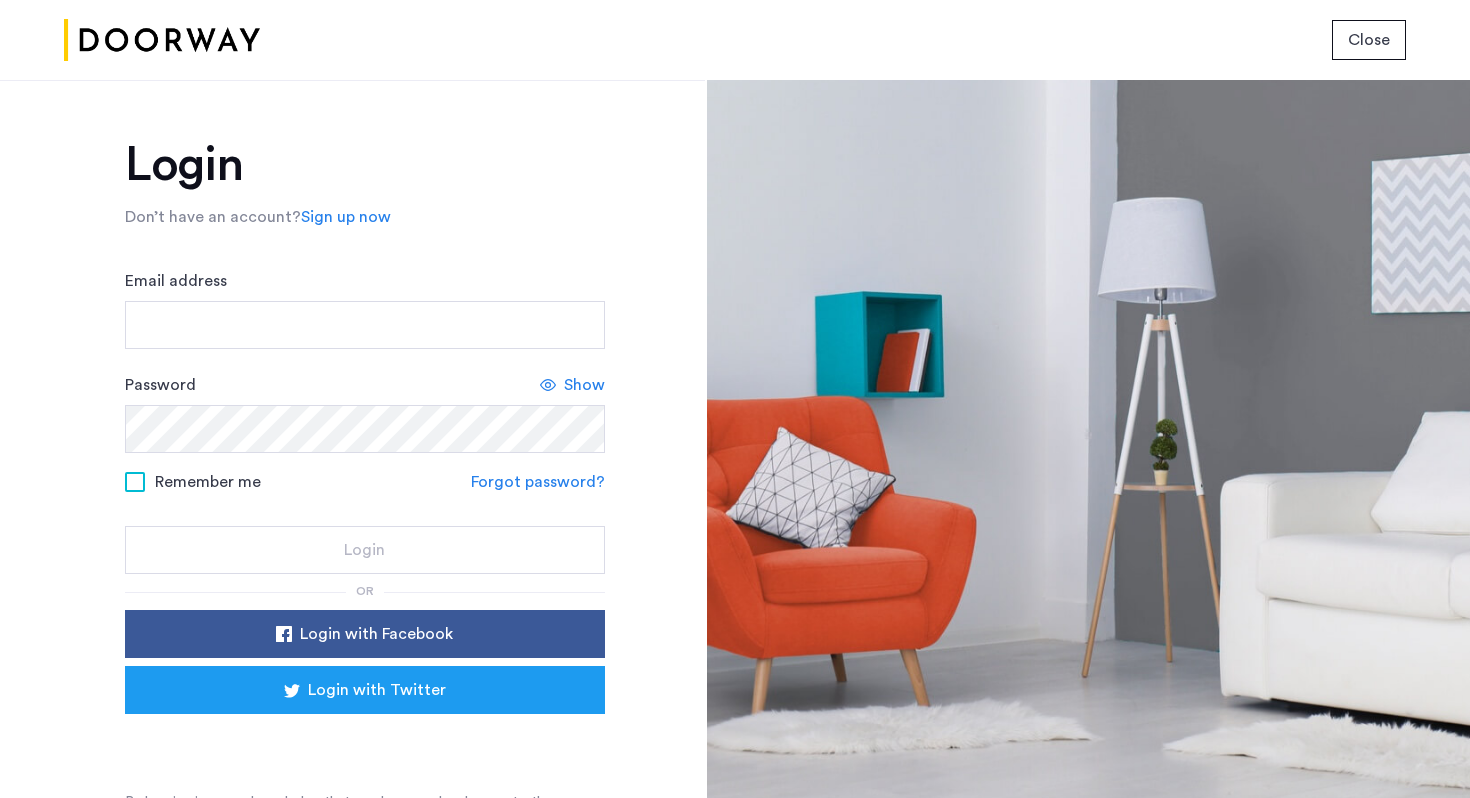 click on "Email address Password Show Remember me Forgot password? Login" 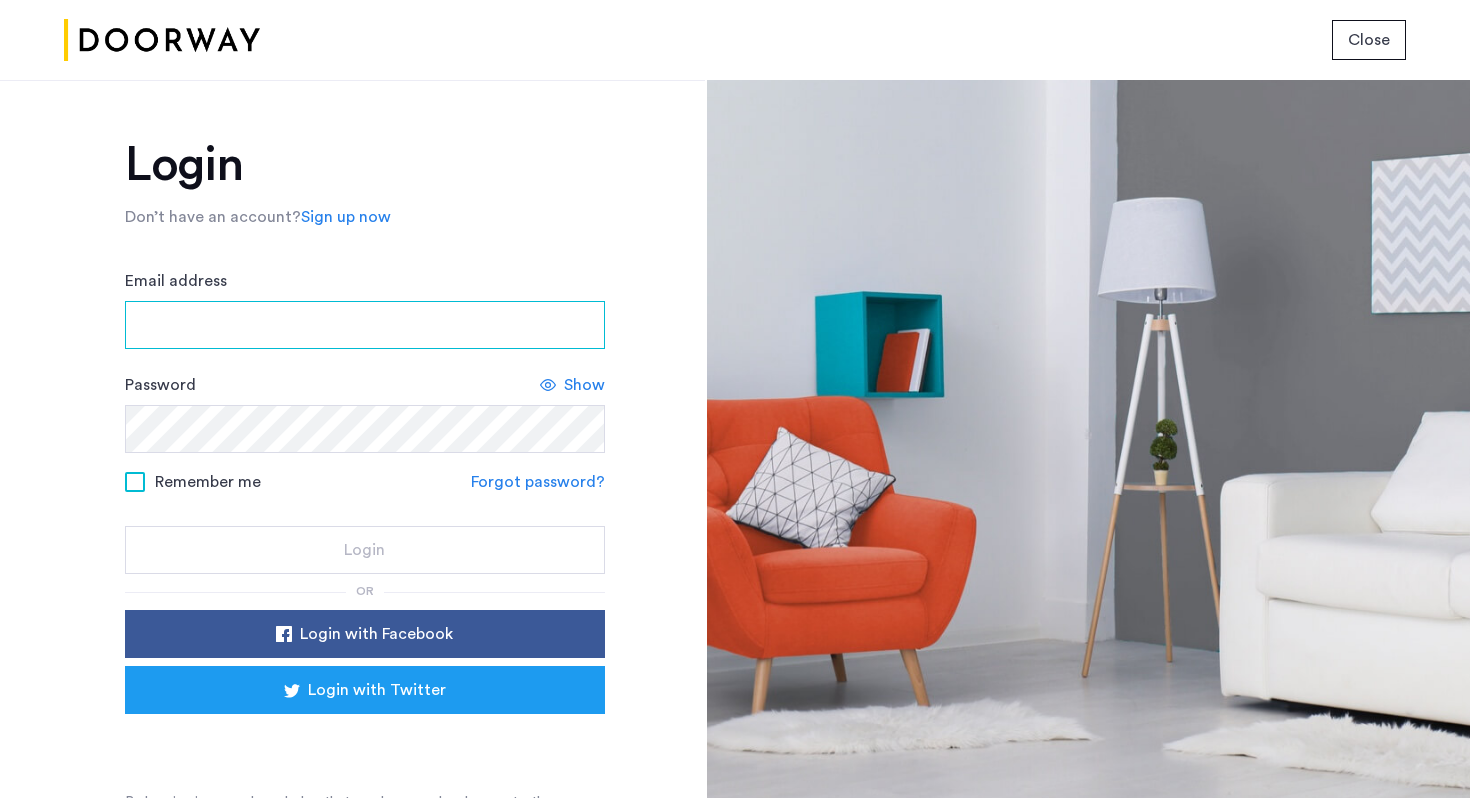 click on "Email address" at bounding box center (365, 325) 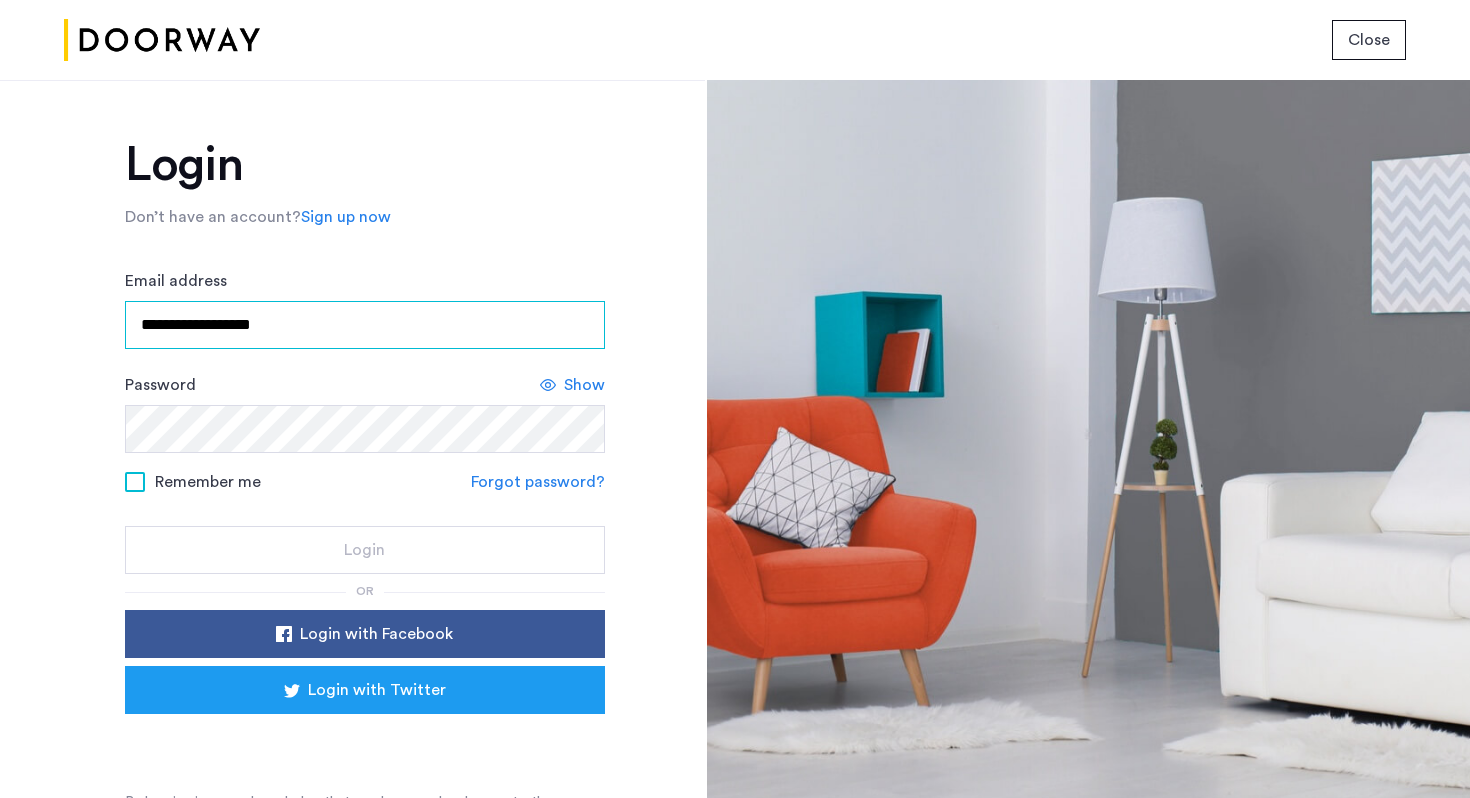 type on "**********" 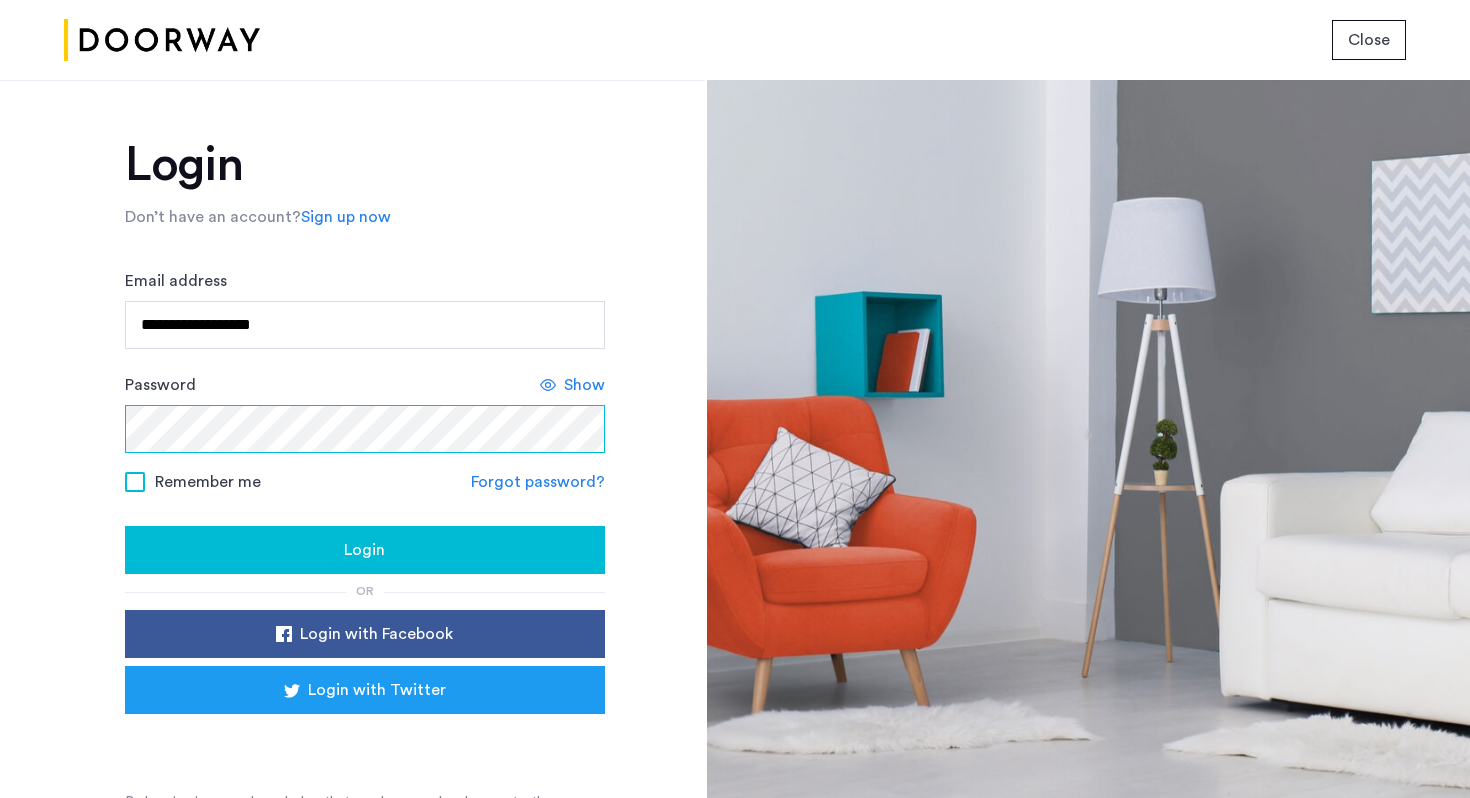click on "Login" 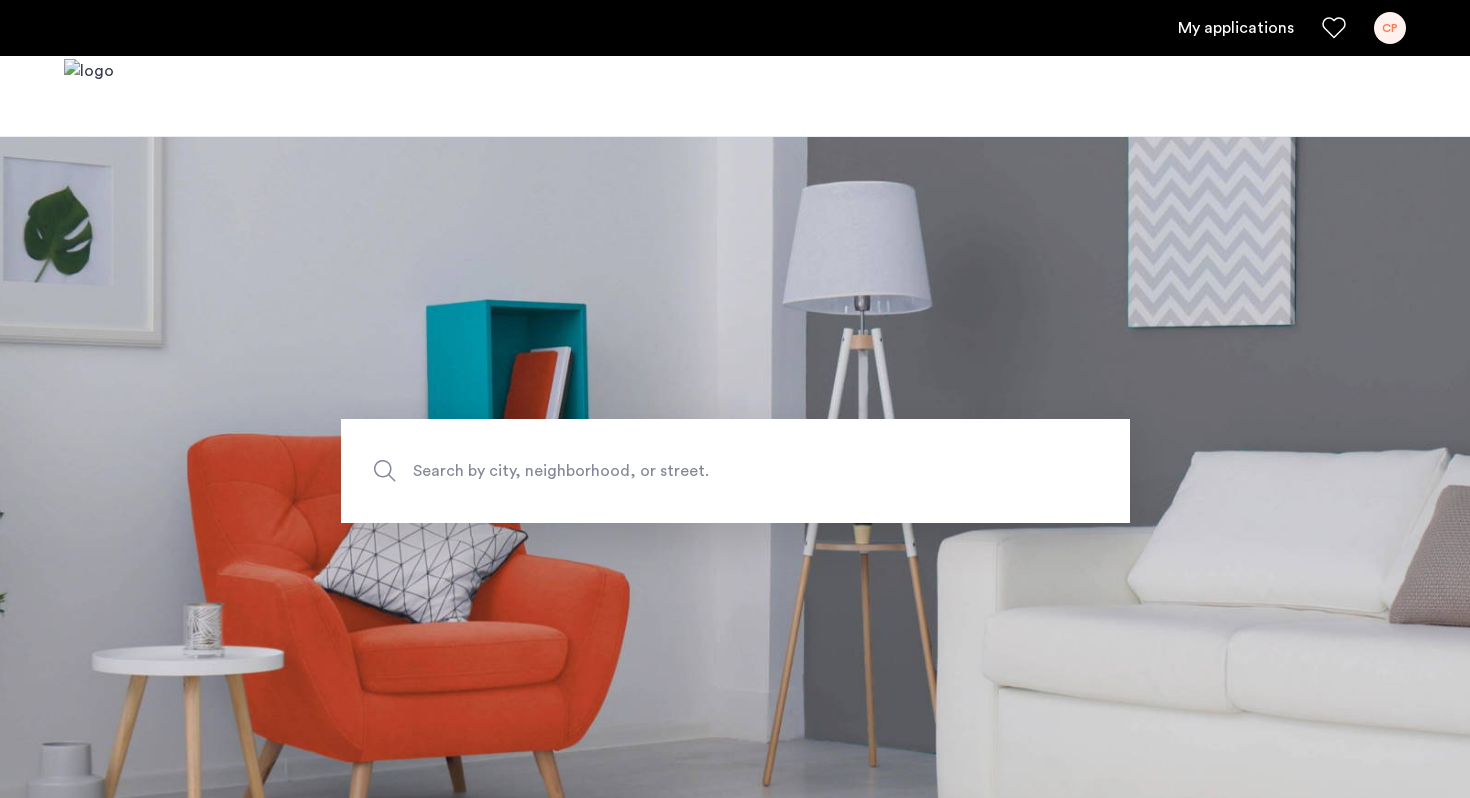 scroll, scrollTop: 0, scrollLeft: 0, axis: both 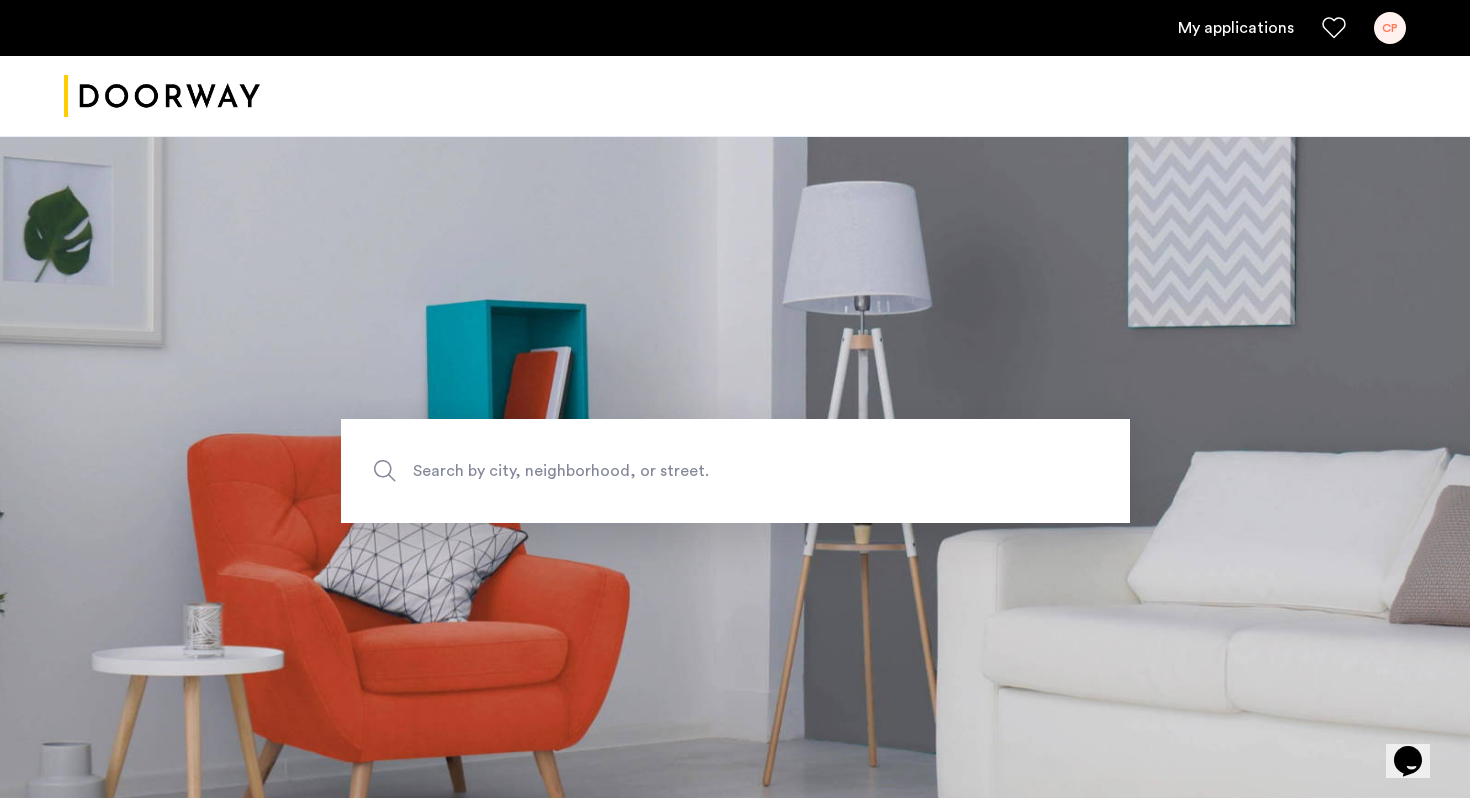 click on "My applications" at bounding box center [1236, 28] 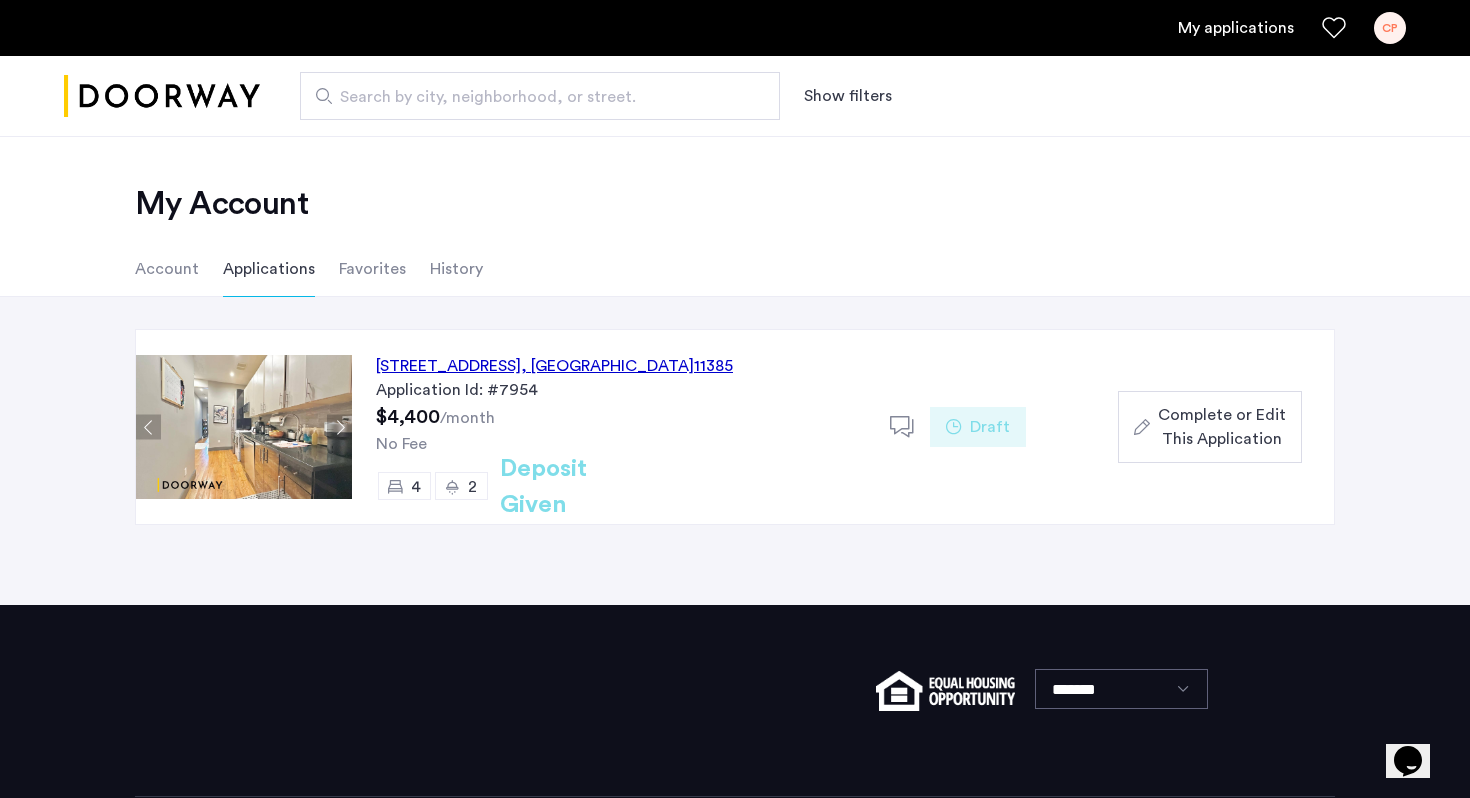 click on "Complete or Edit This Application" 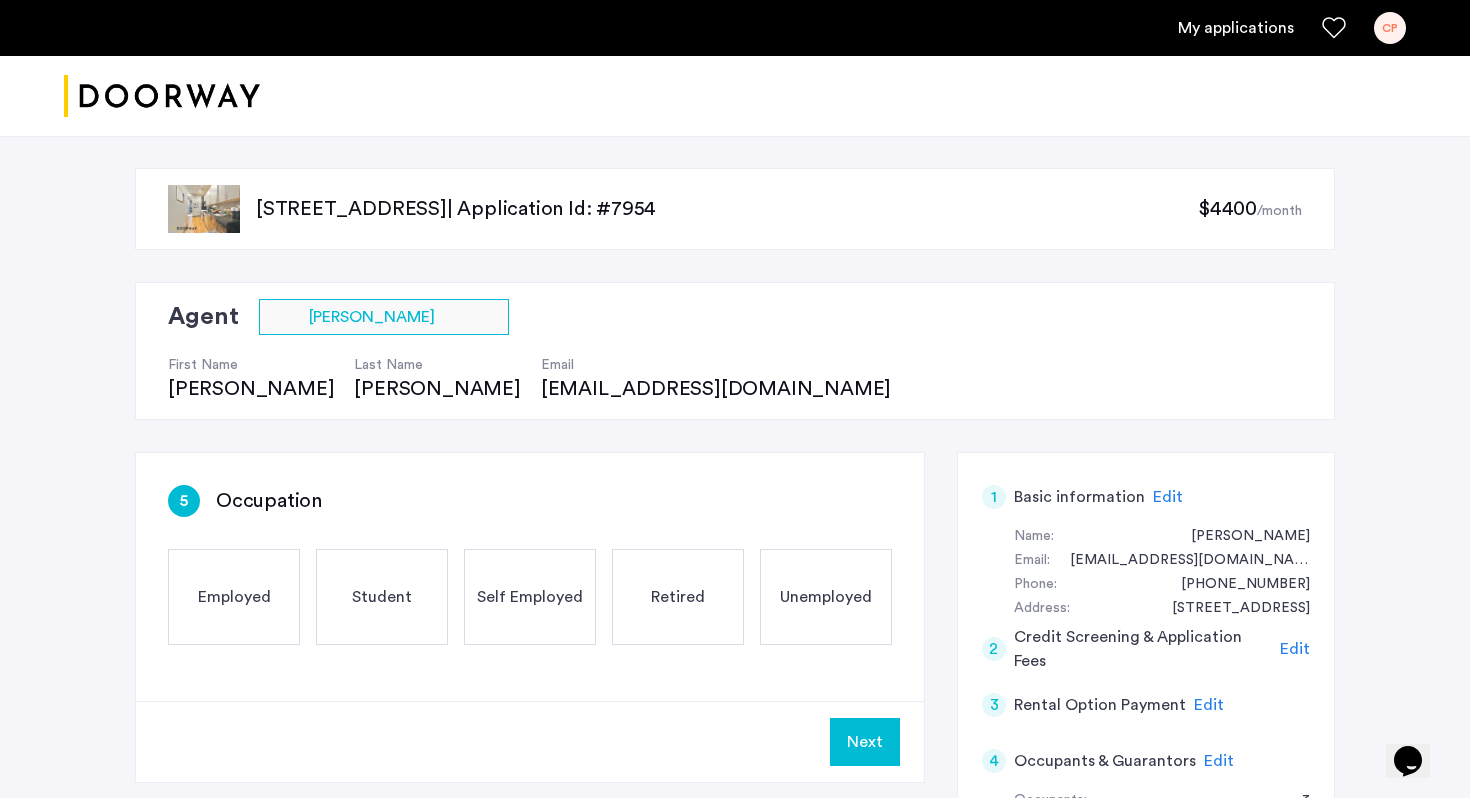 click on "Employed" 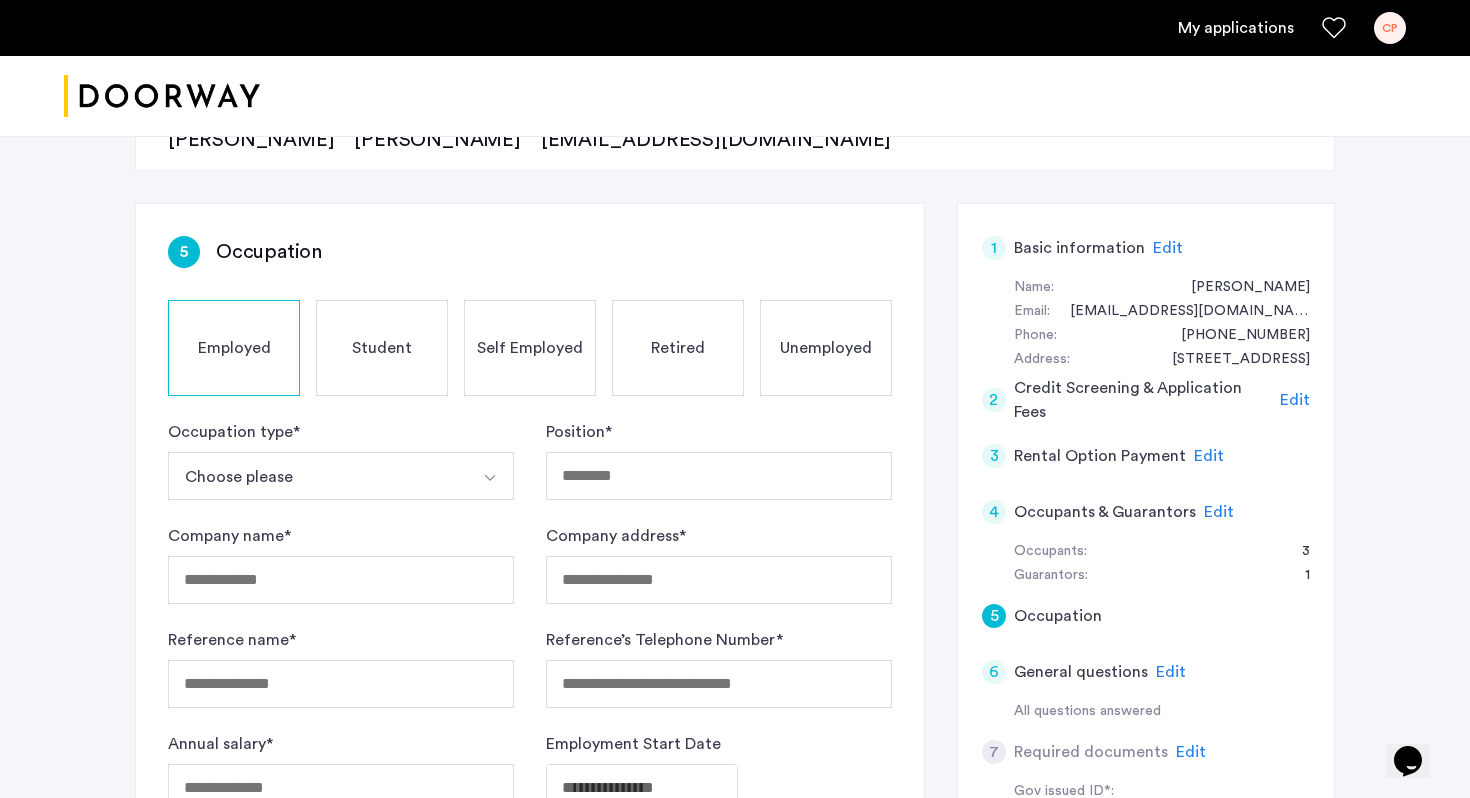 scroll, scrollTop: 251, scrollLeft: 0, axis: vertical 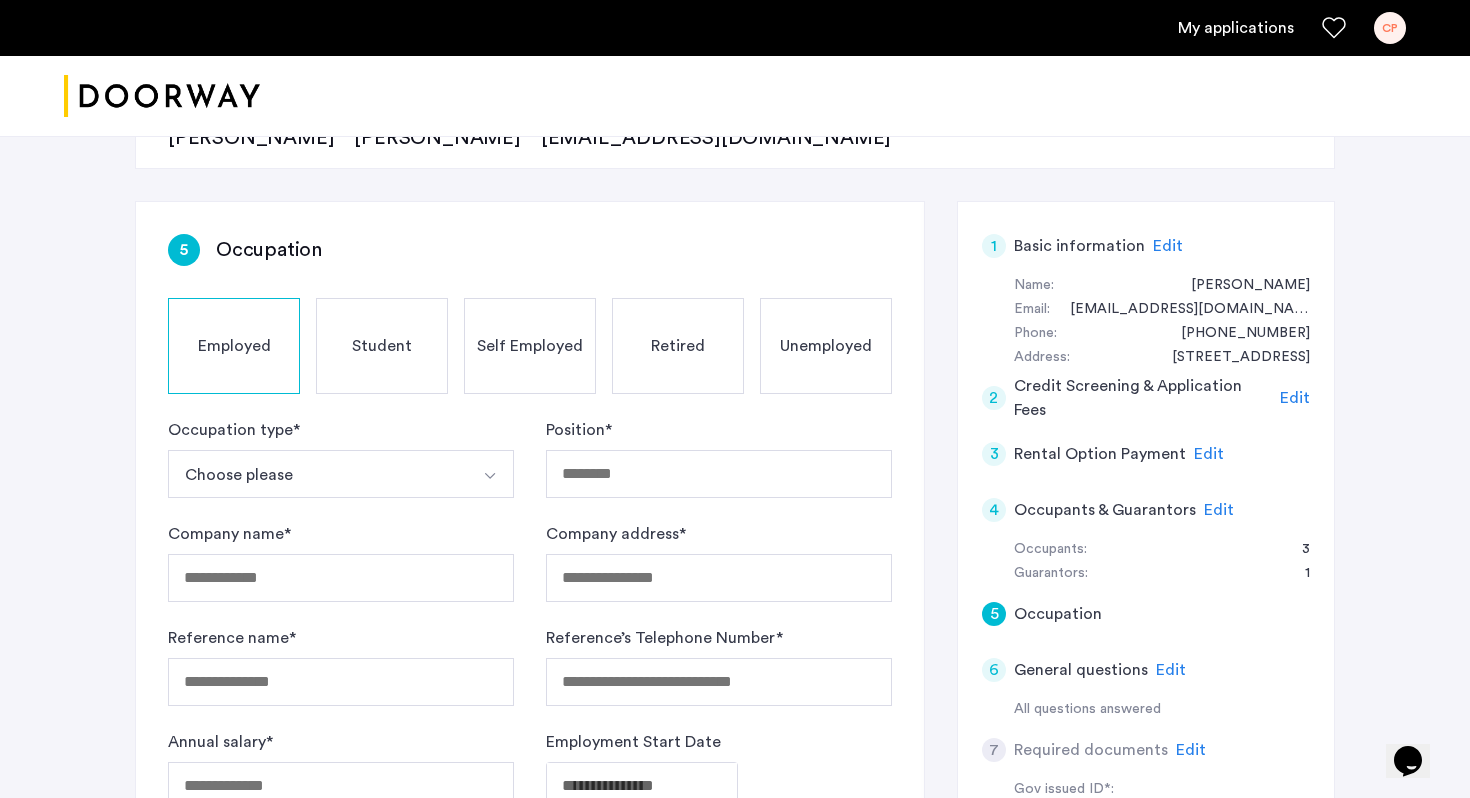 click on "Choose please" at bounding box center (317, 474) 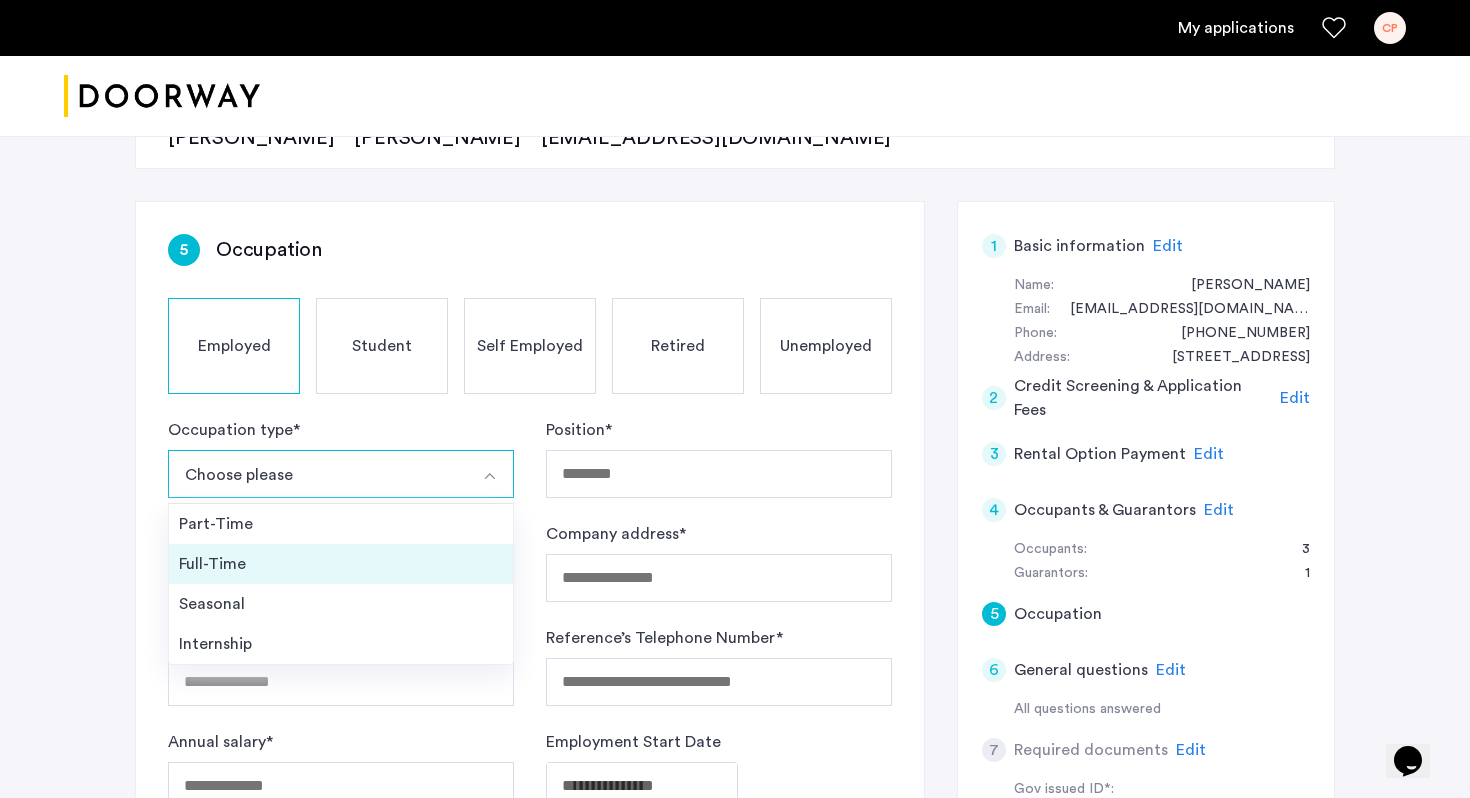 click on "Full-Time" at bounding box center (341, 564) 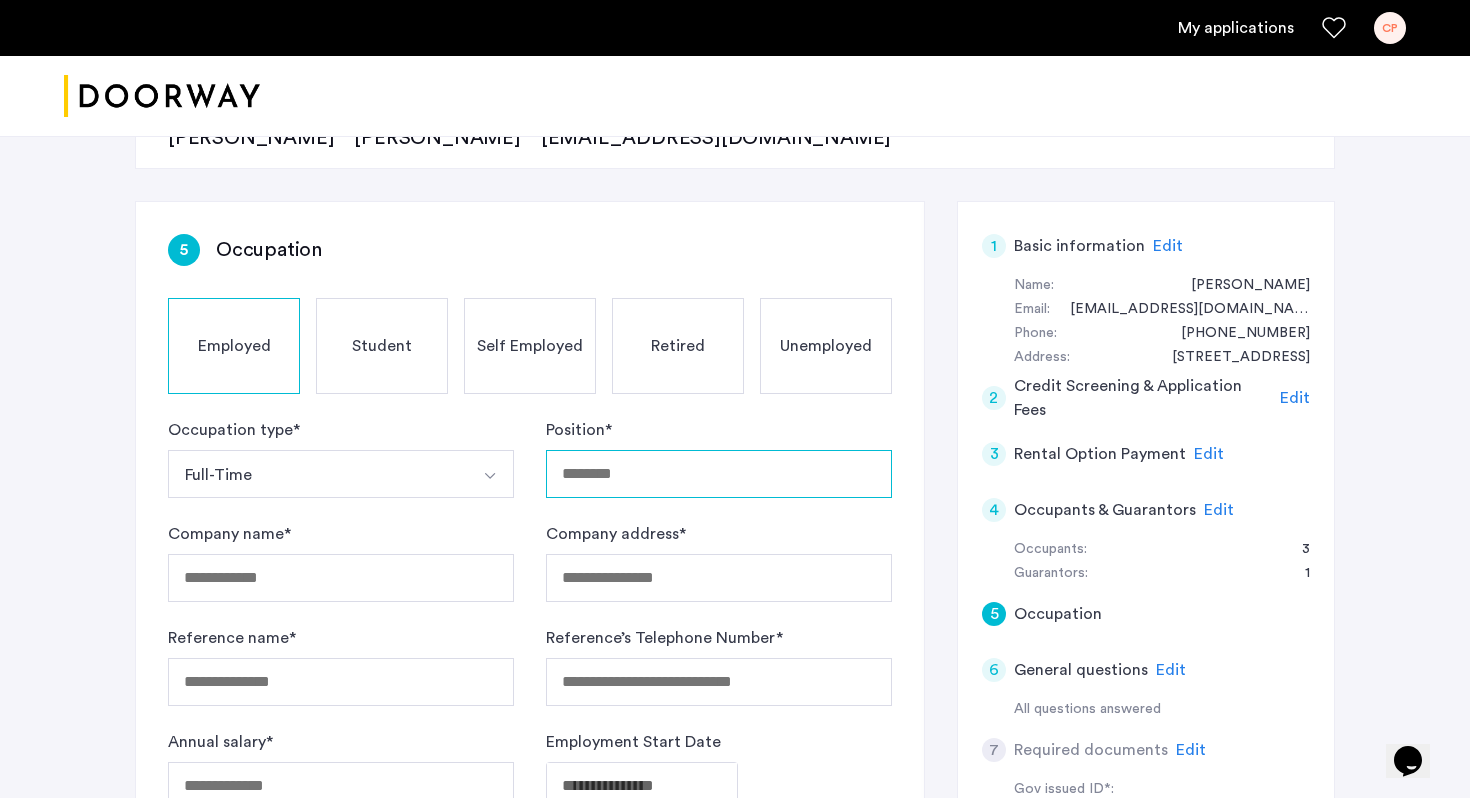click on "Position  *" at bounding box center [719, 474] 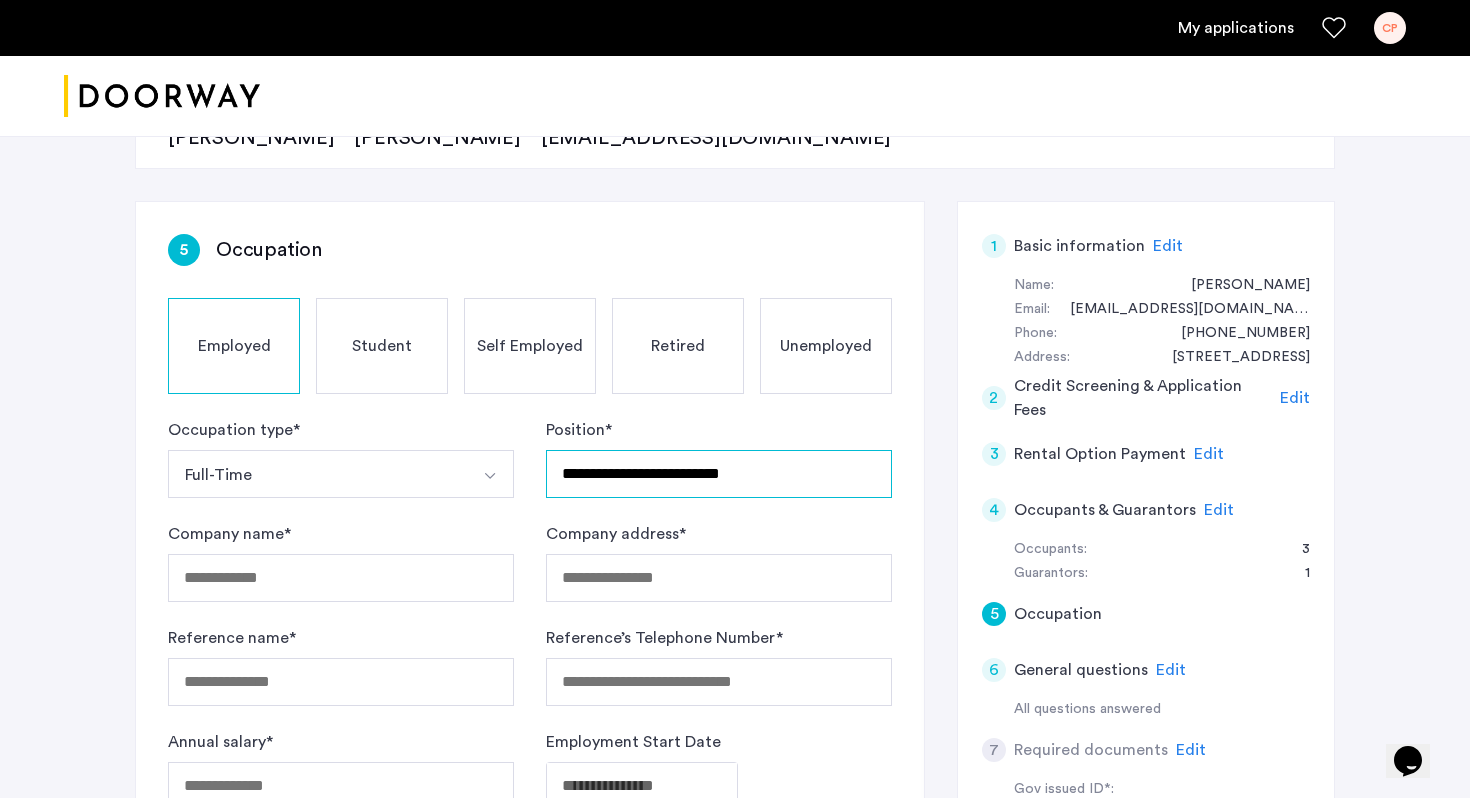 type on "**********" 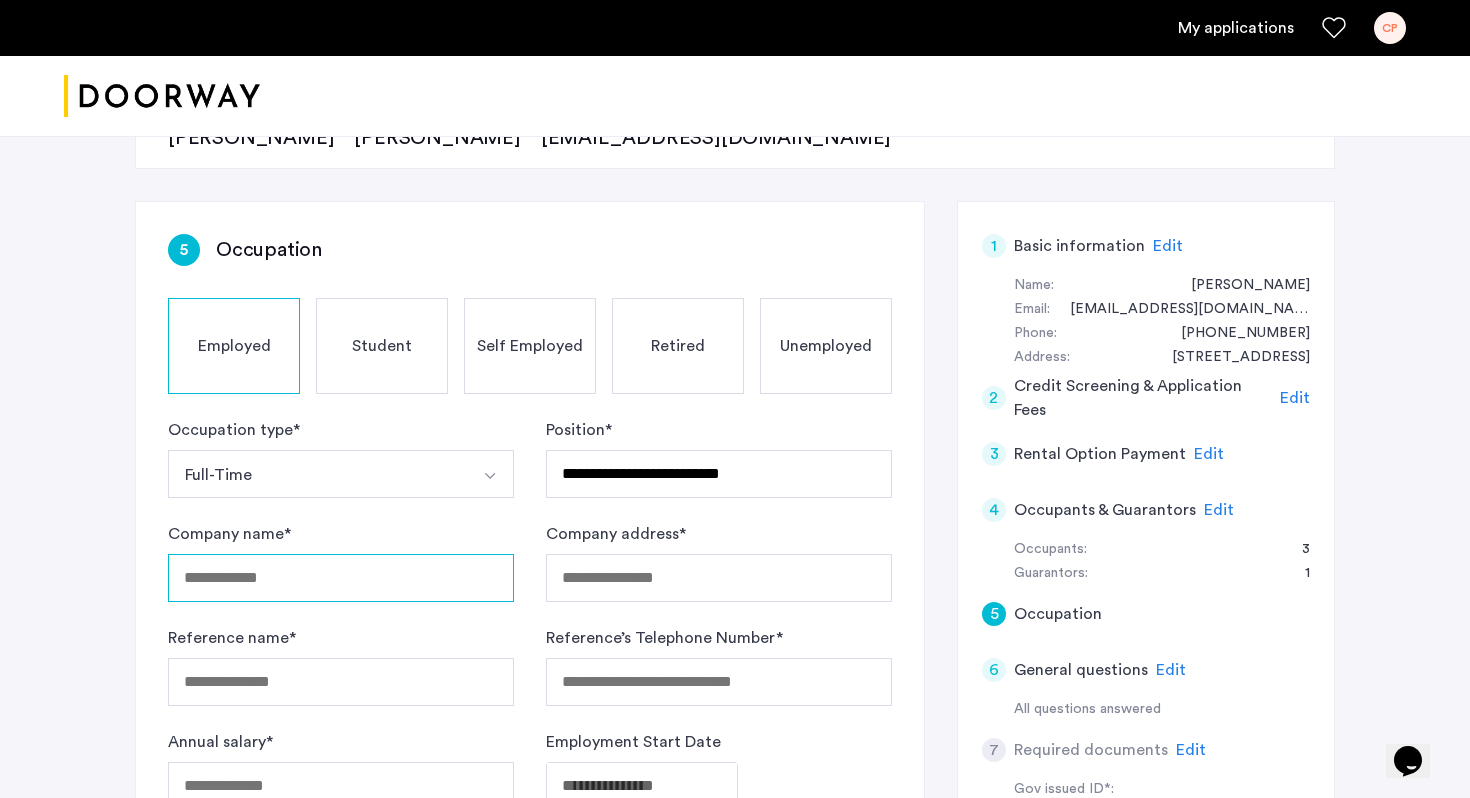 click on "Company name  *" at bounding box center [341, 578] 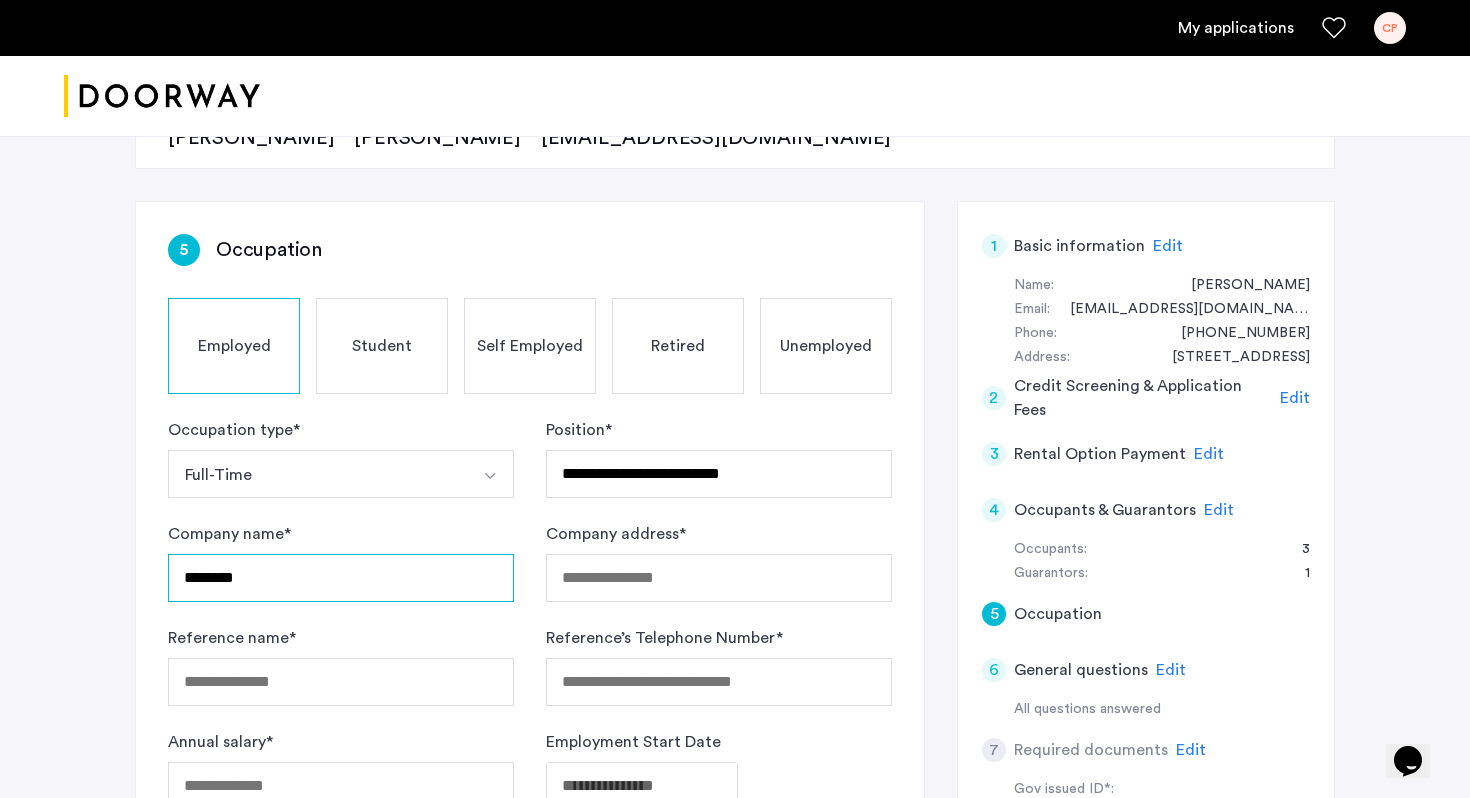 type on "********" 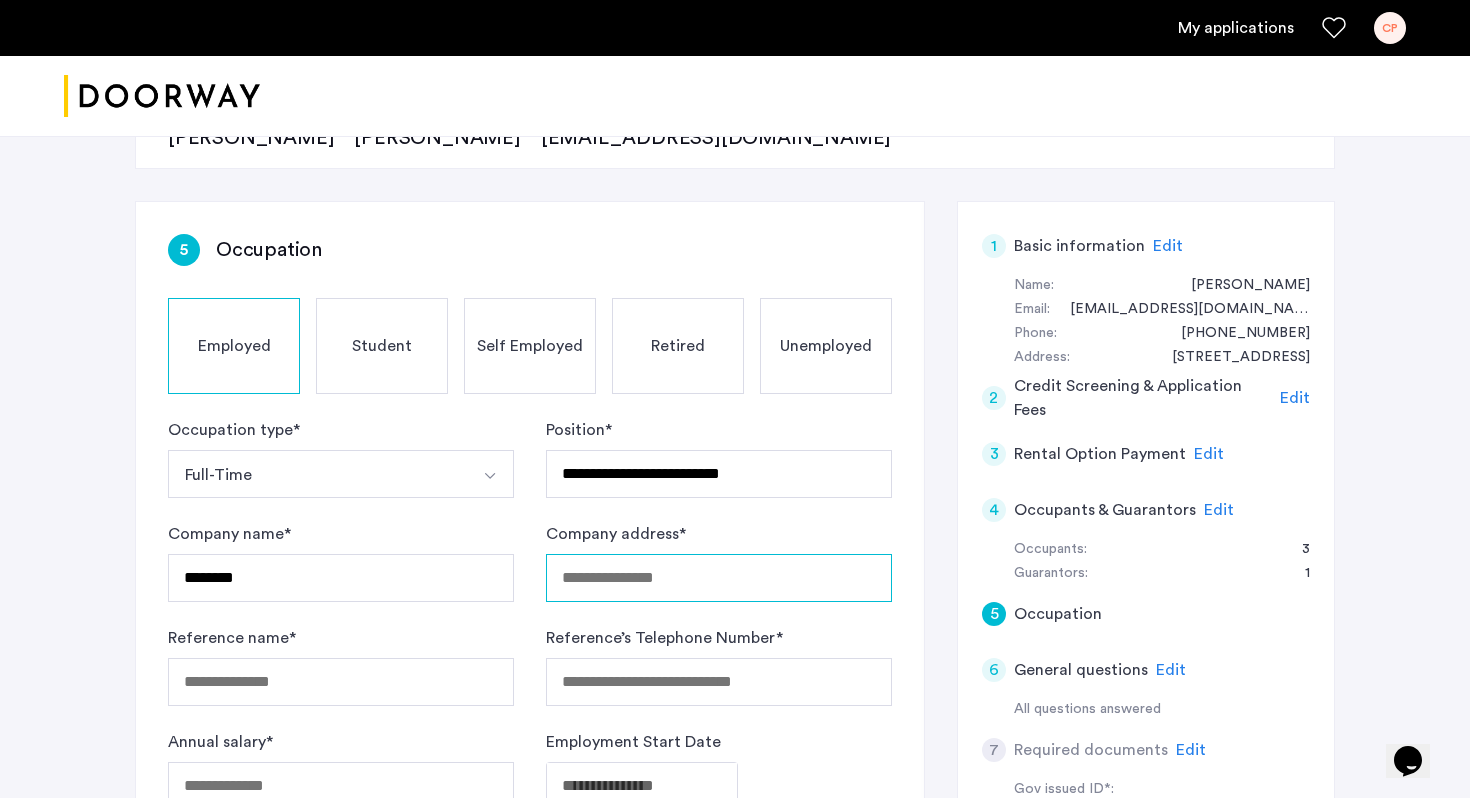 click on "Company address  *" at bounding box center [719, 578] 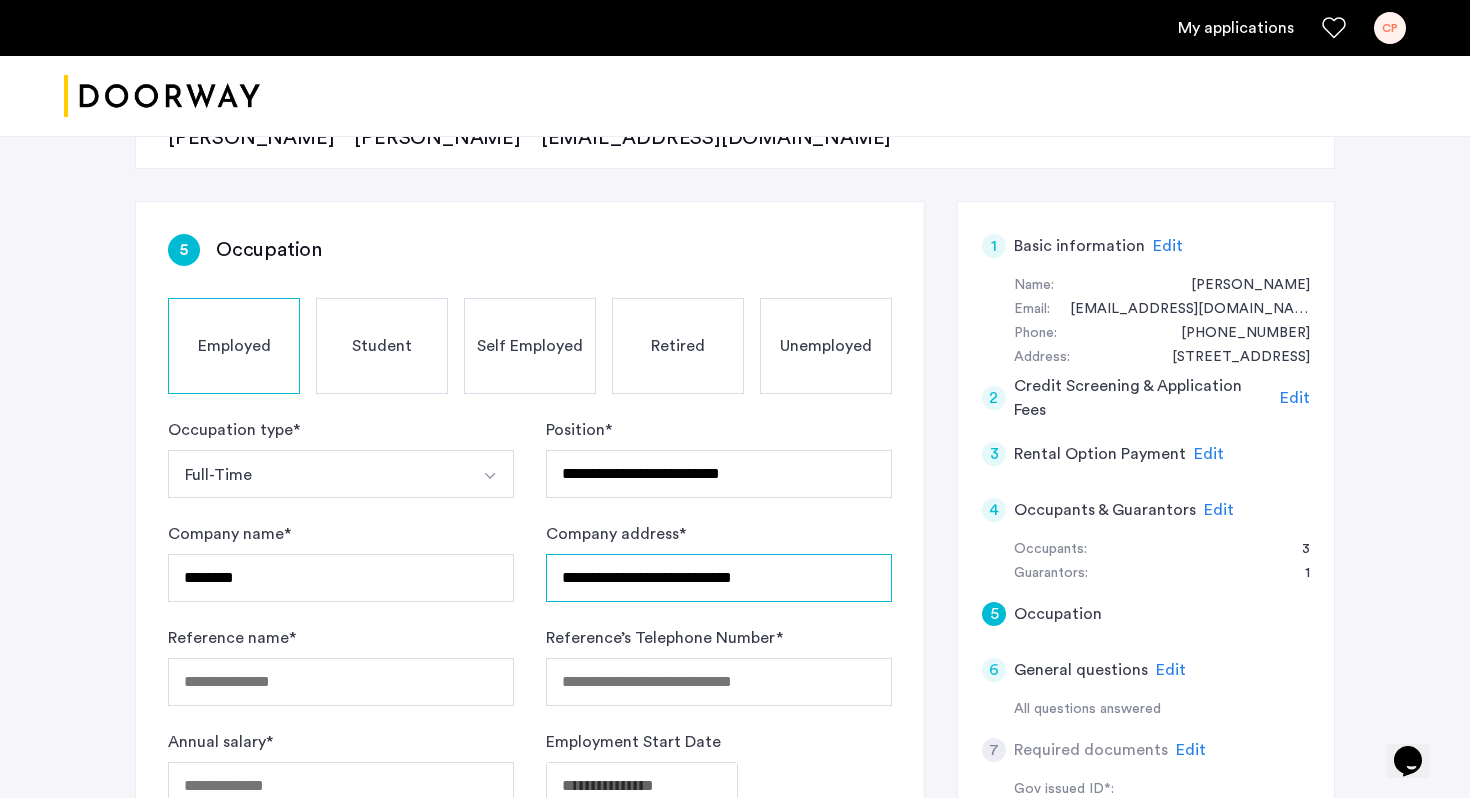 type on "**********" 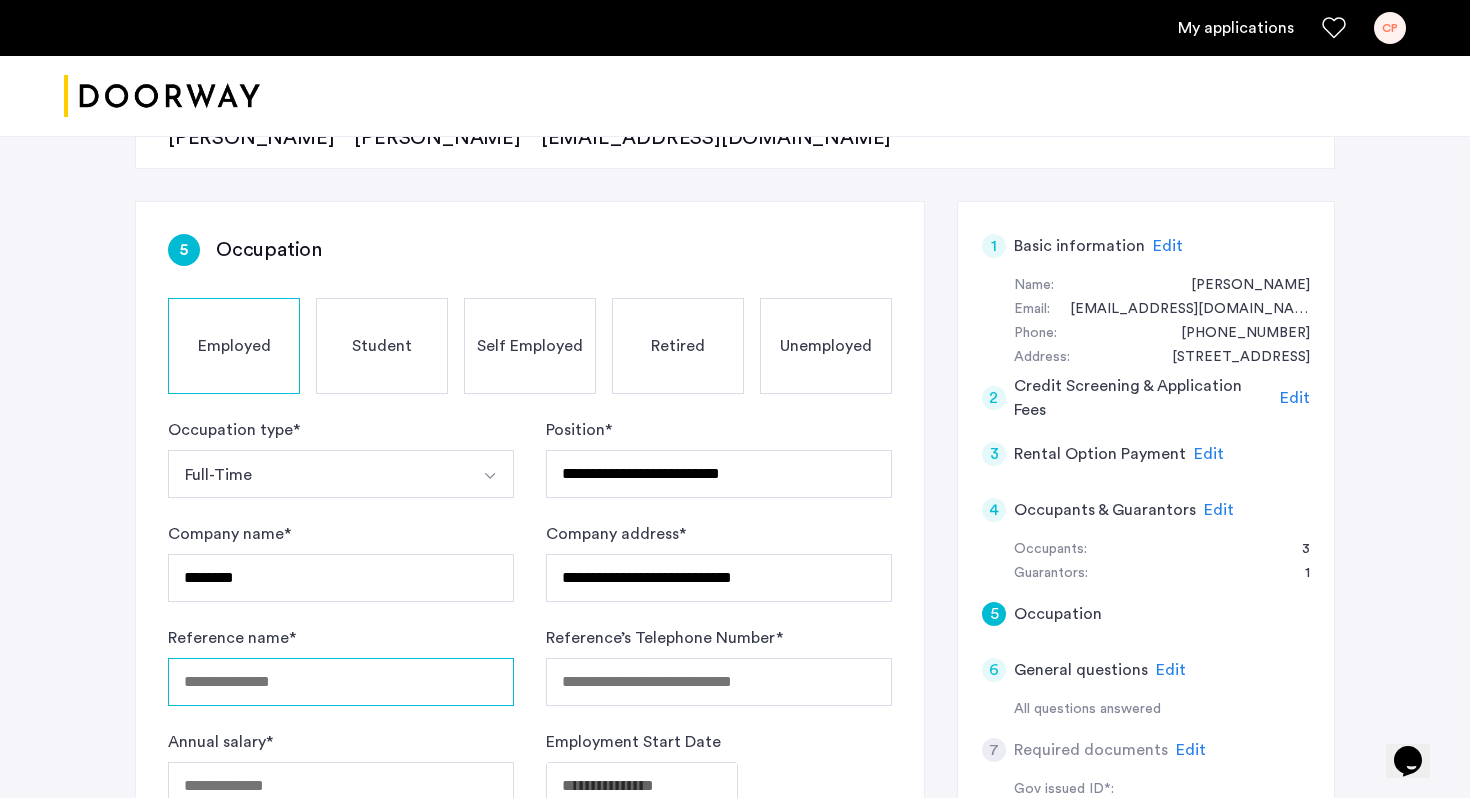 click on "Reference name  *" at bounding box center (341, 682) 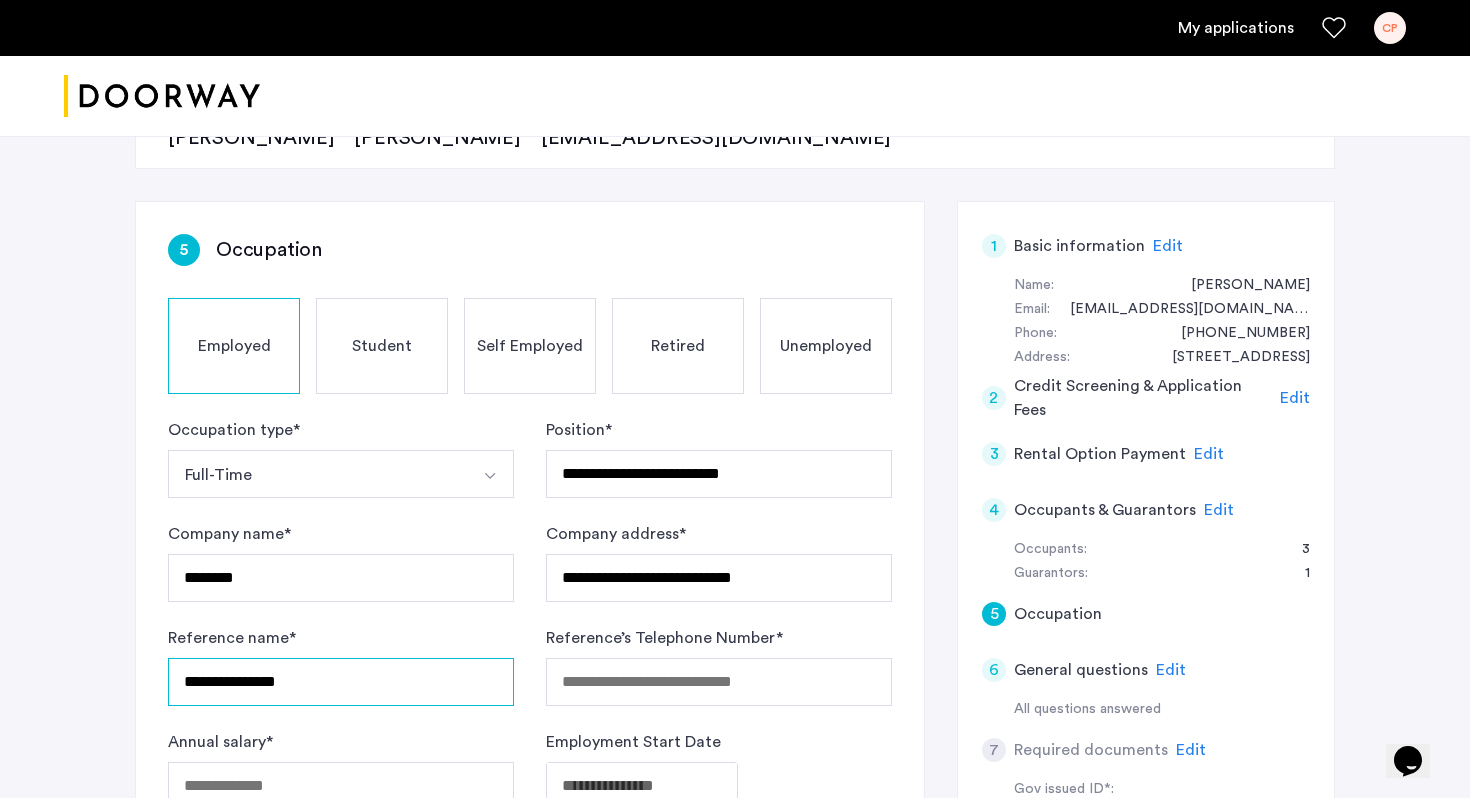type on "**********" 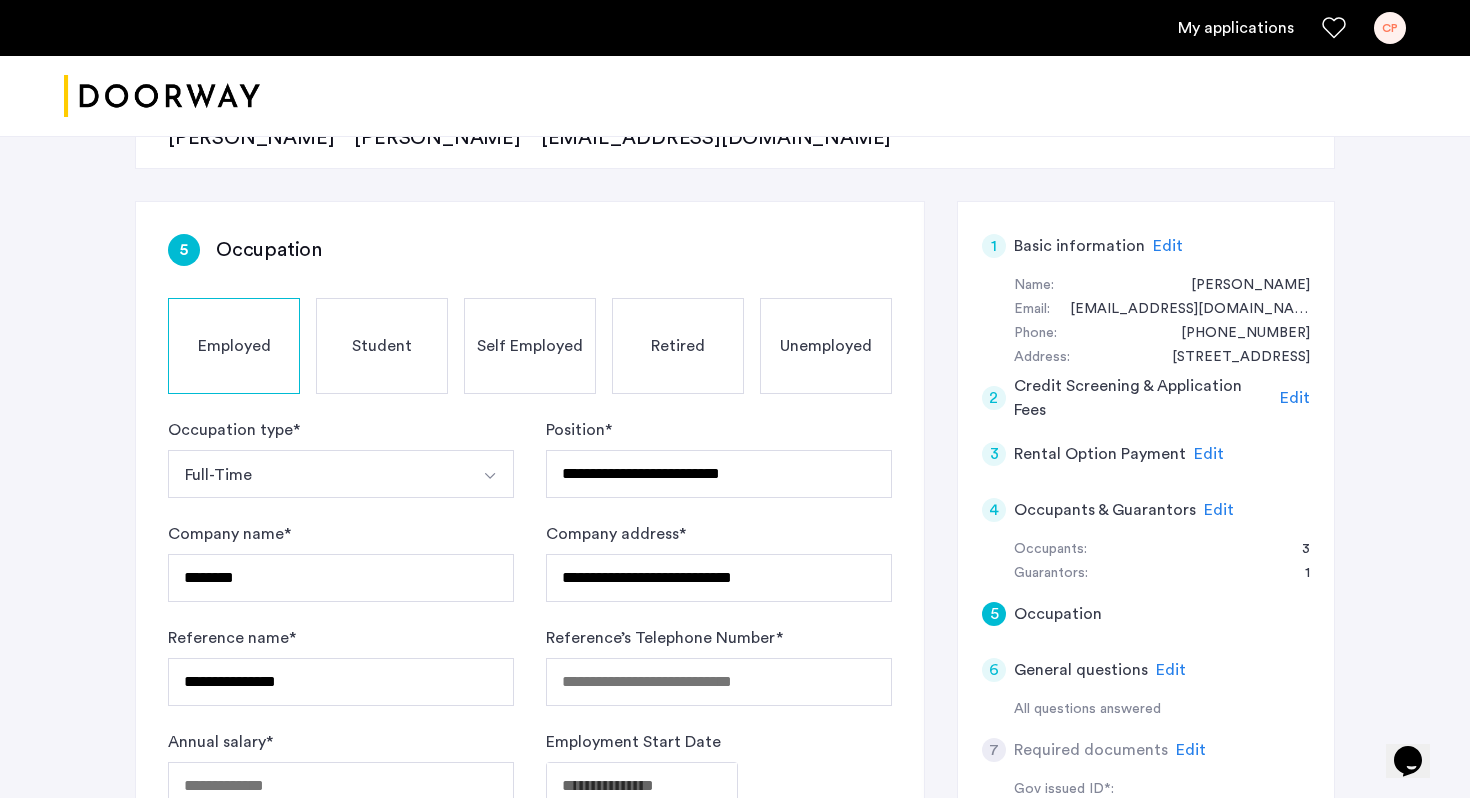 click on "**********" 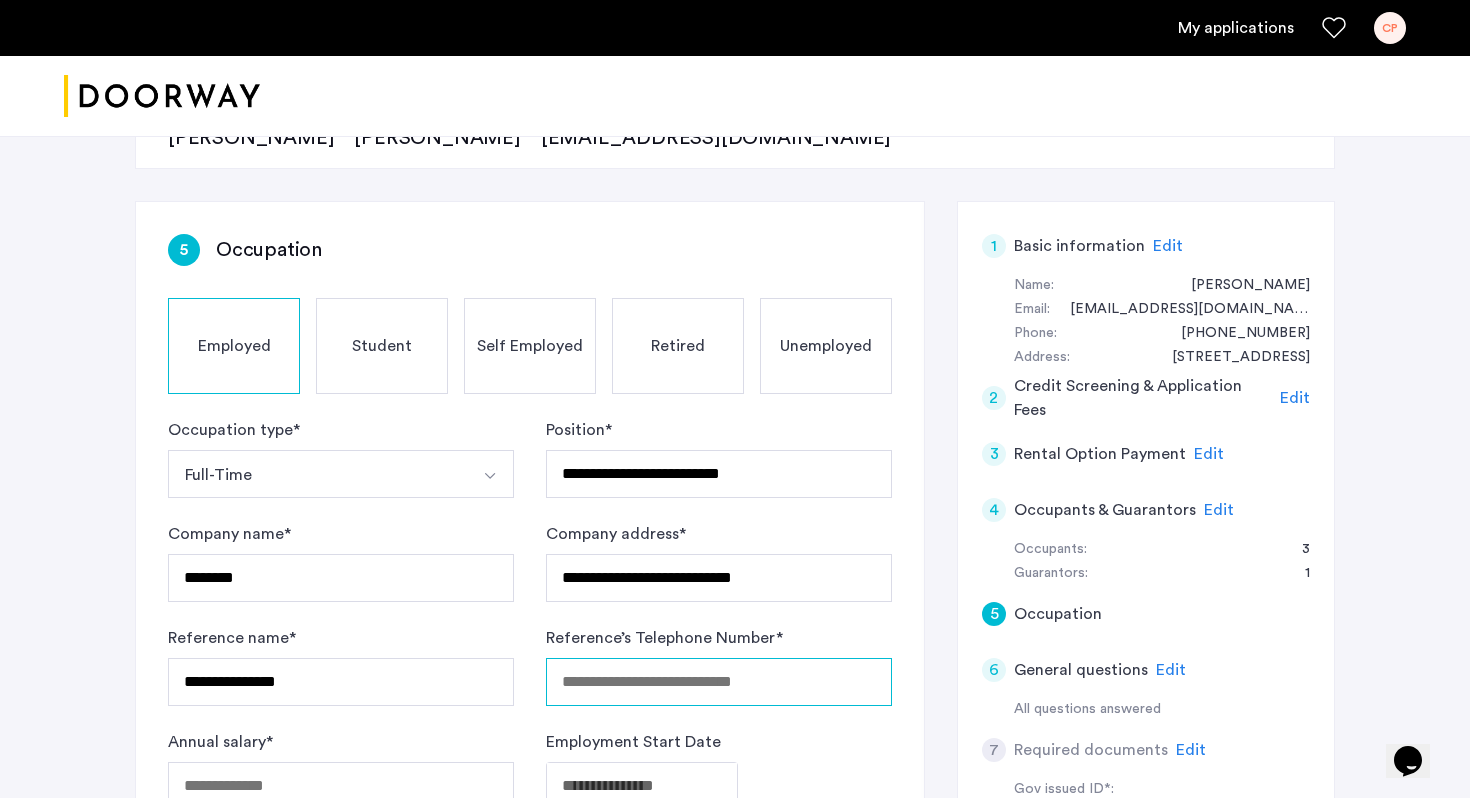 click on "Reference’s Telephone Number  *" at bounding box center (719, 682) 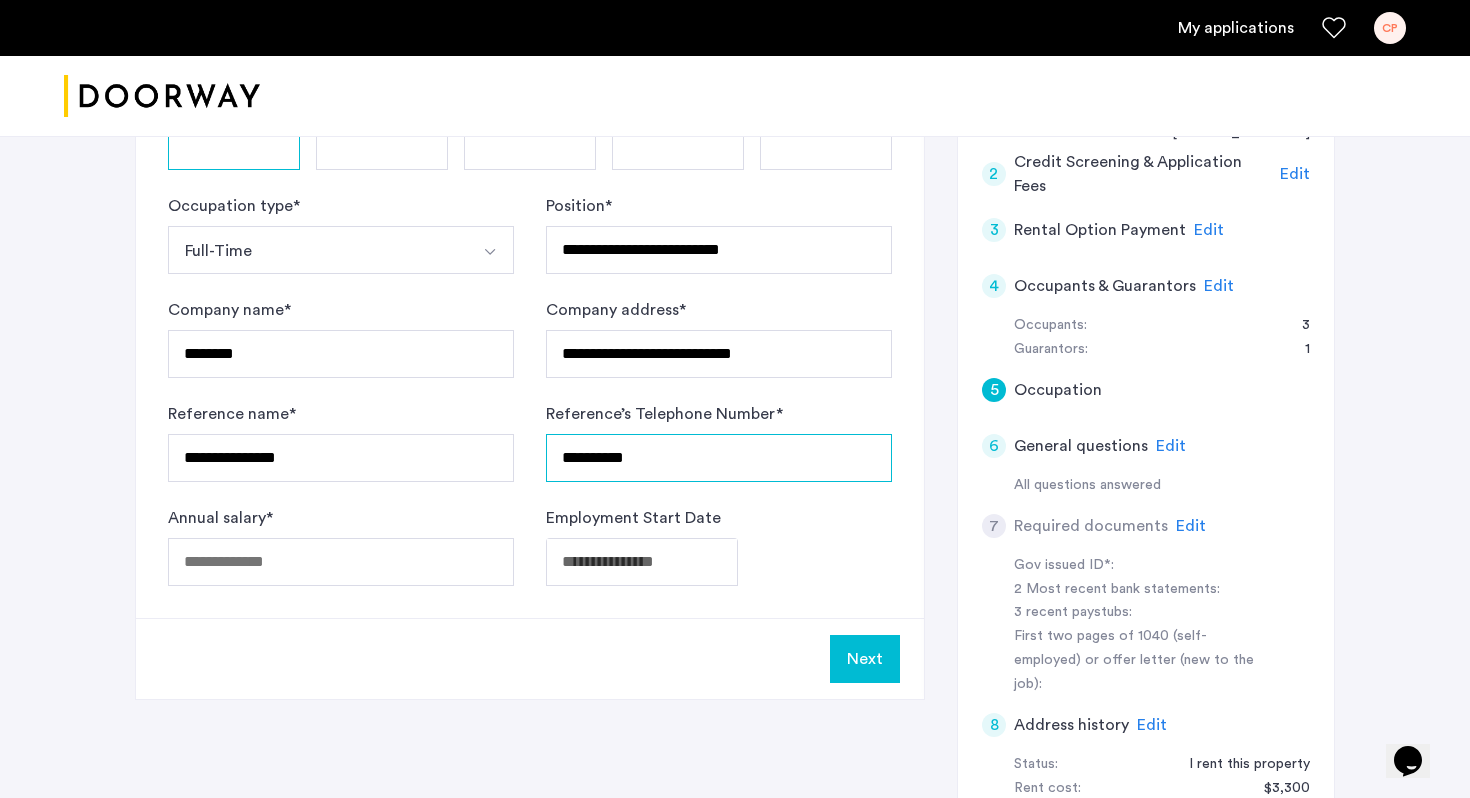 scroll, scrollTop: 476, scrollLeft: 0, axis: vertical 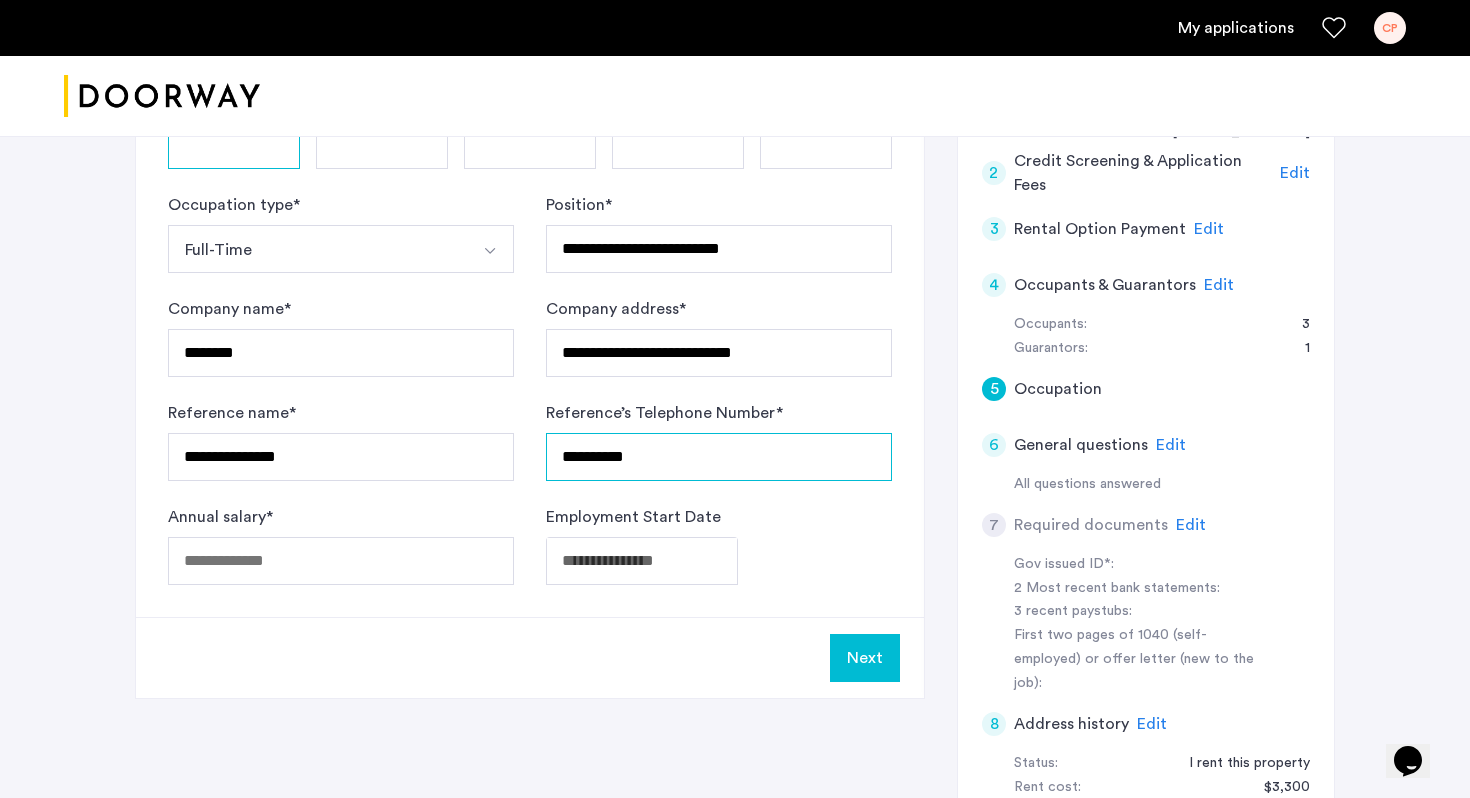 type on "**********" 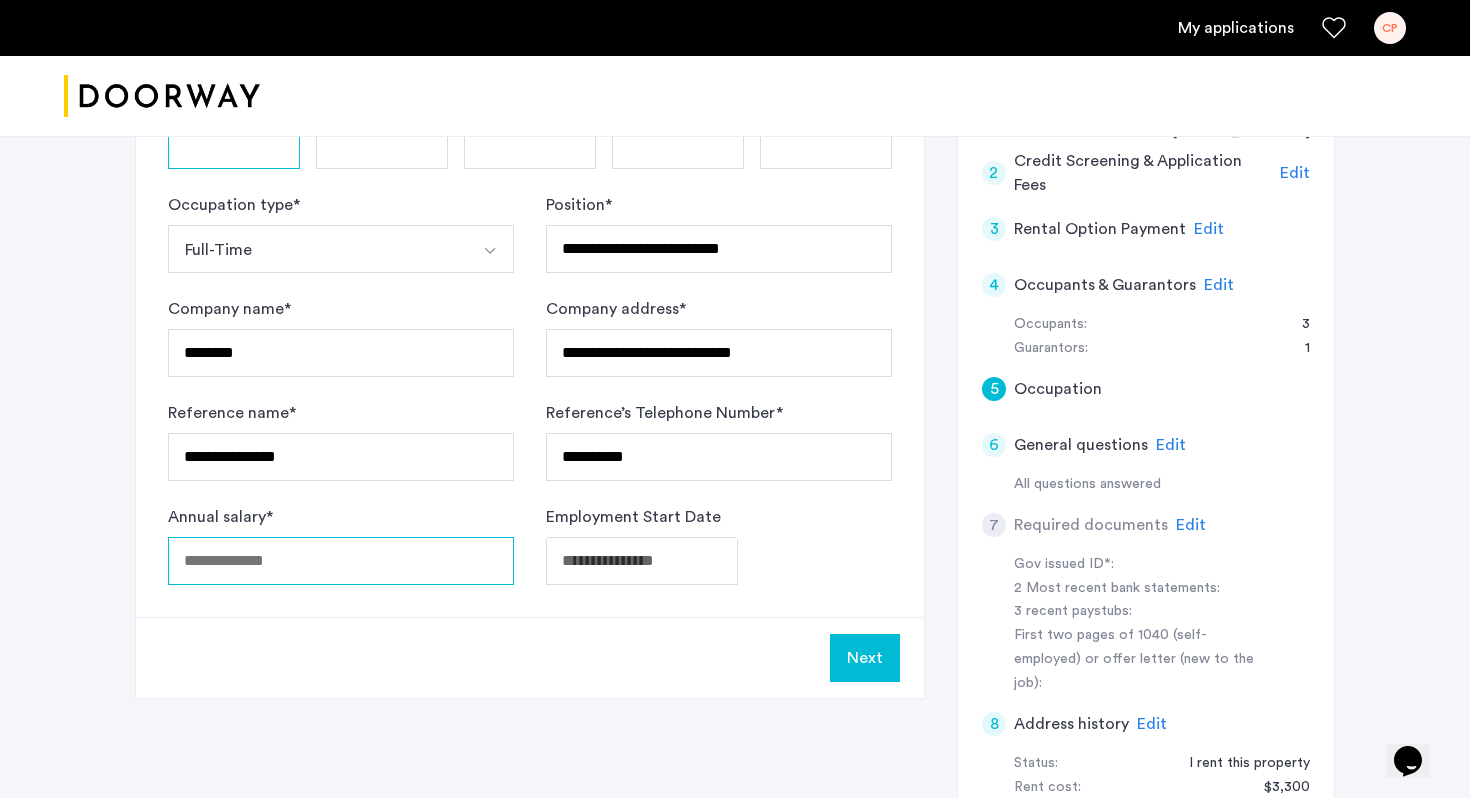 click on "Annual salary  *" at bounding box center [341, 561] 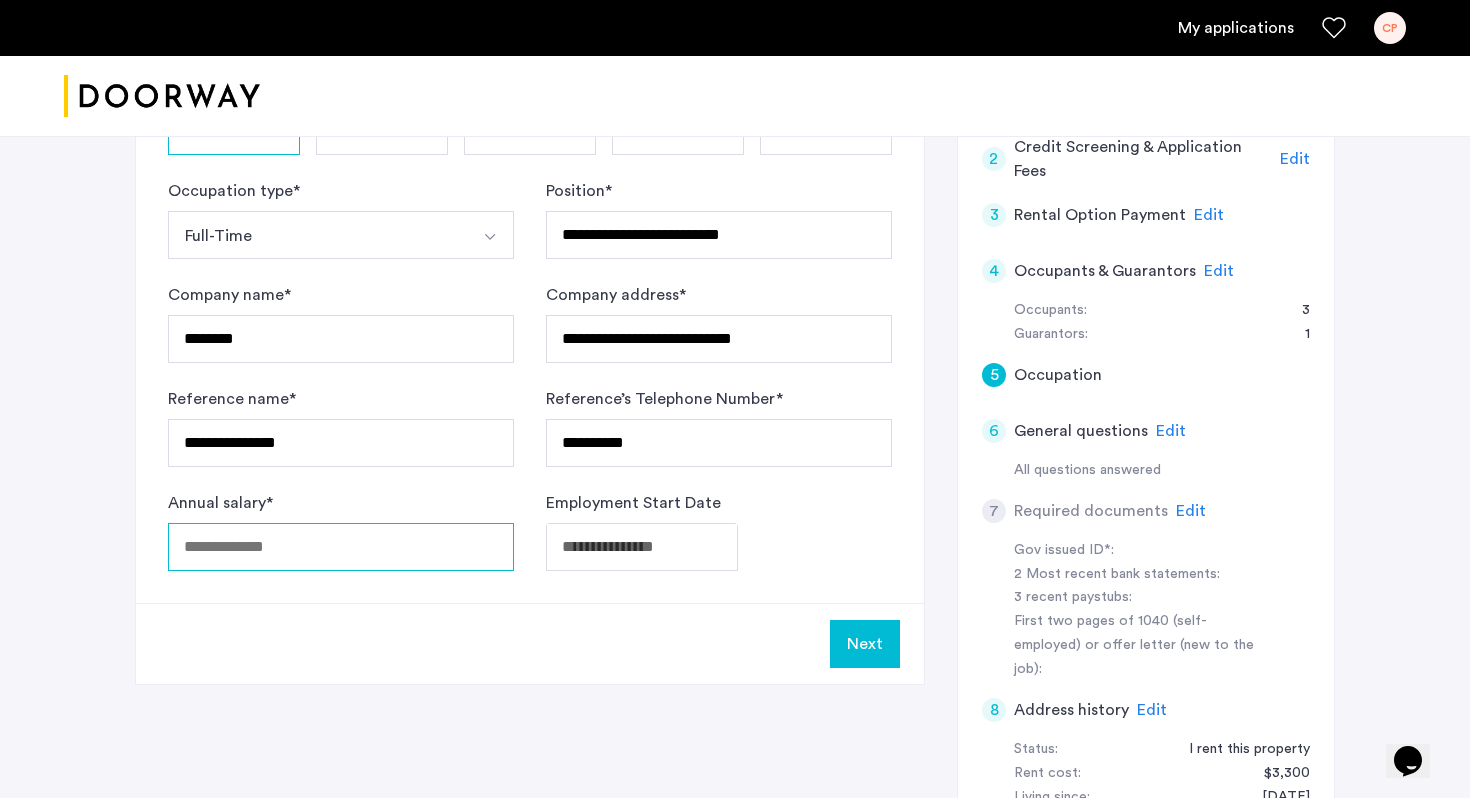 scroll, scrollTop: 492, scrollLeft: 0, axis: vertical 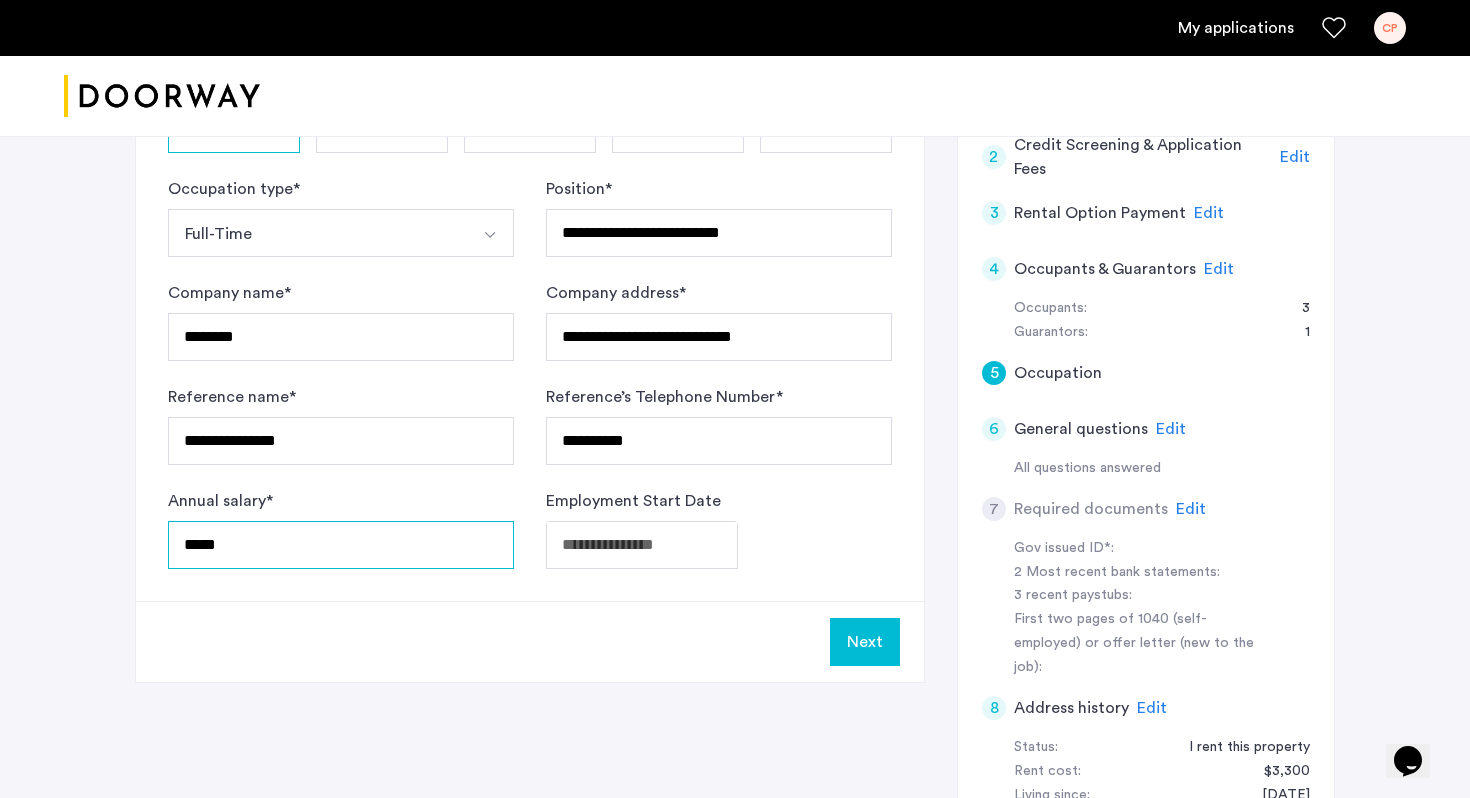type on "*****" 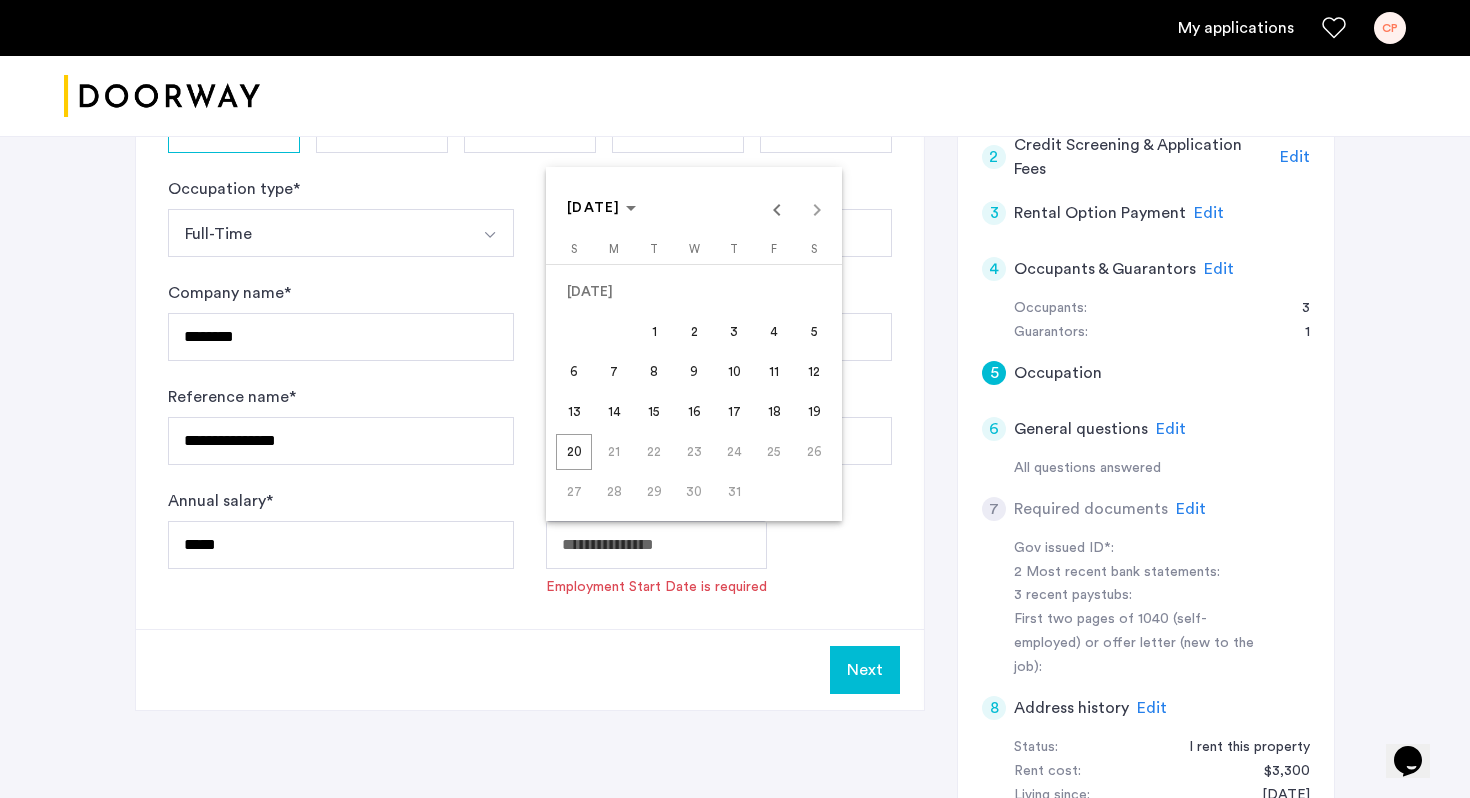 click on "**********" at bounding box center [735, -93] 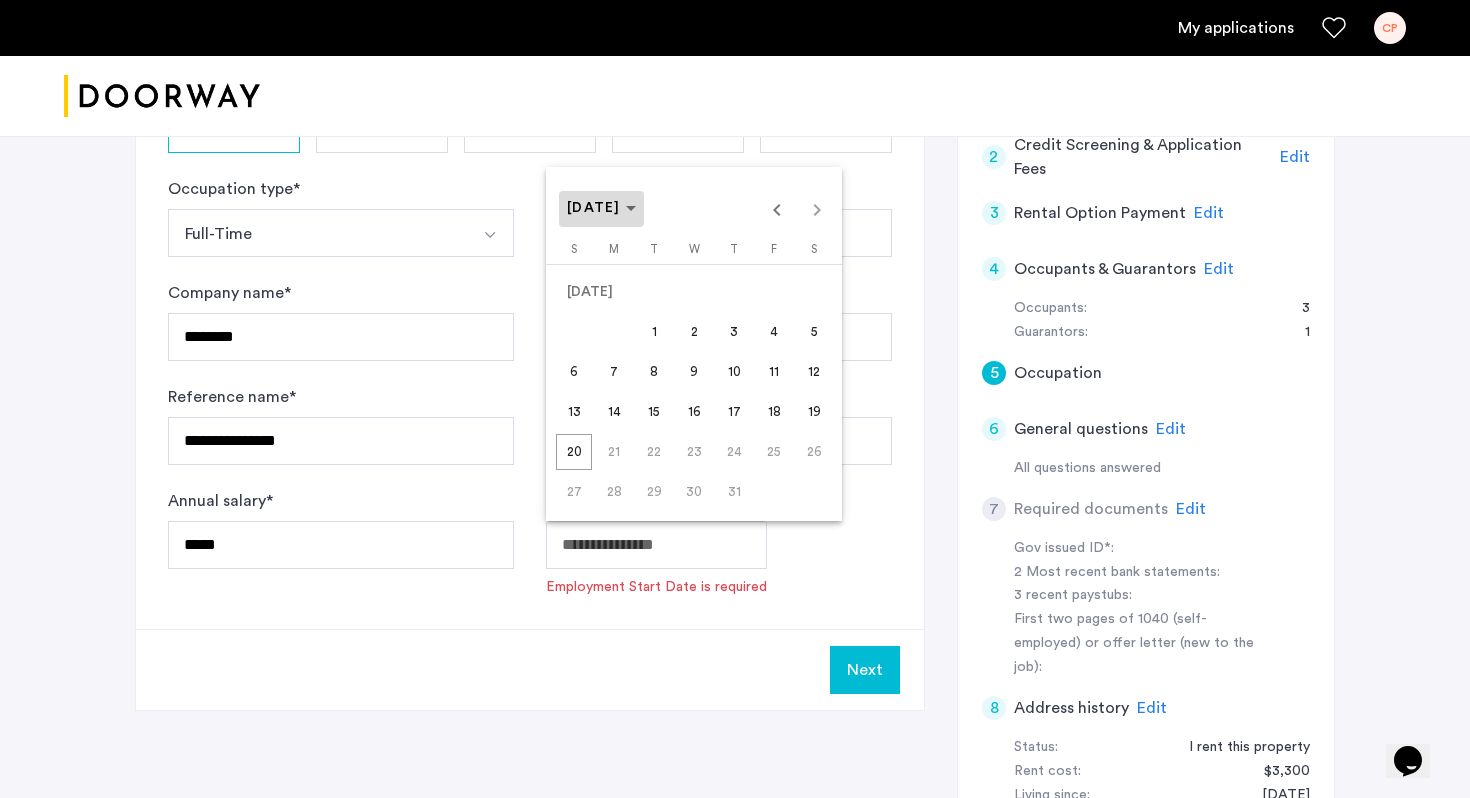 click on "[DATE]" at bounding box center (594, 208) 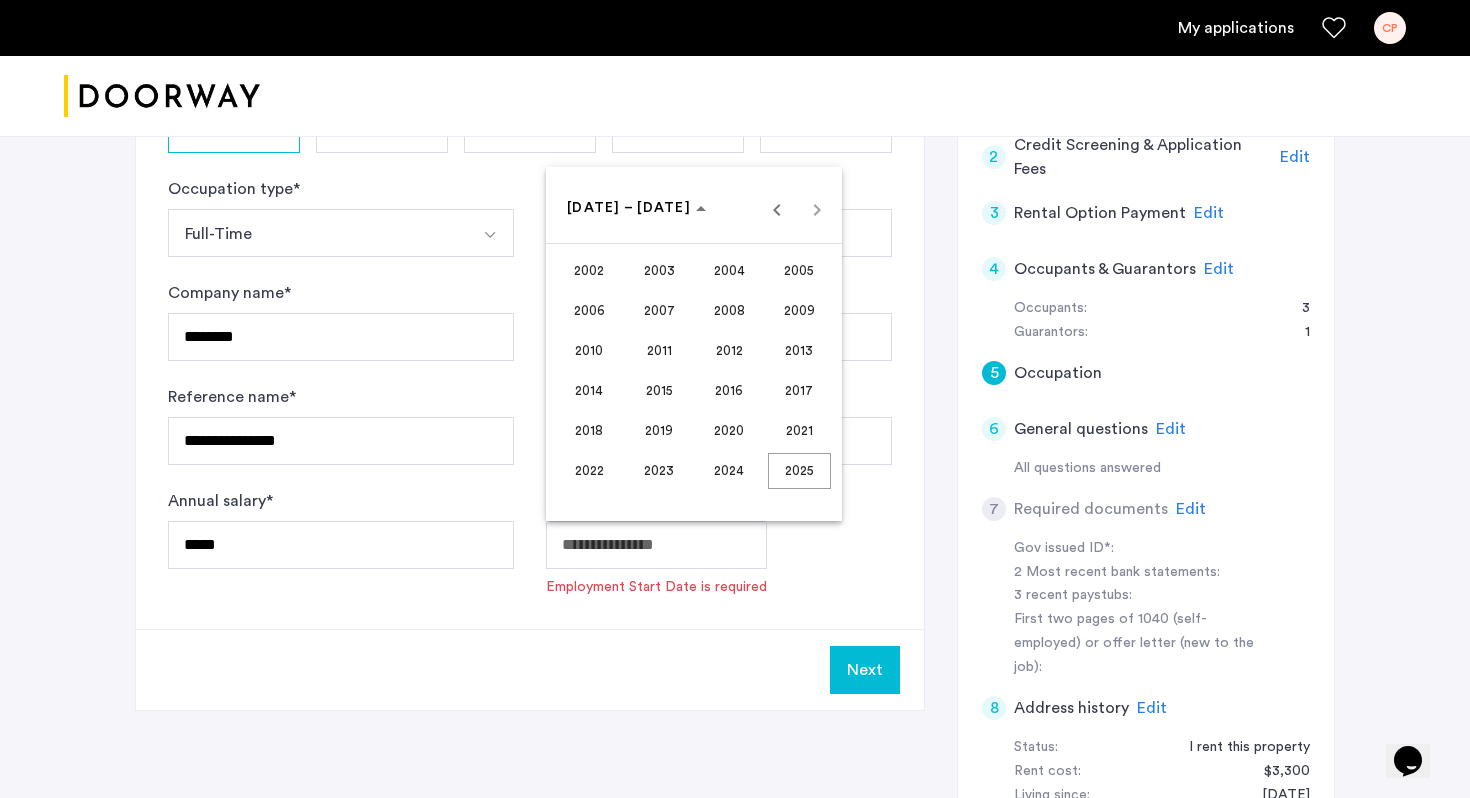 click on "2018" at bounding box center (589, 431) 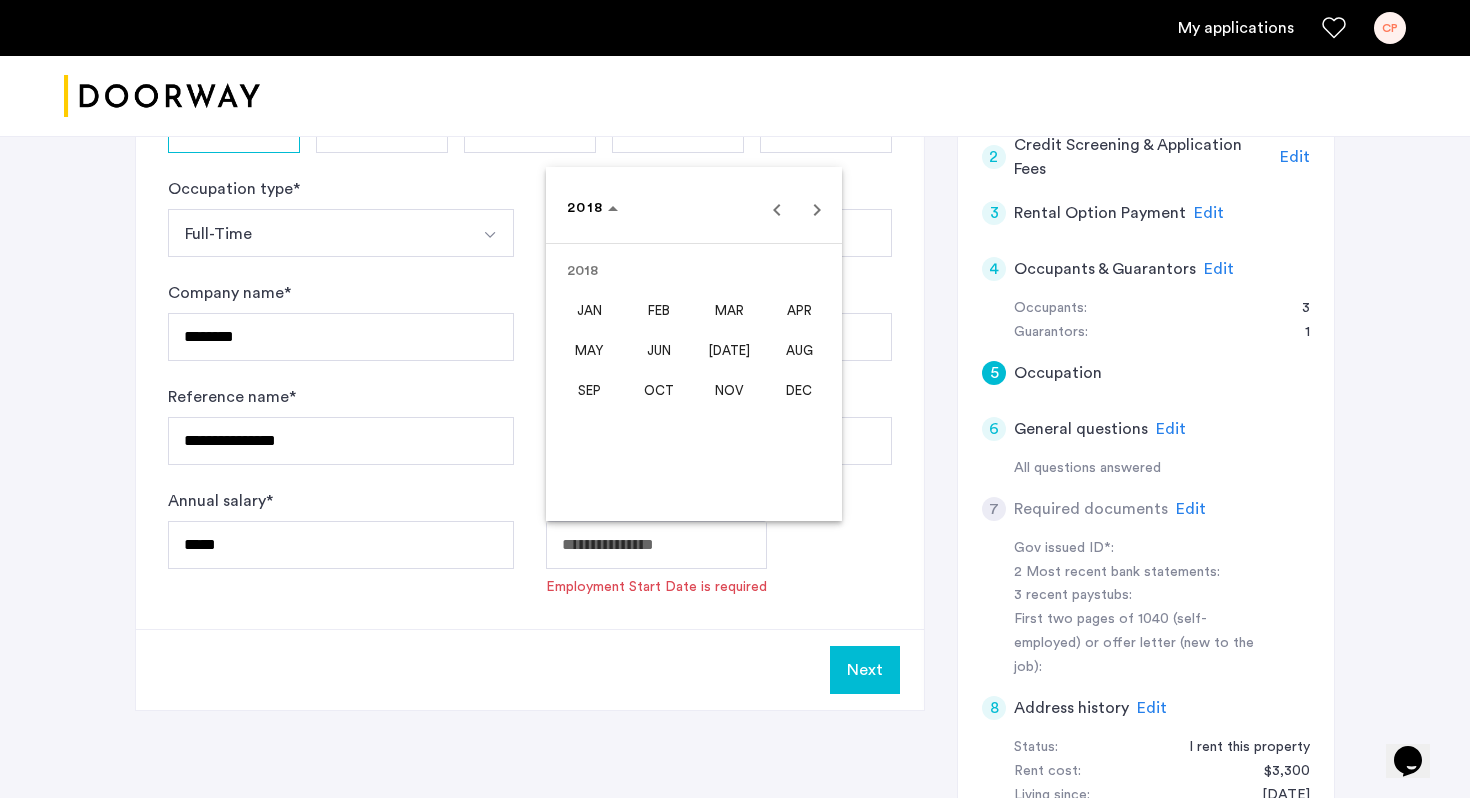 click on "JUN" at bounding box center (659, 351) 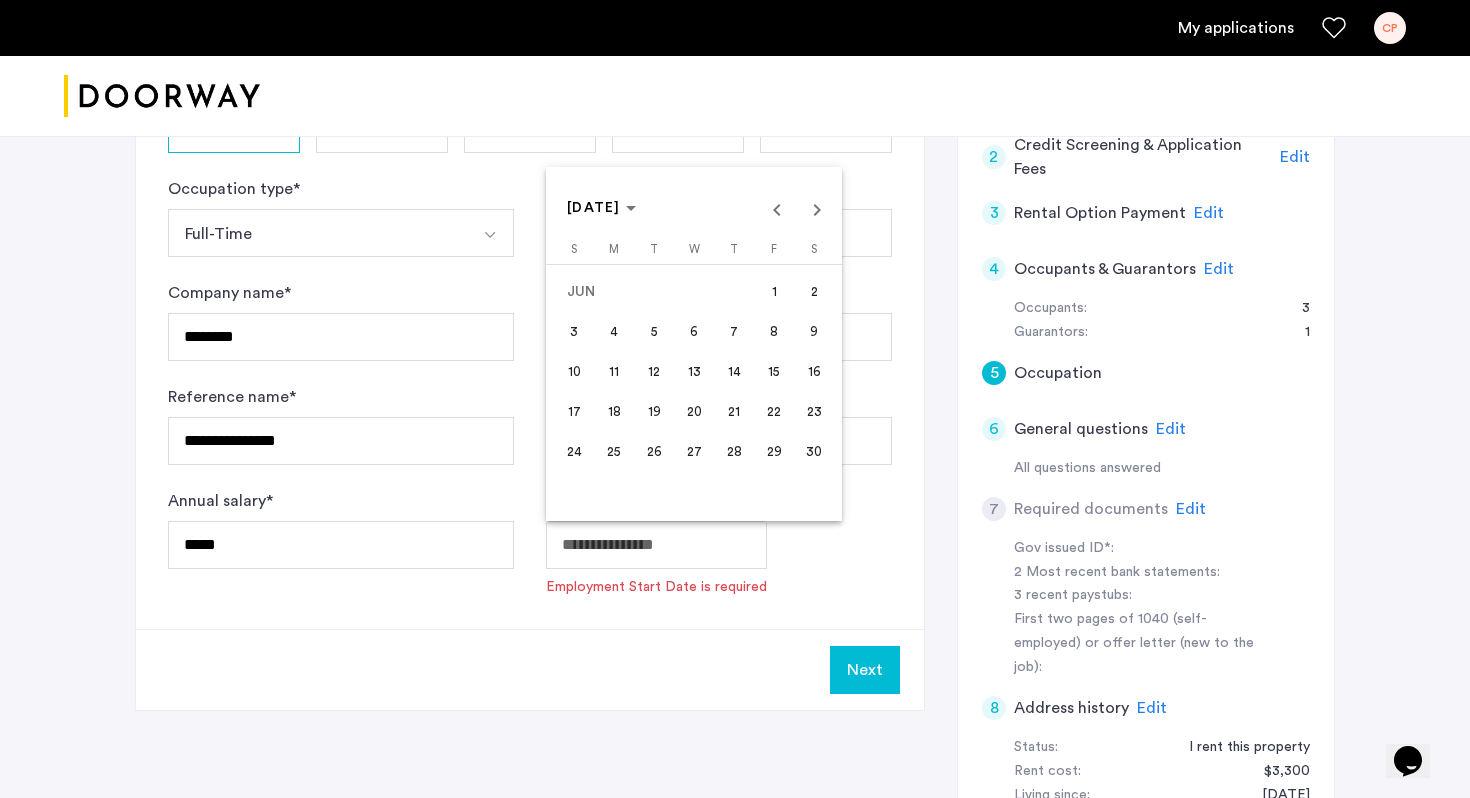 click on "18" at bounding box center (614, 412) 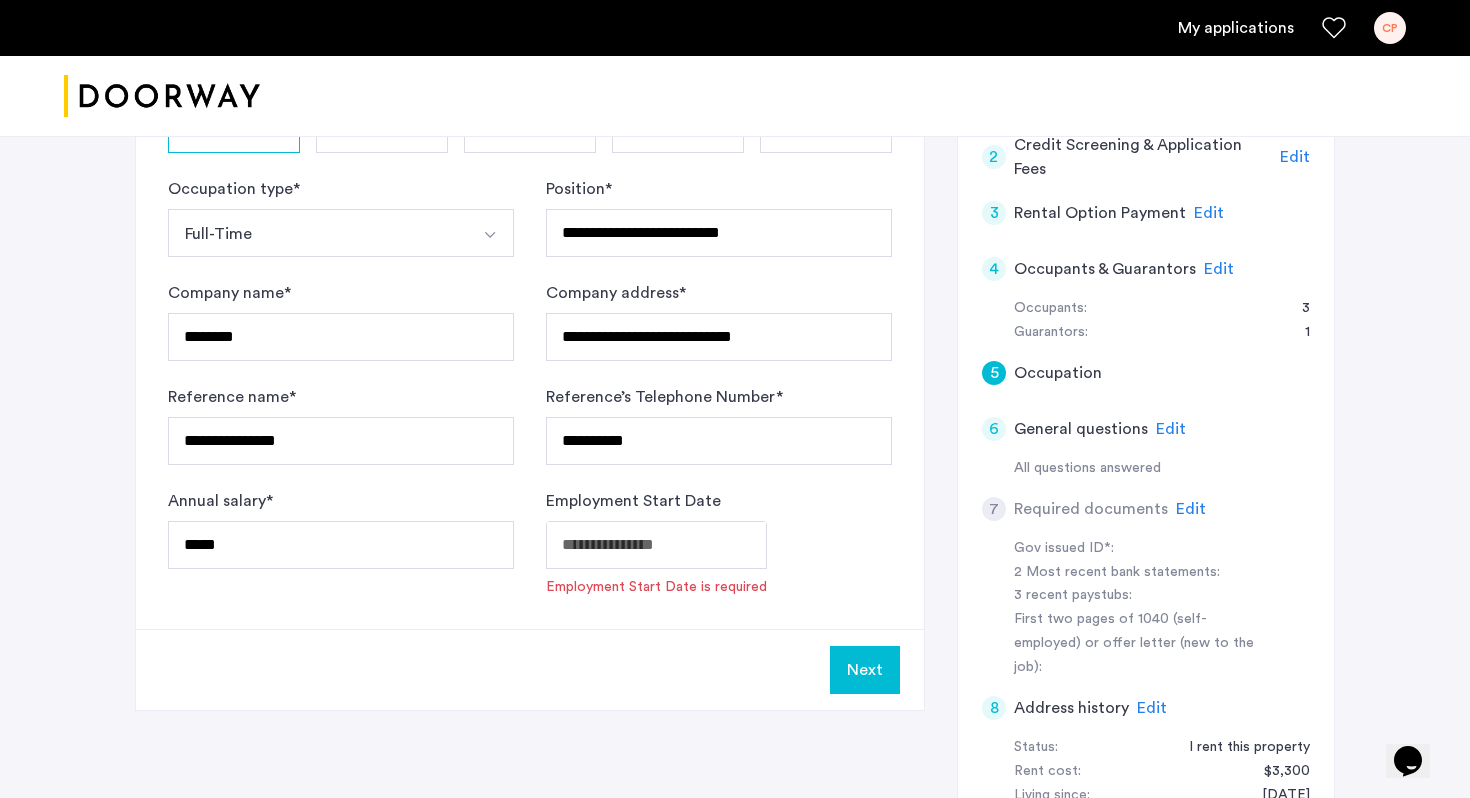 type on "**********" 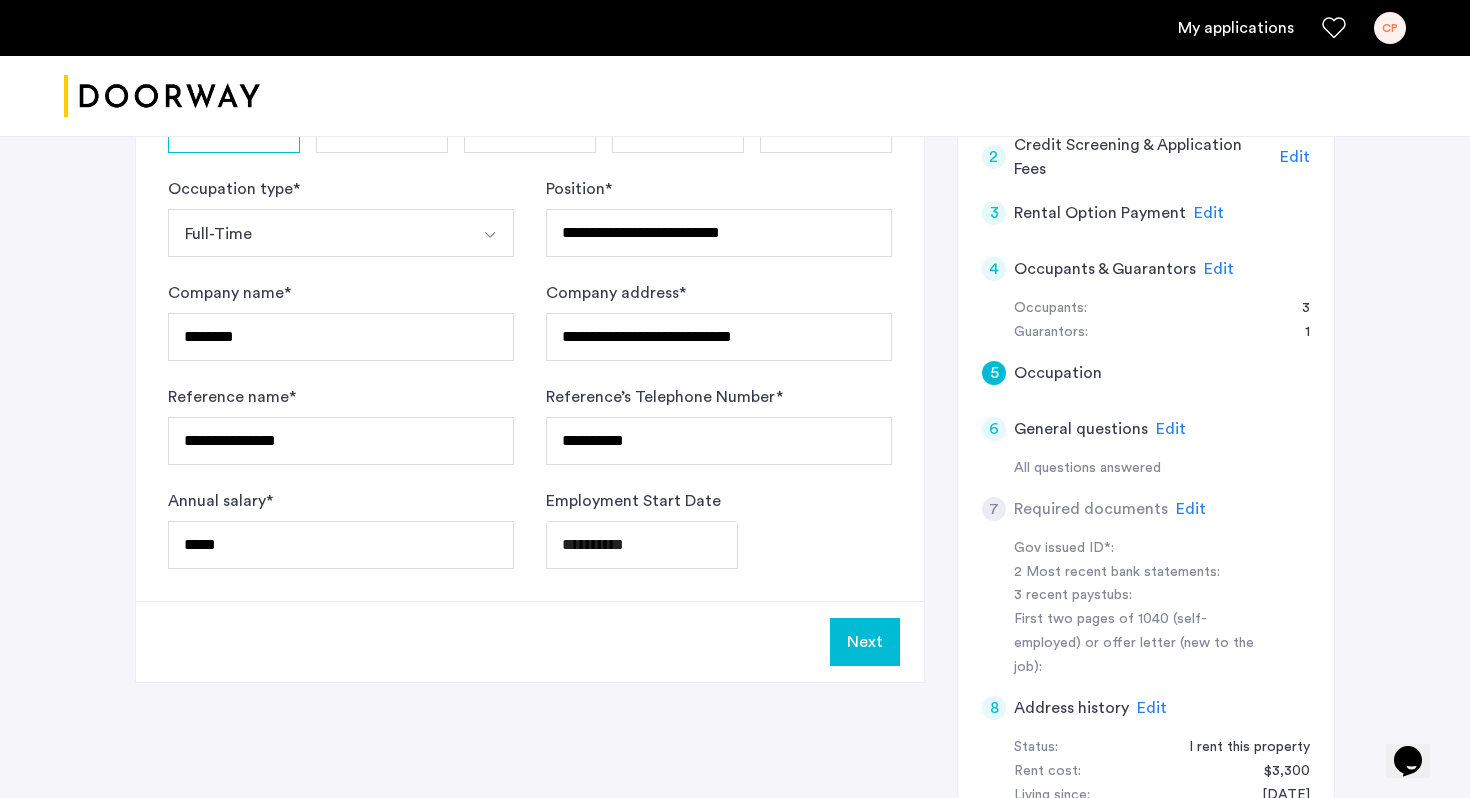 click on "Next" 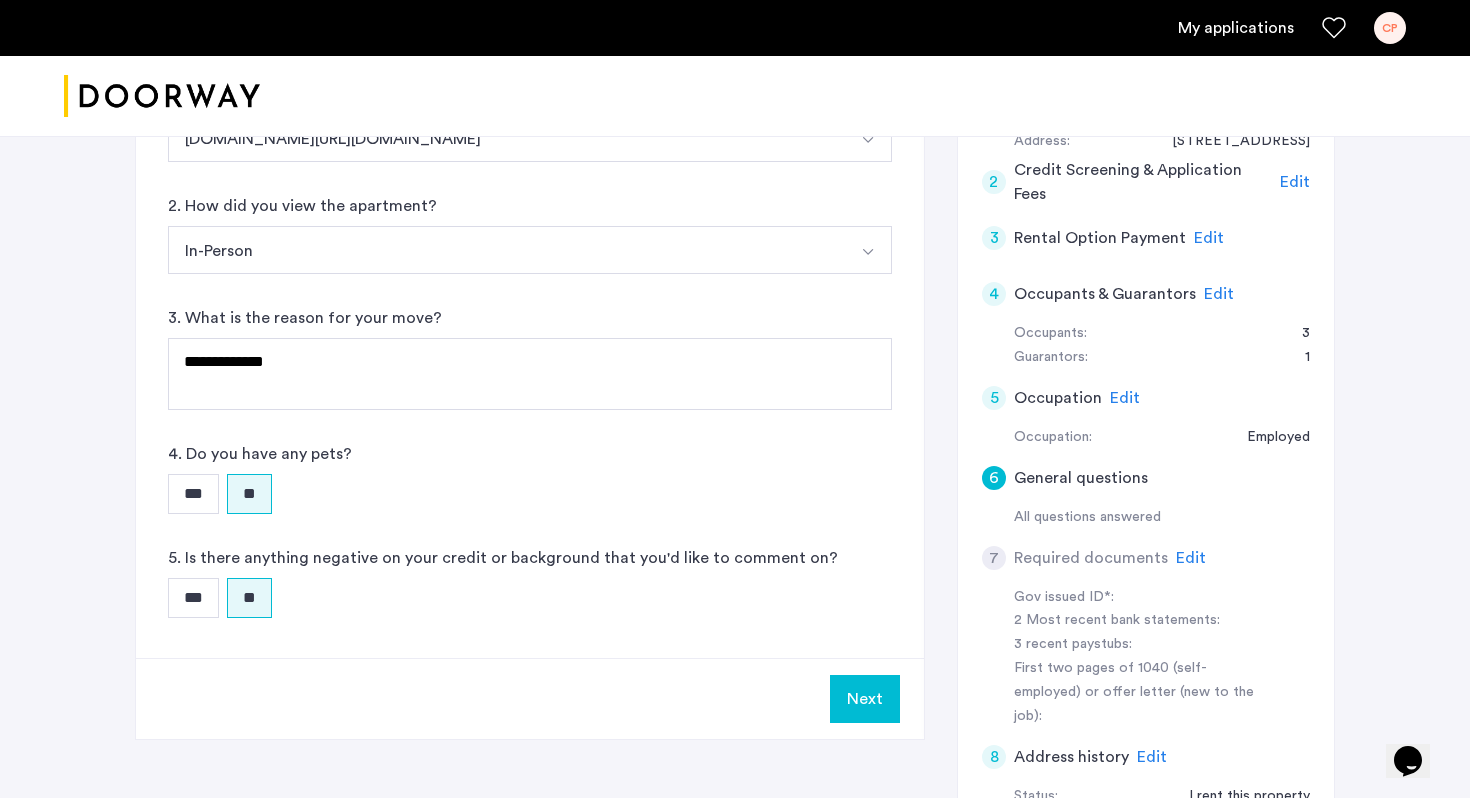 scroll, scrollTop: 468, scrollLeft: 0, axis: vertical 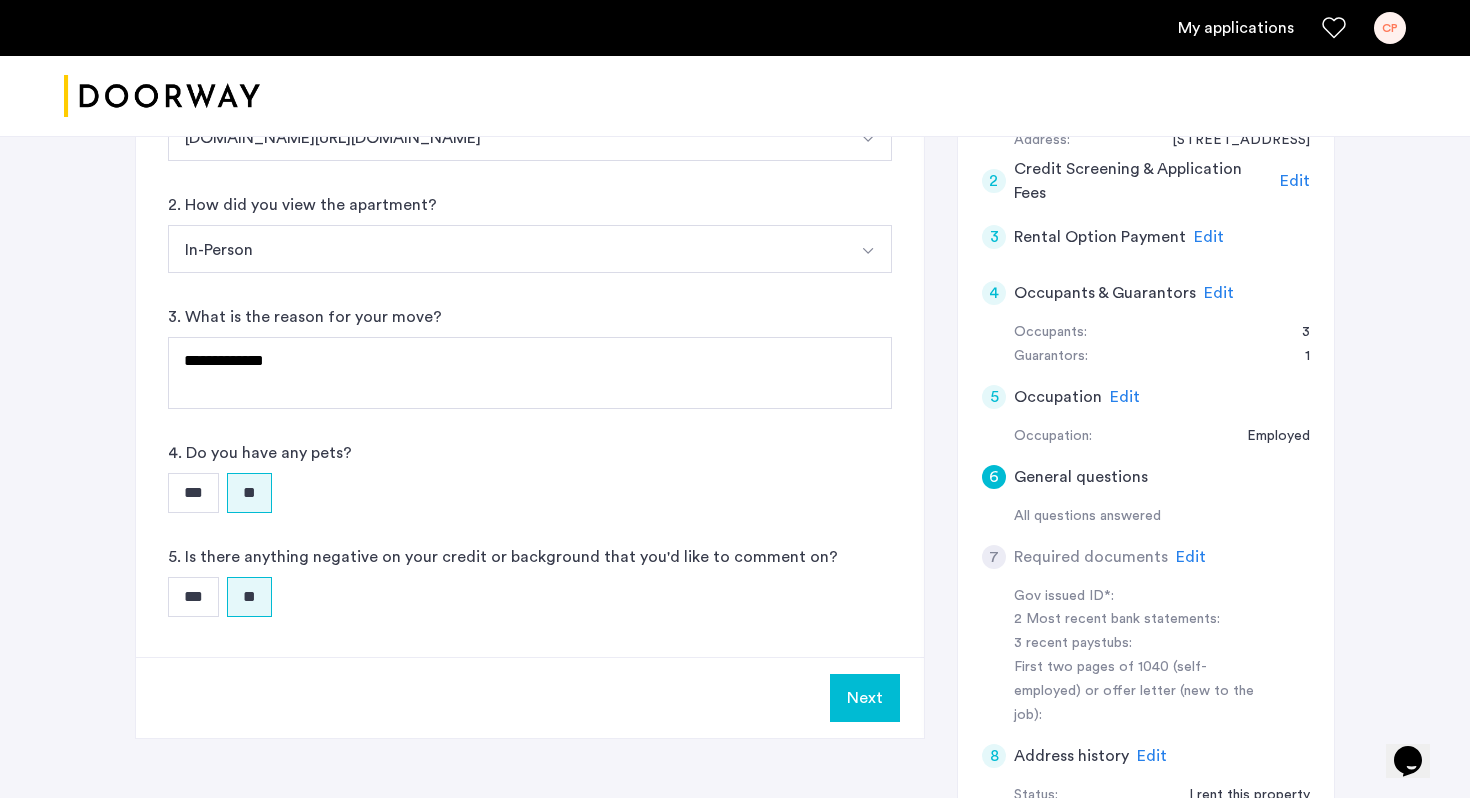 click on "Next" at bounding box center (865, 698) 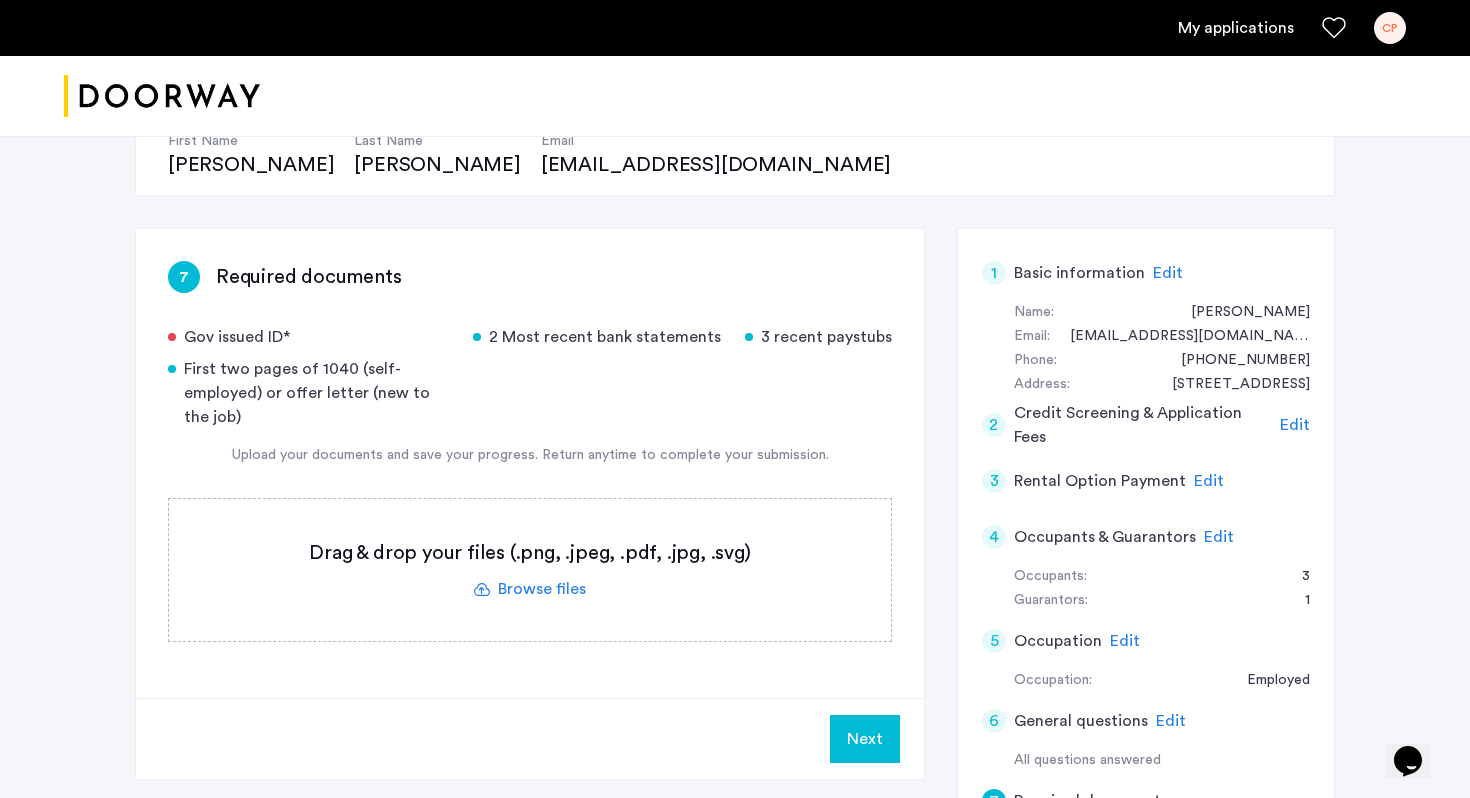 scroll, scrollTop: 226, scrollLeft: 0, axis: vertical 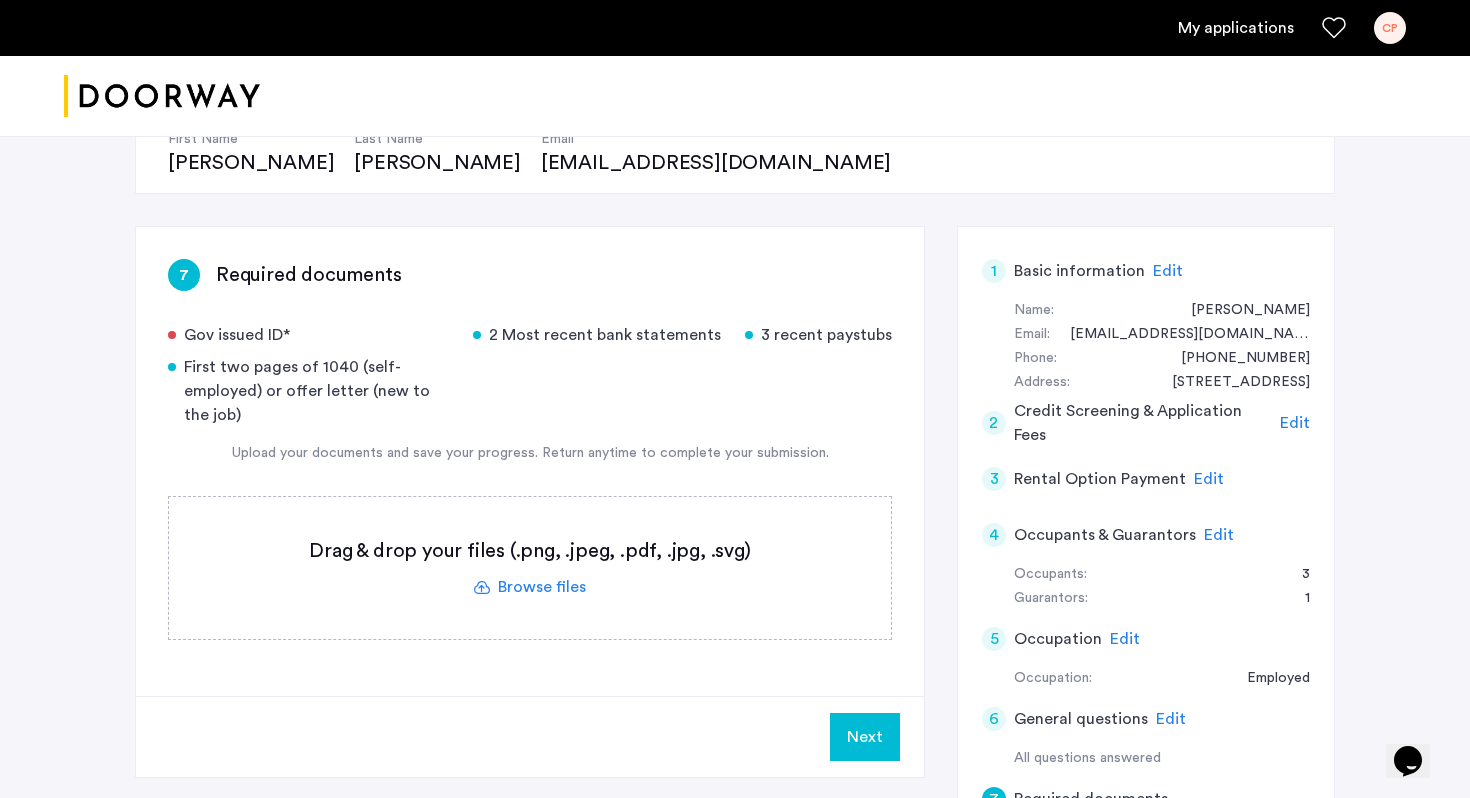 click 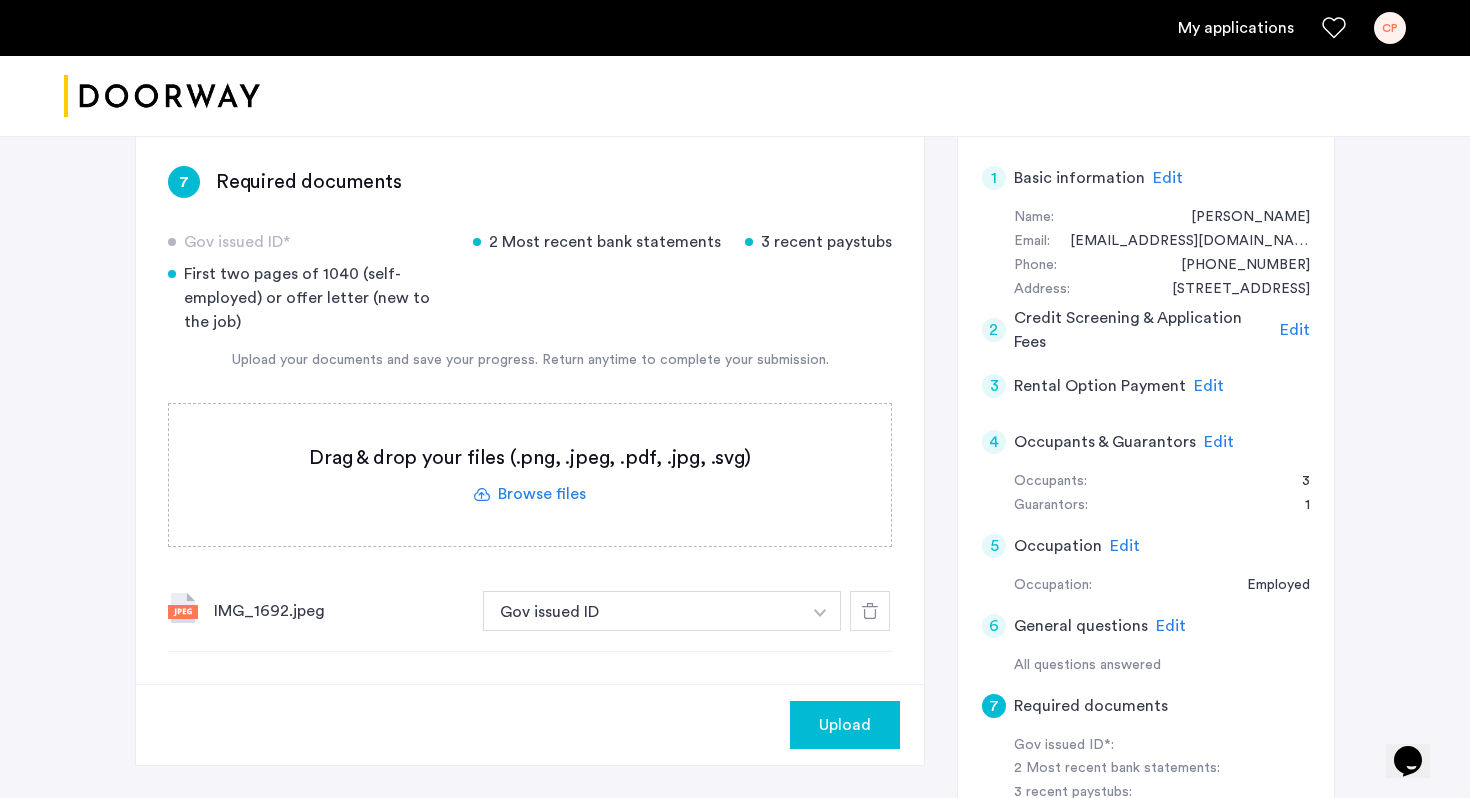 scroll, scrollTop: 316, scrollLeft: 0, axis: vertical 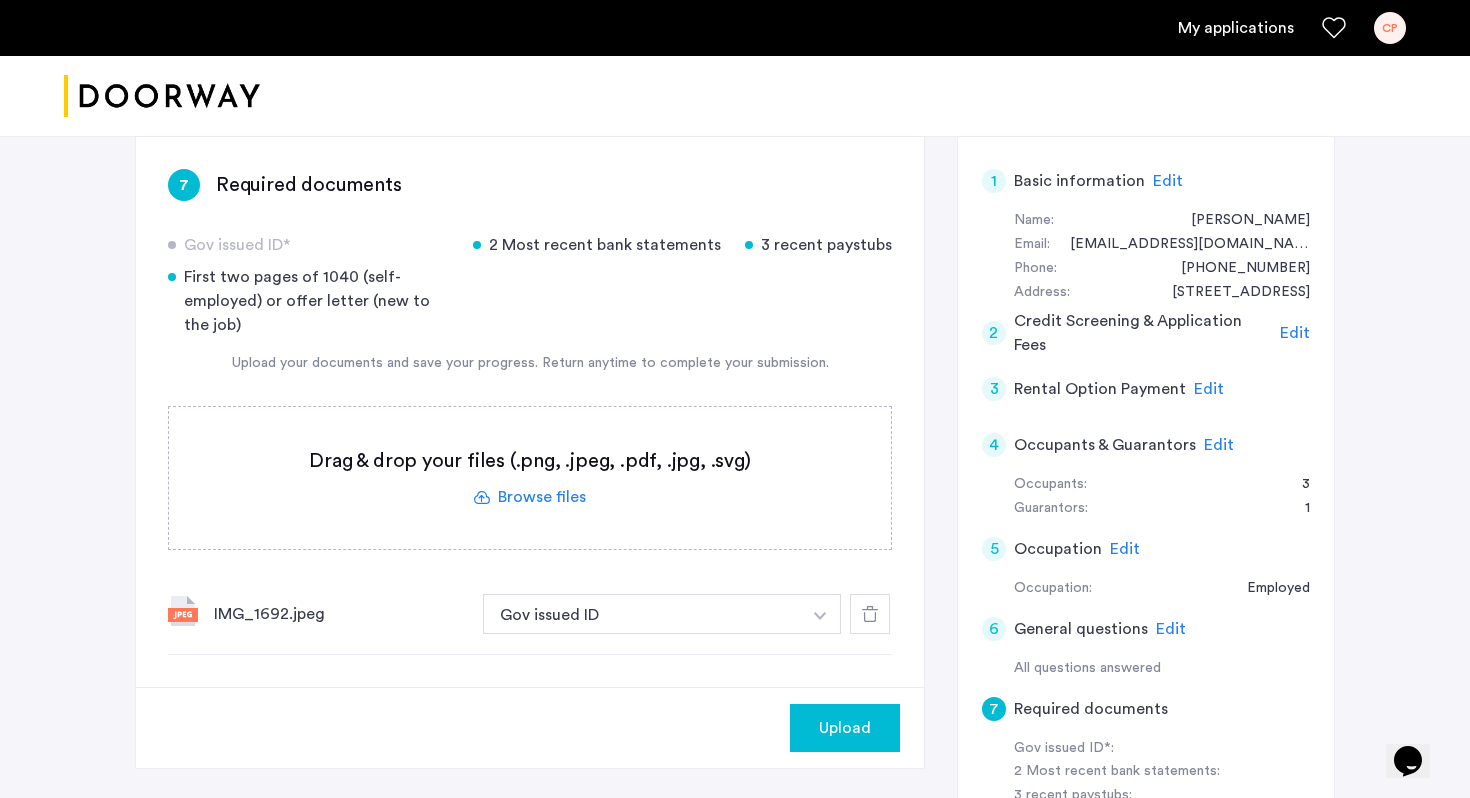 click 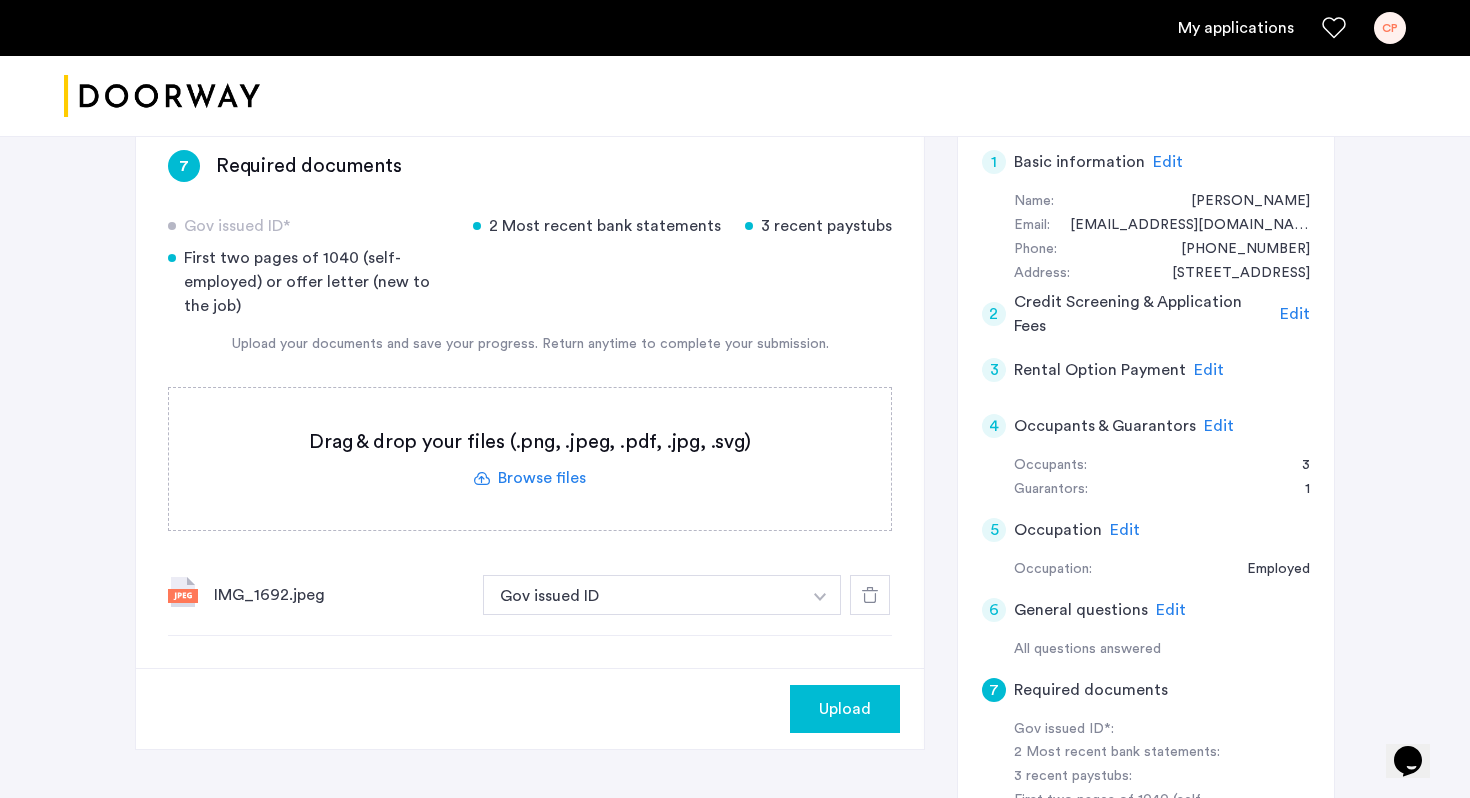 scroll, scrollTop: 342, scrollLeft: 0, axis: vertical 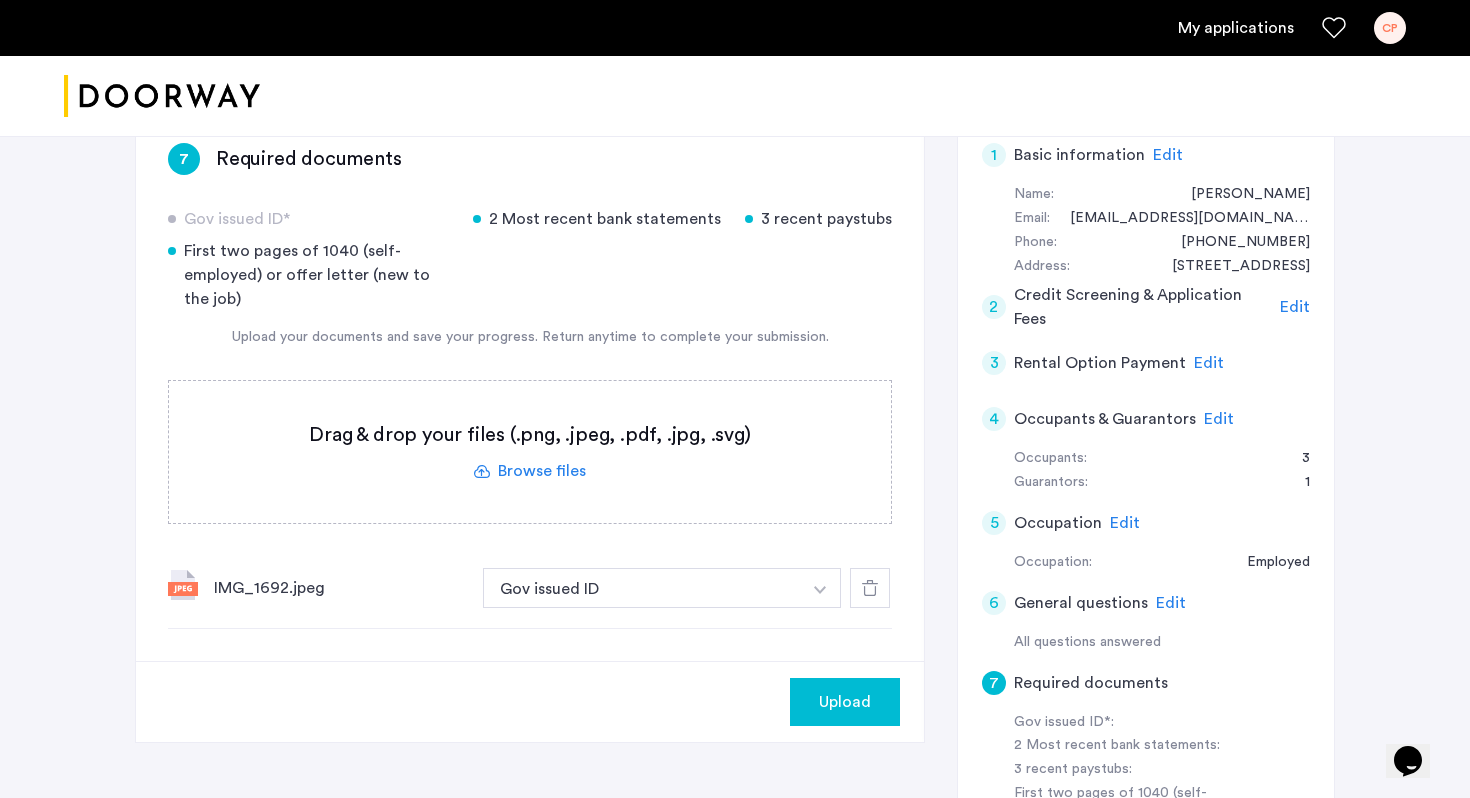 click 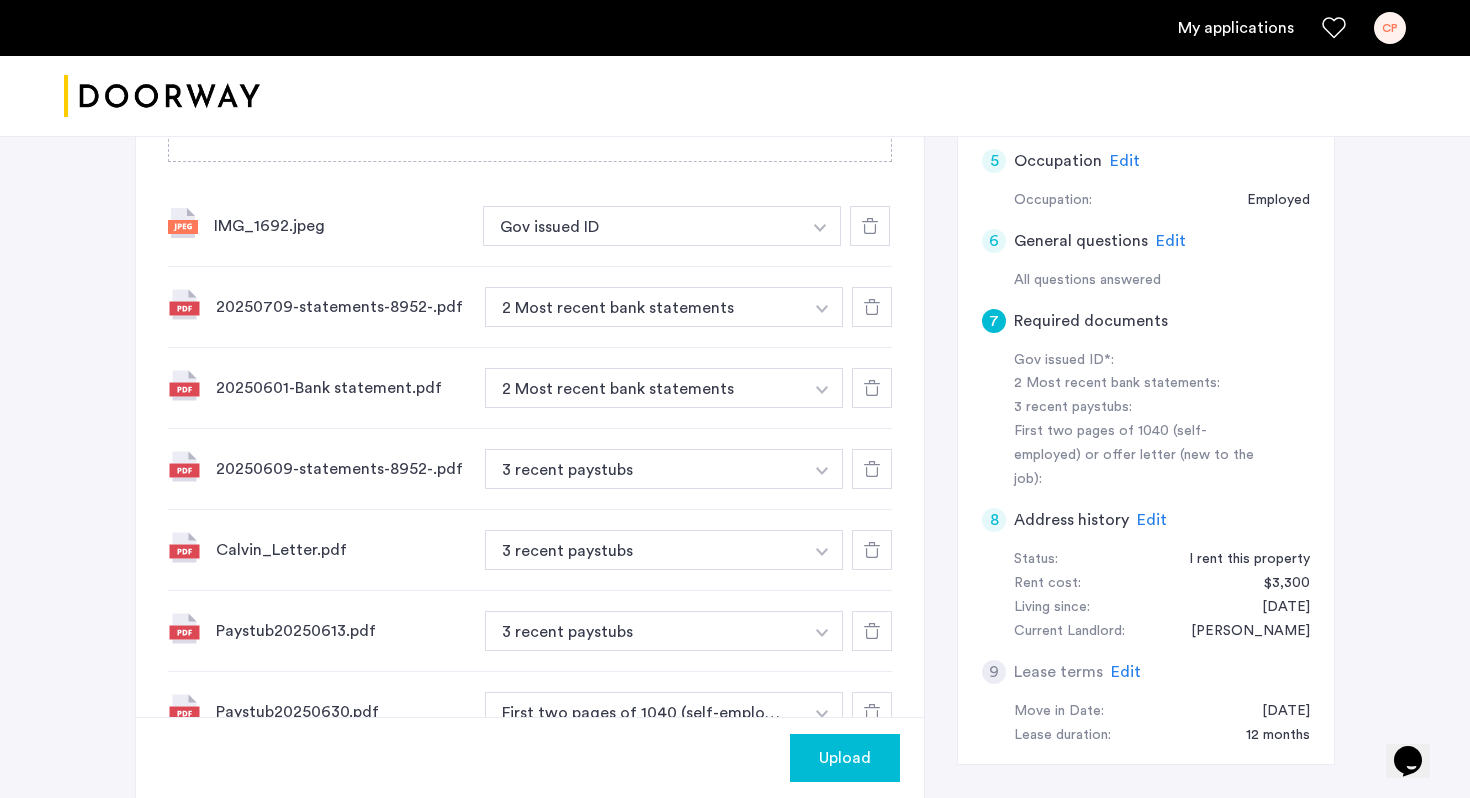 scroll, scrollTop: 705, scrollLeft: 0, axis: vertical 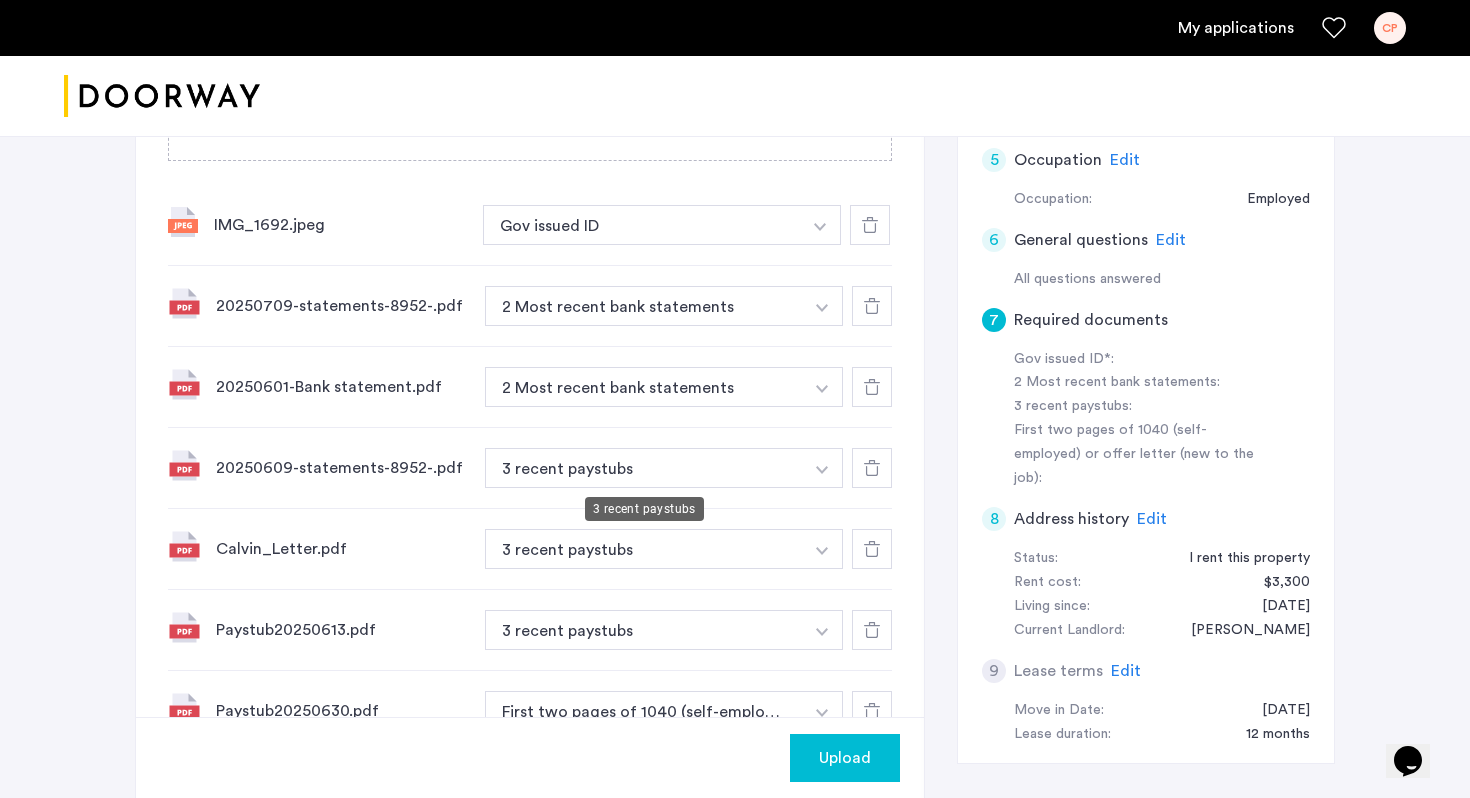 click on "3 recent paystubs" at bounding box center [644, 468] 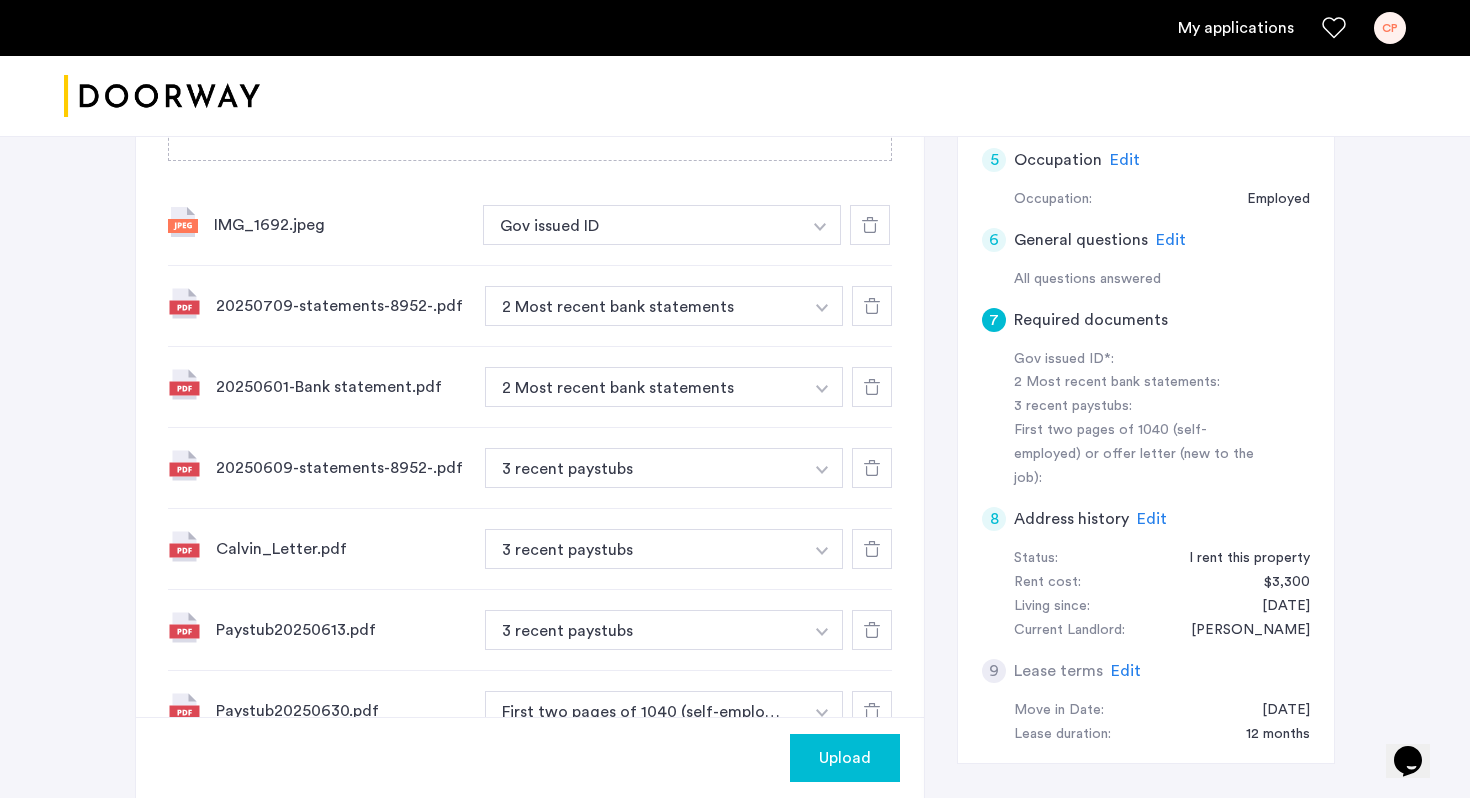 click at bounding box center (820, 227) 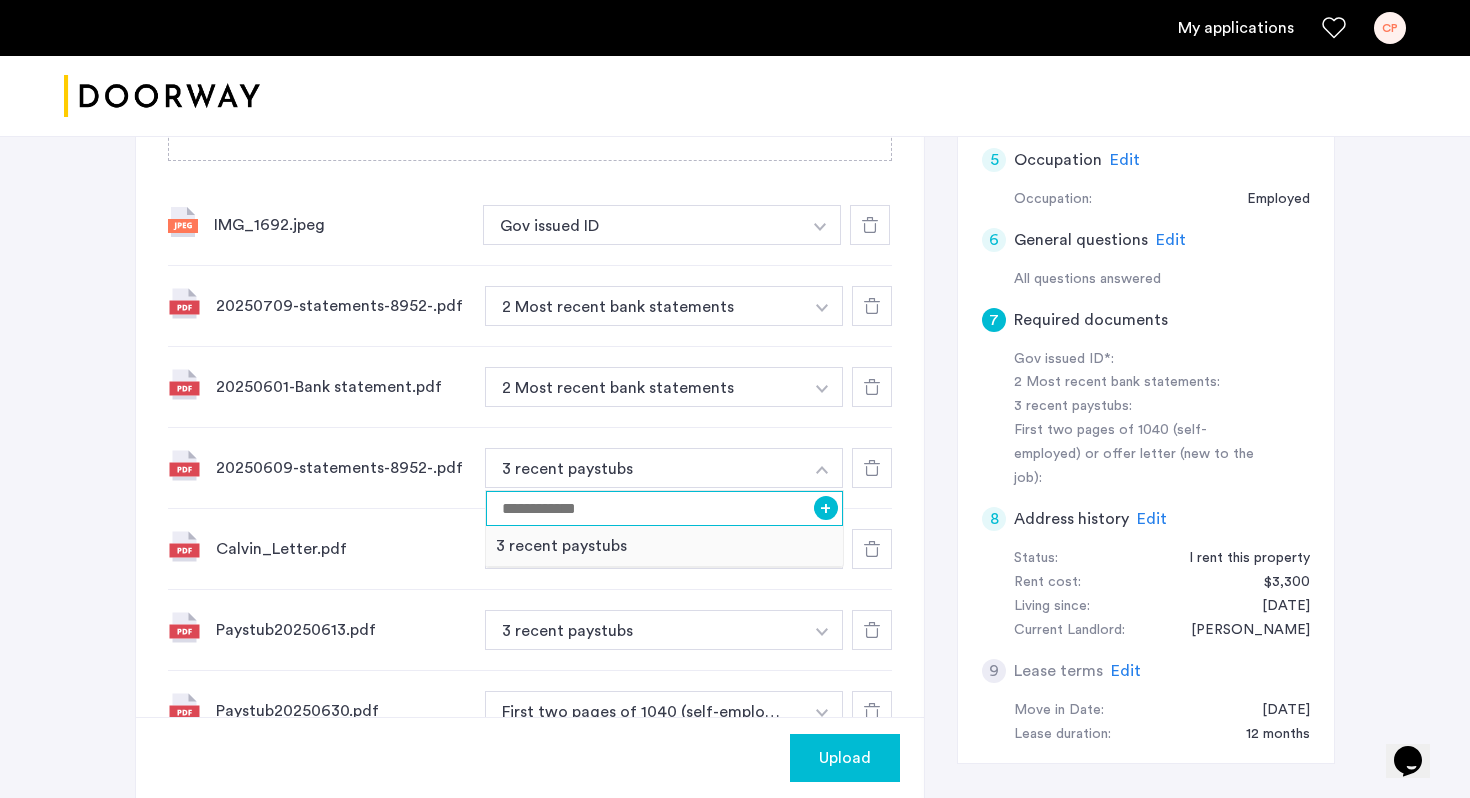 click at bounding box center (664, 508) 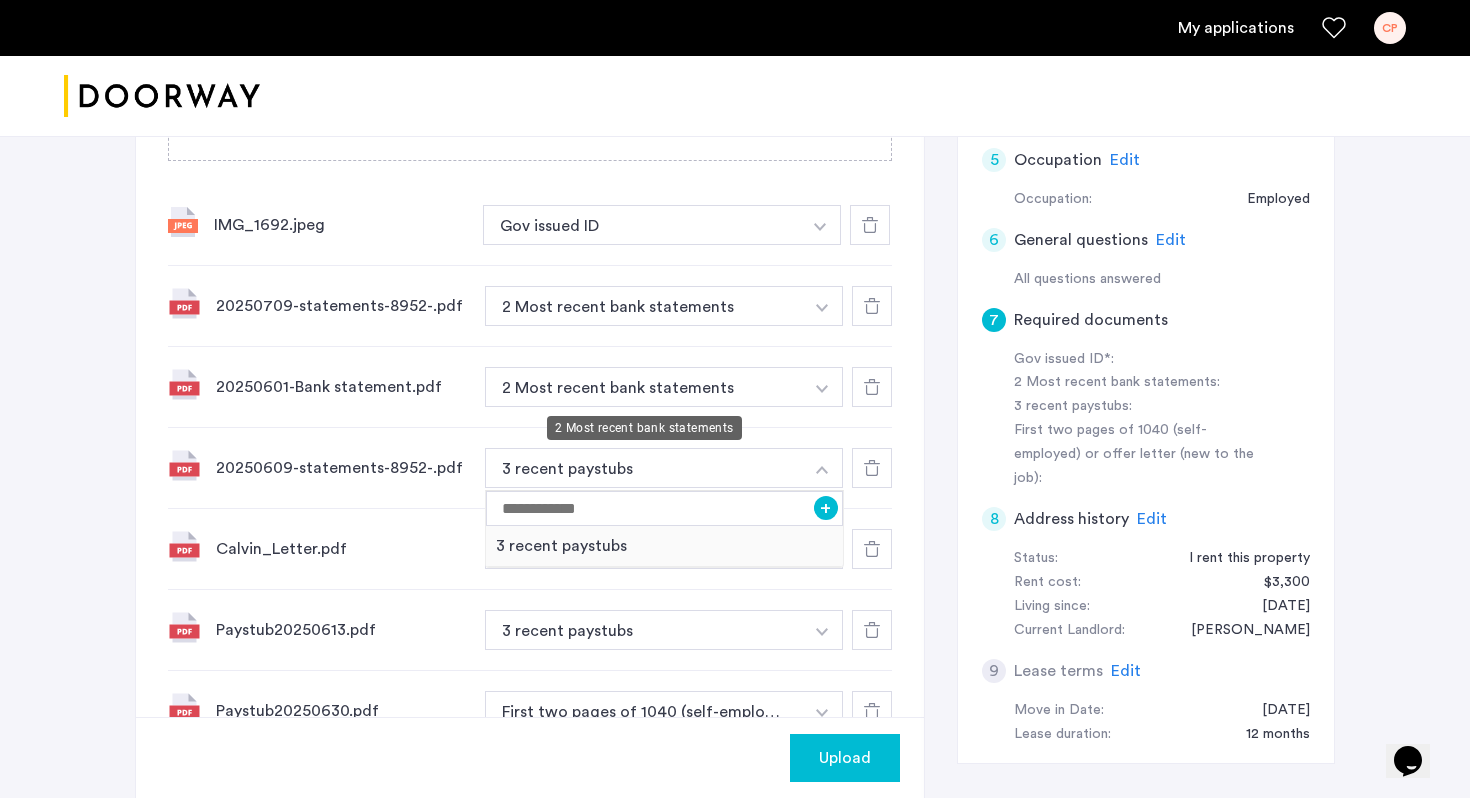 click on "2 Most recent bank statements" at bounding box center [644, 306] 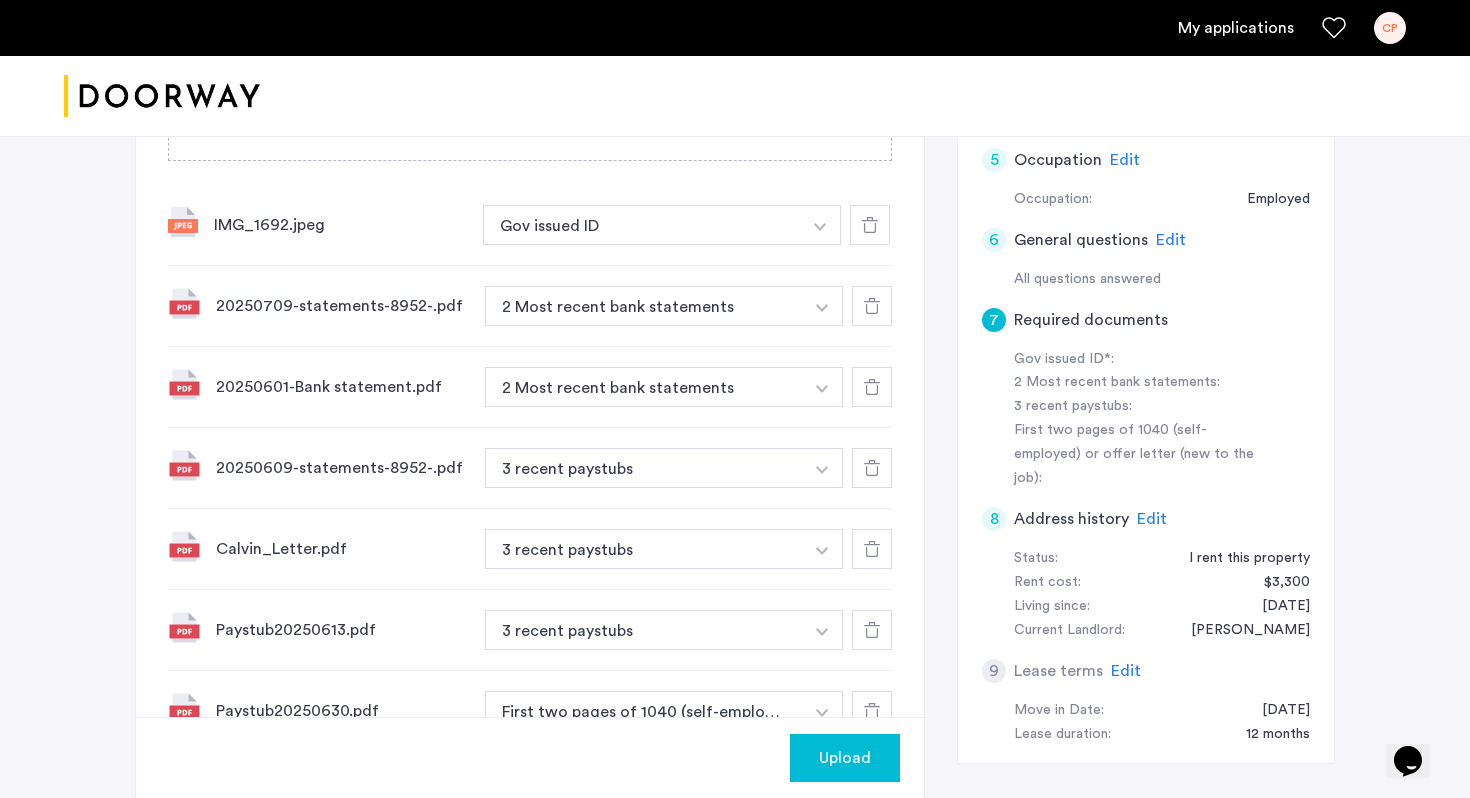 click on "2 Most recent bank statements" at bounding box center (644, 387) 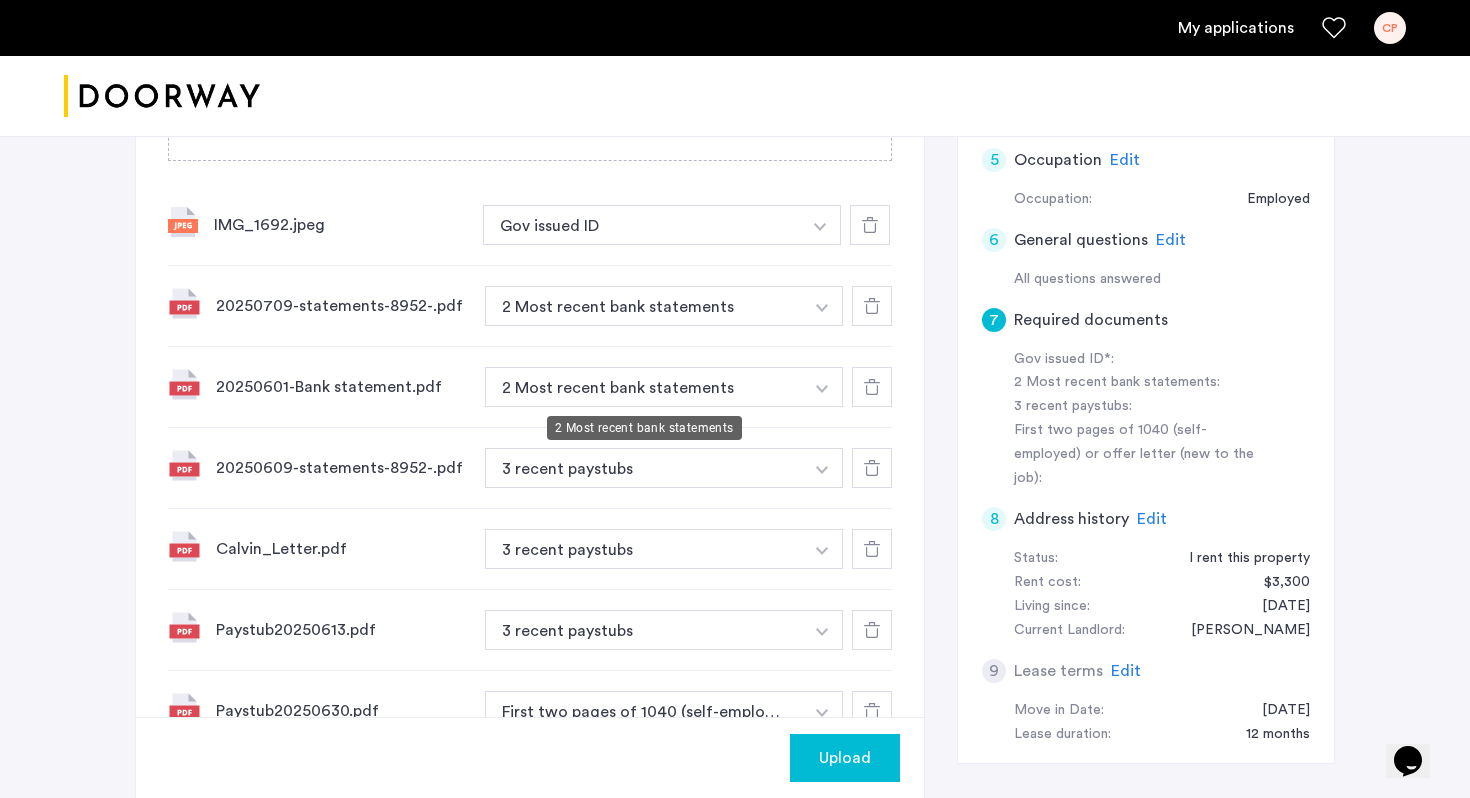 click on "2 Most recent bank statements" at bounding box center (644, 387) 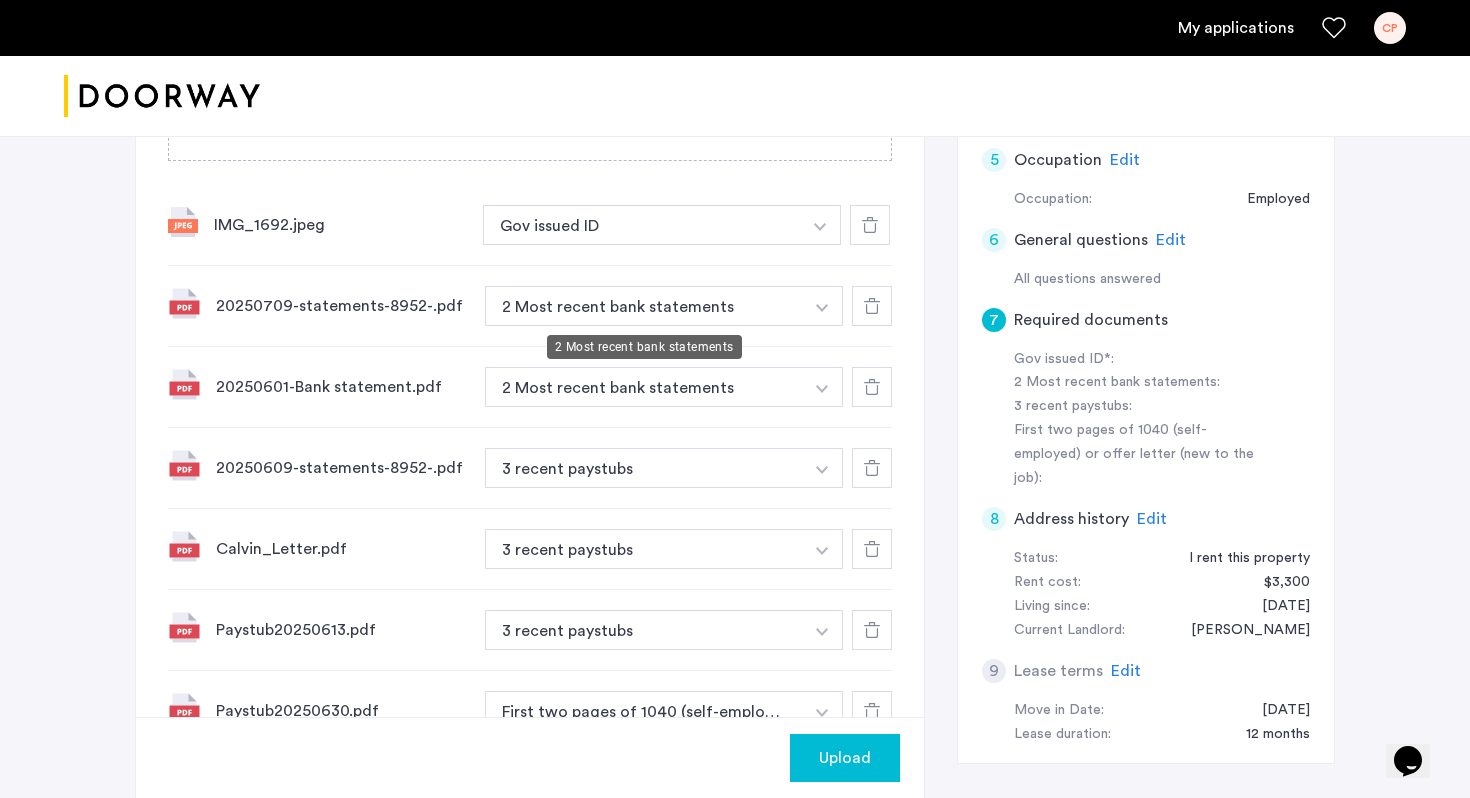 click on "2 Most recent bank statements" at bounding box center [644, 306] 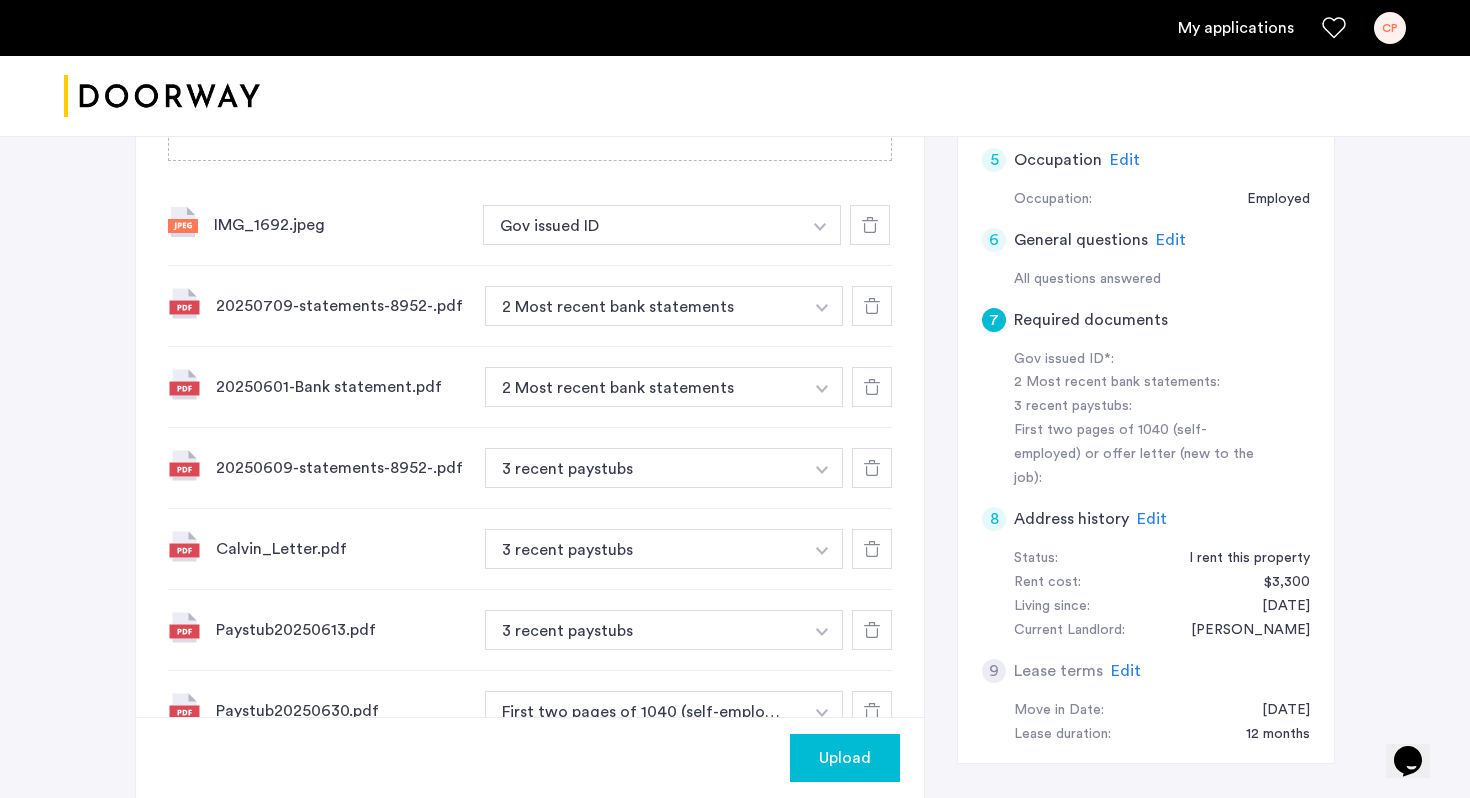click on "2 Most recent bank statements" at bounding box center [644, 306] 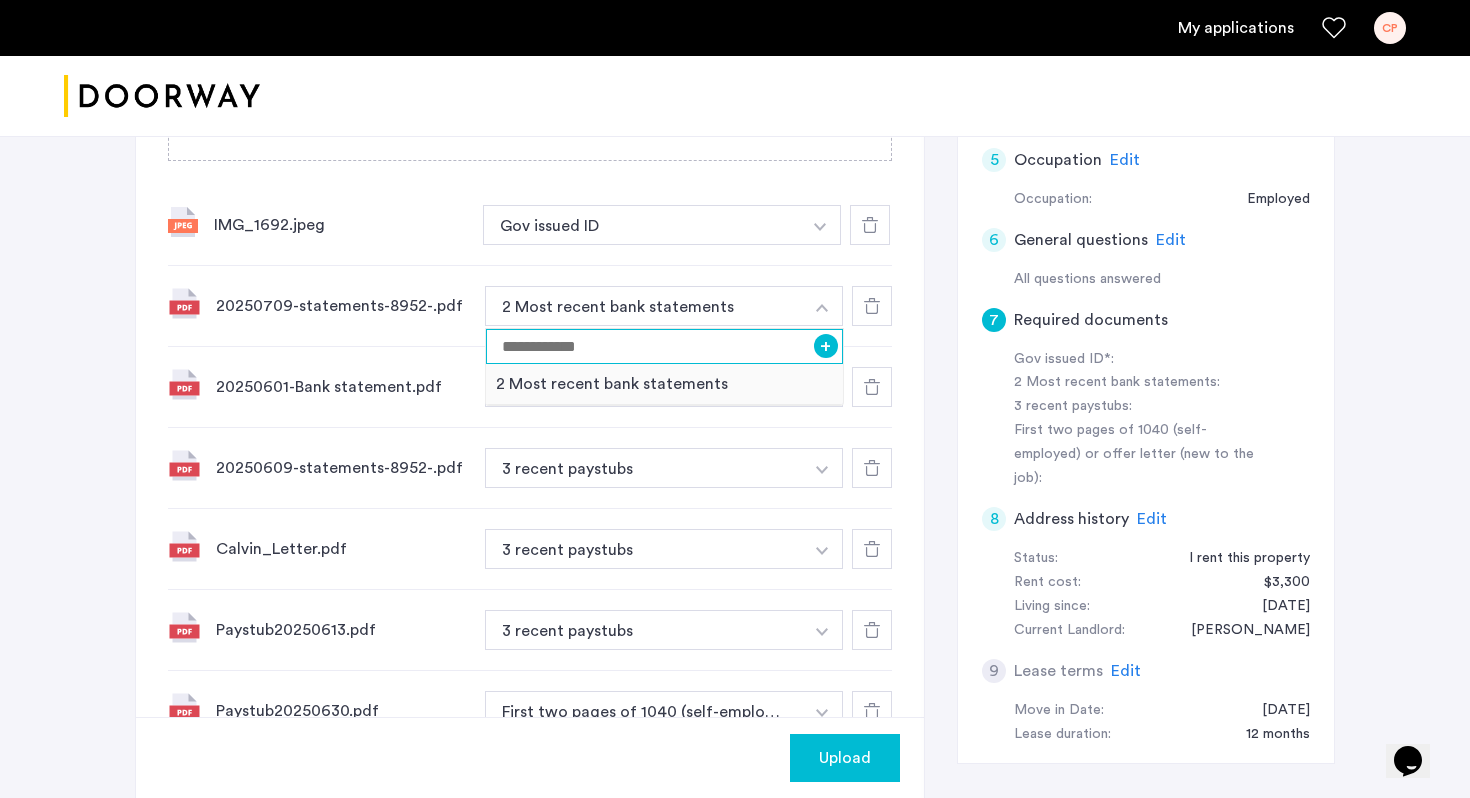 click at bounding box center (664, 346) 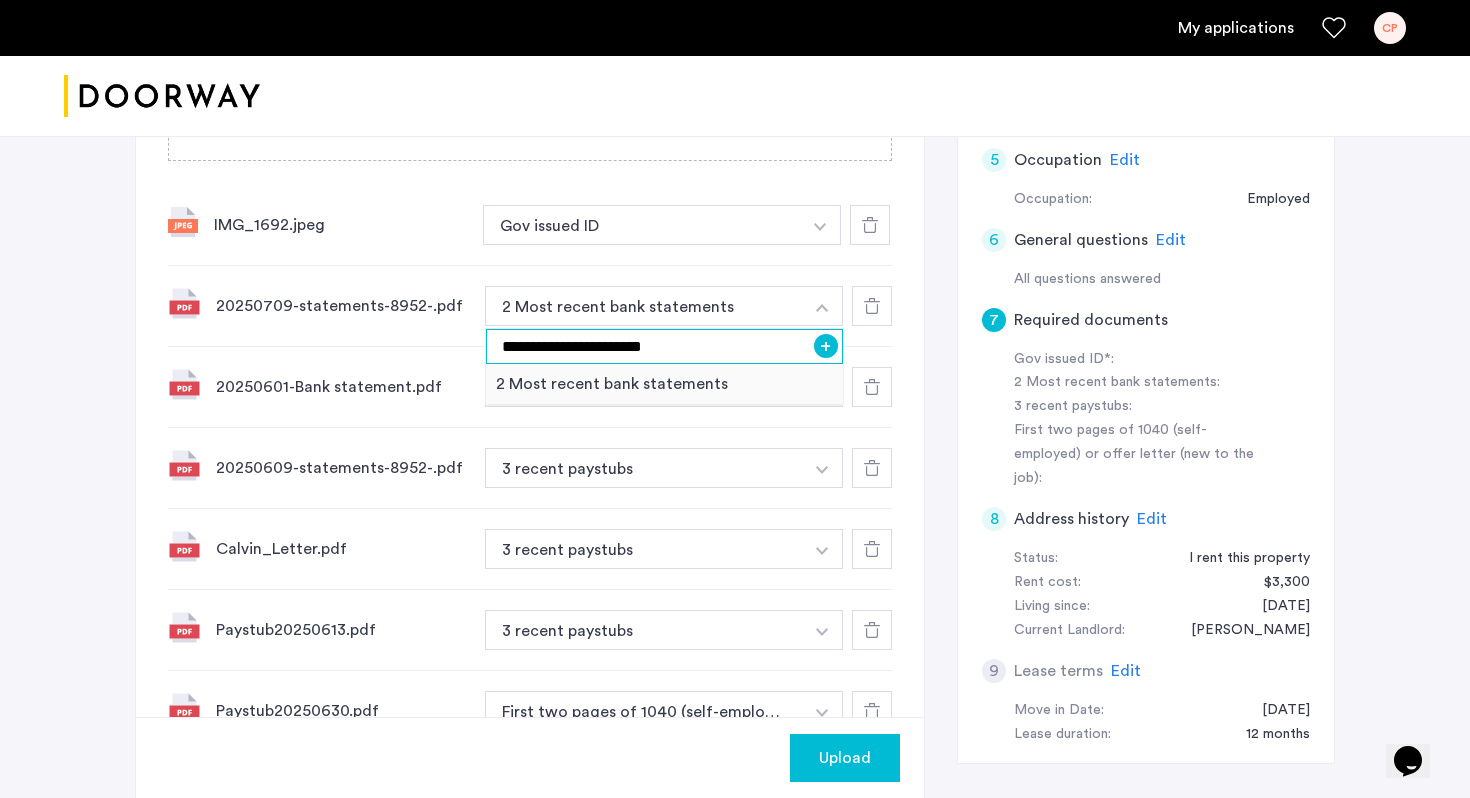 type on "**********" 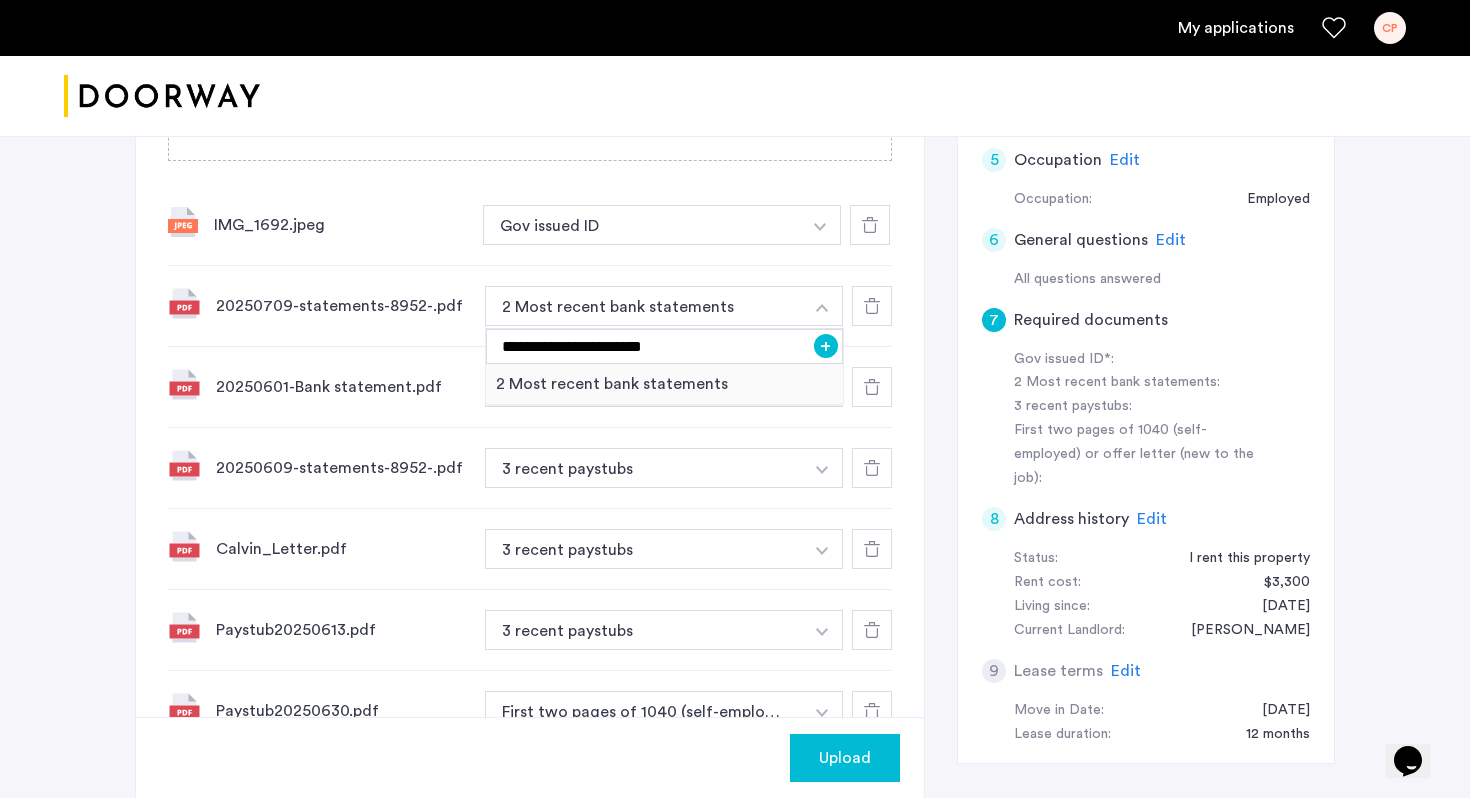 click on "**********" 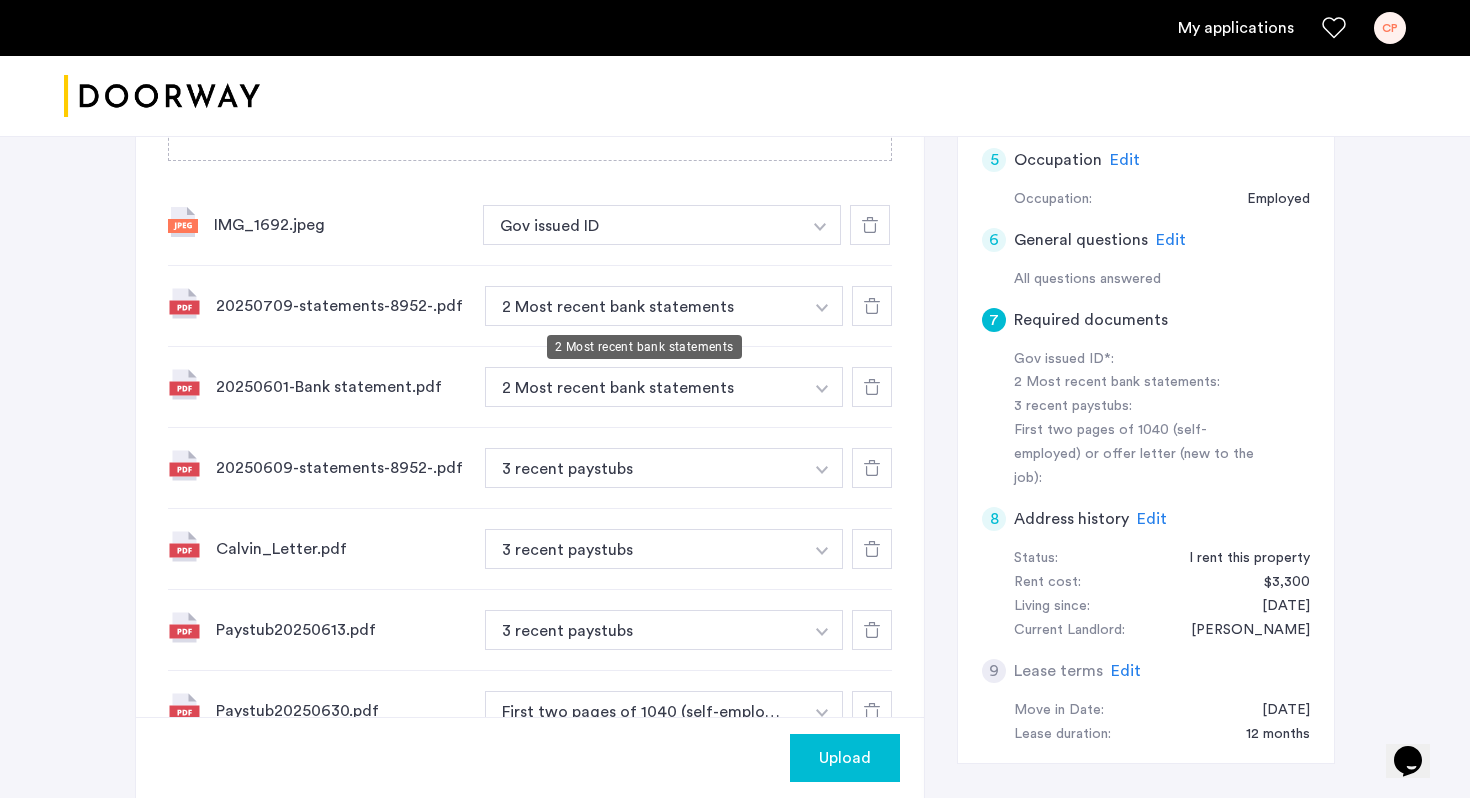 click on "2 Most recent bank statements" at bounding box center [644, 306] 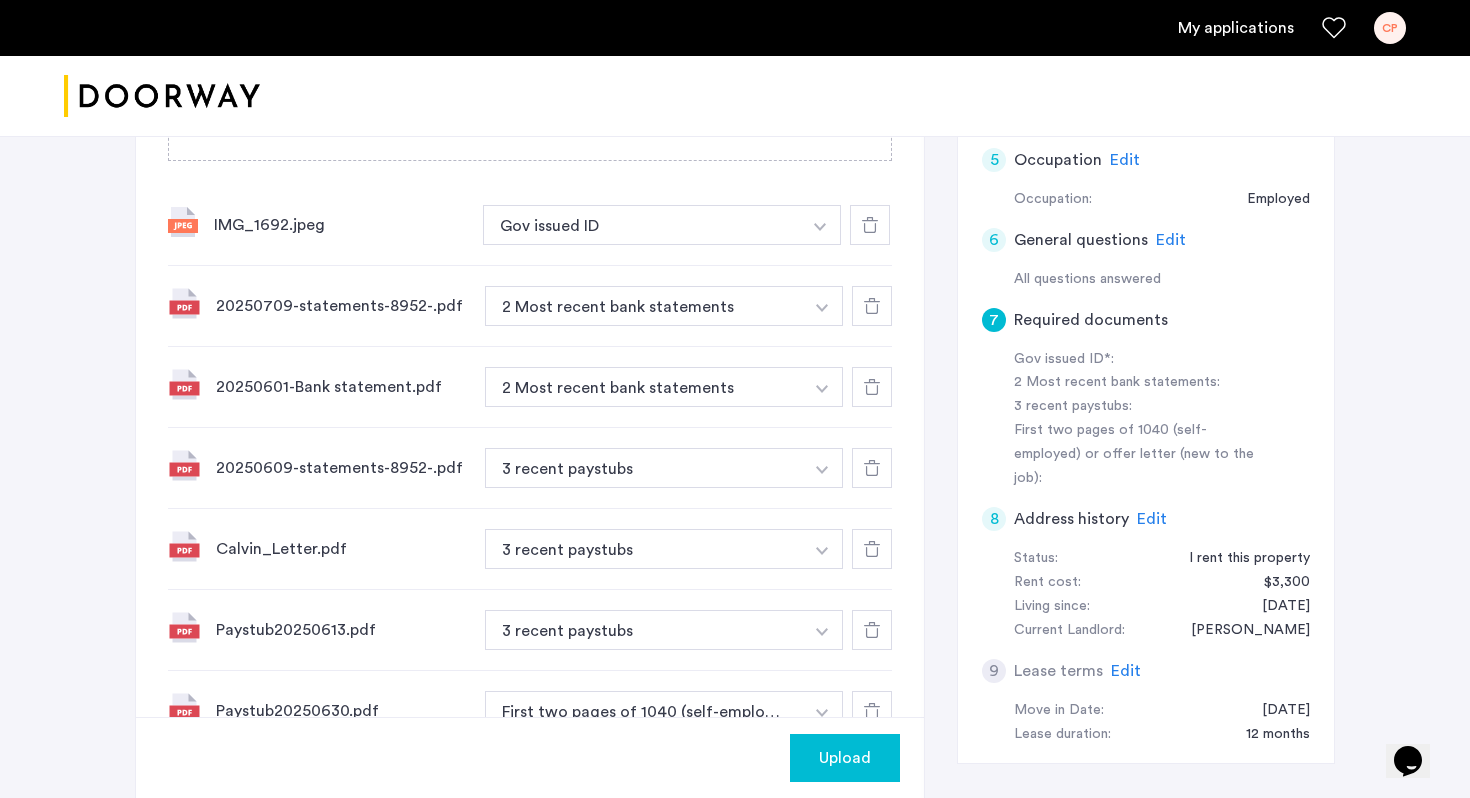 drag, startPoint x: 716, startPoint y: 319, endPoint x: 783, endPoint y: 319, distance: 67 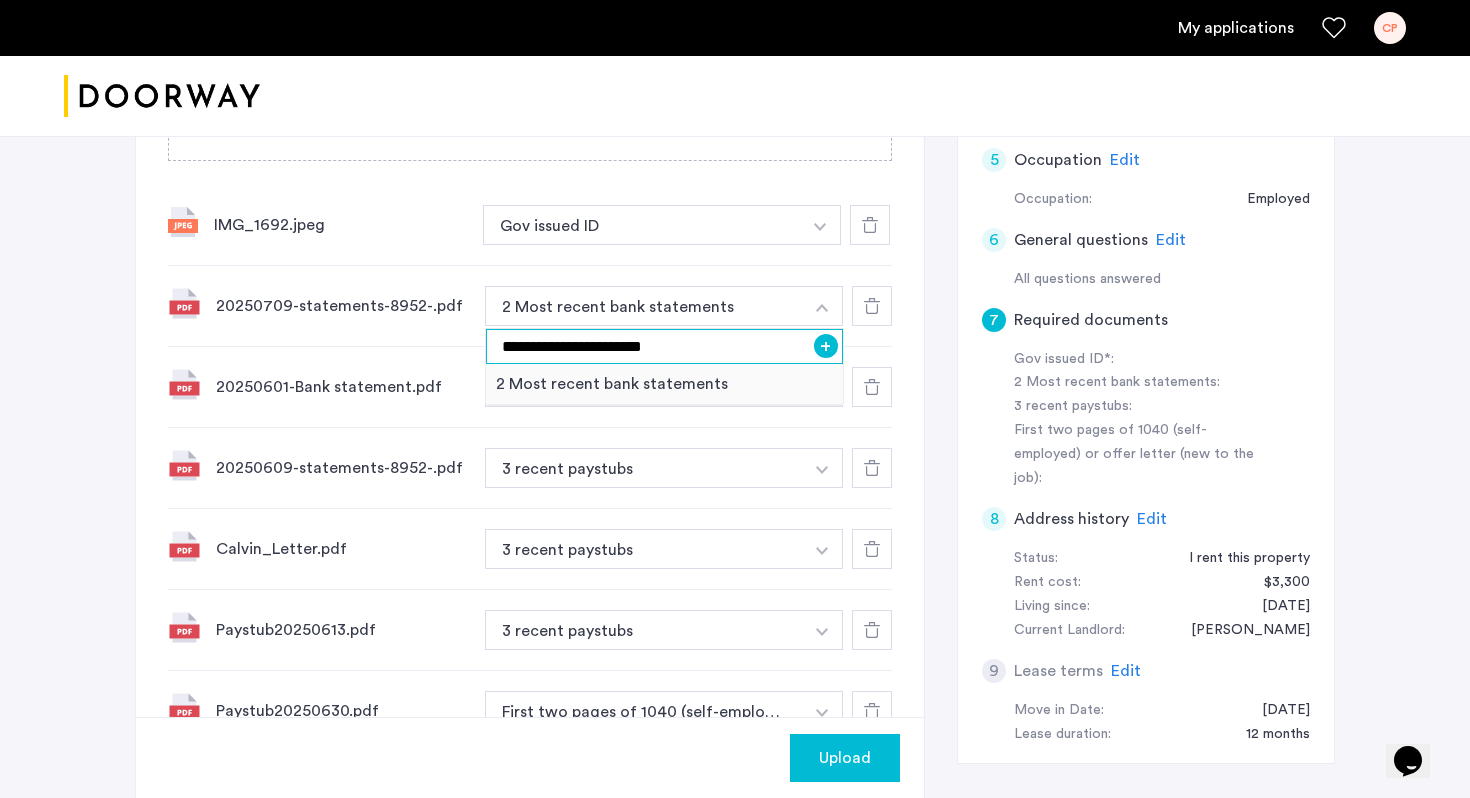 click on "**********" at bounding box center [664, 346] 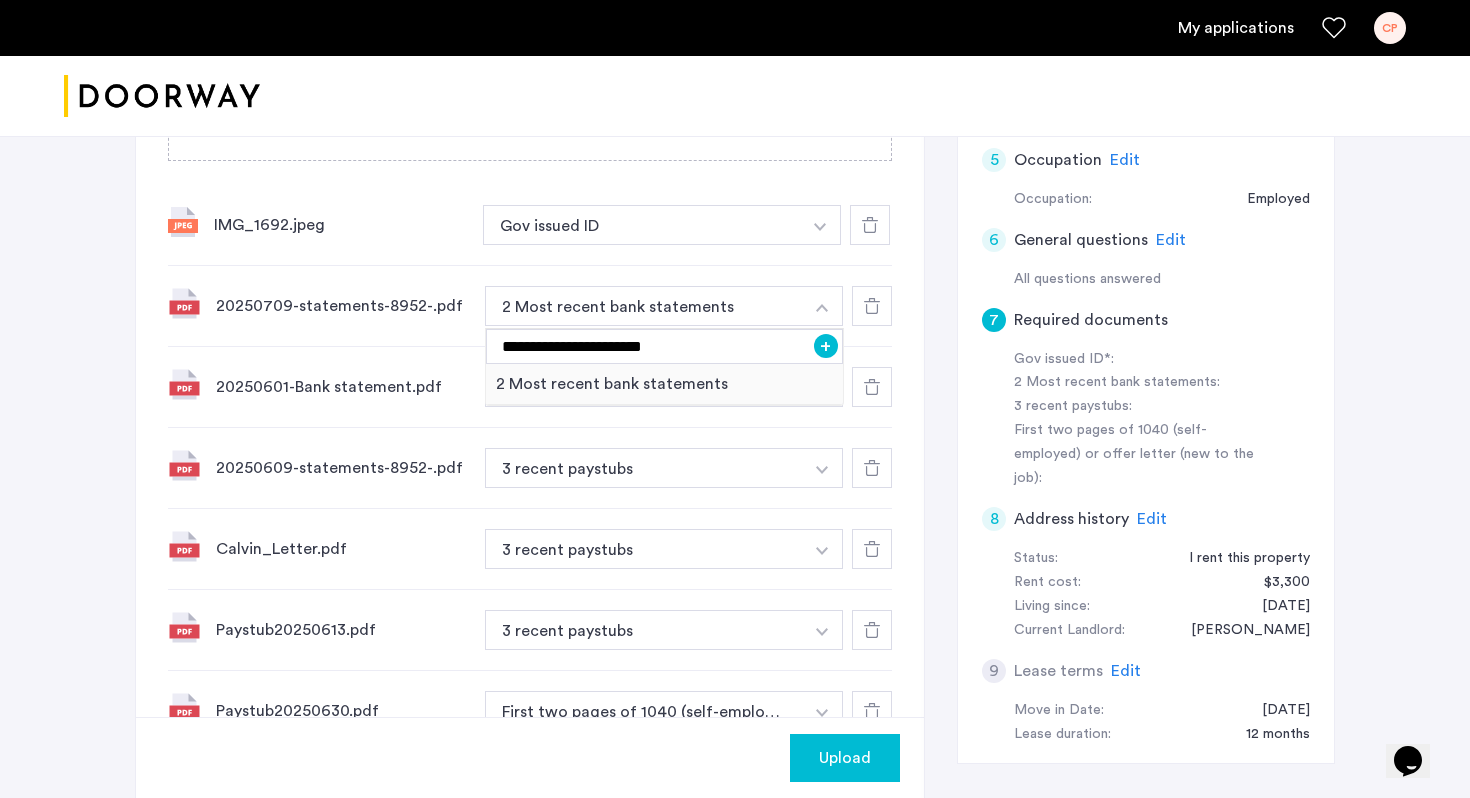 click on "+" at bounding box center [826, 346] 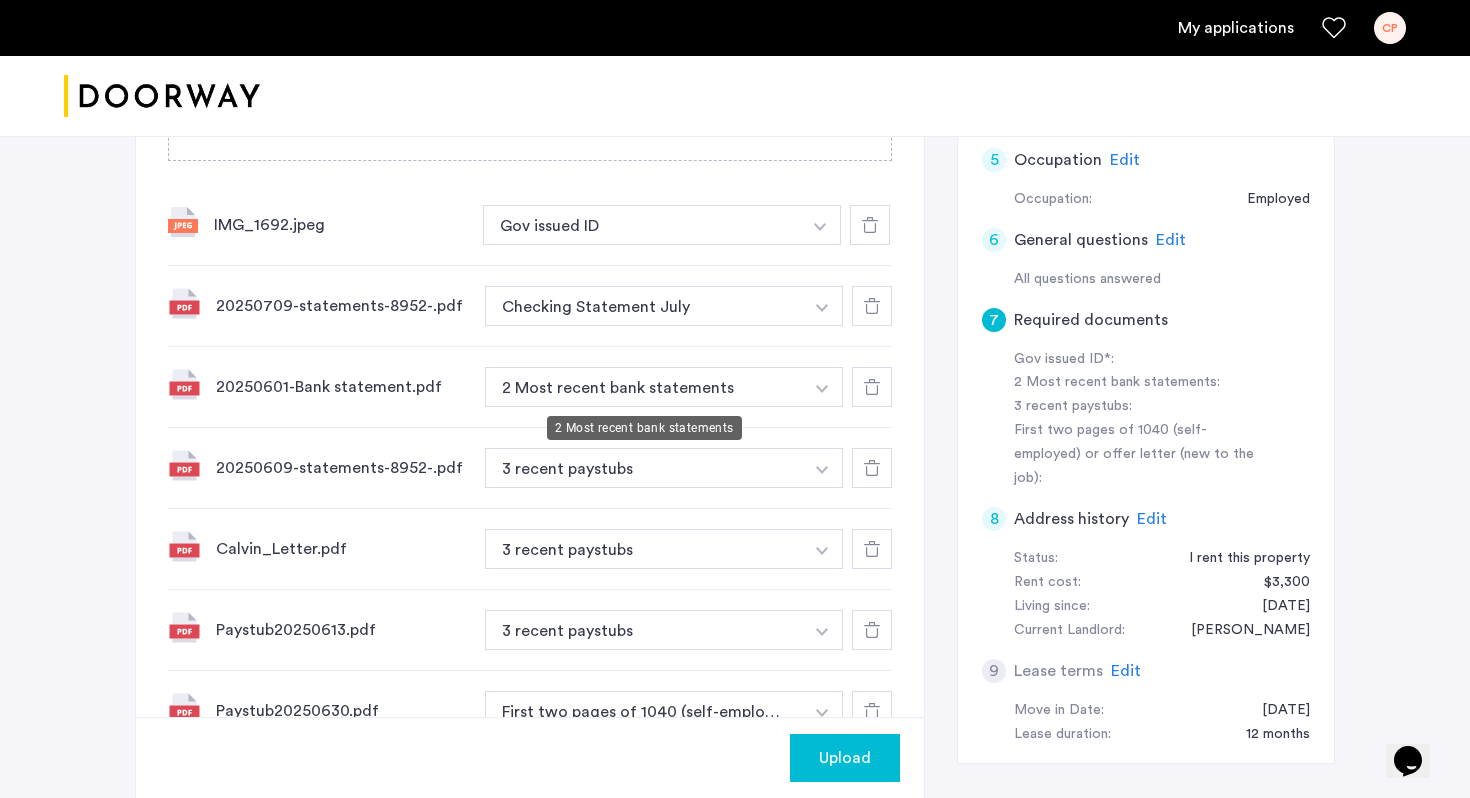 click on "2 Most recent bank statements" at bounding box center (644, 387) 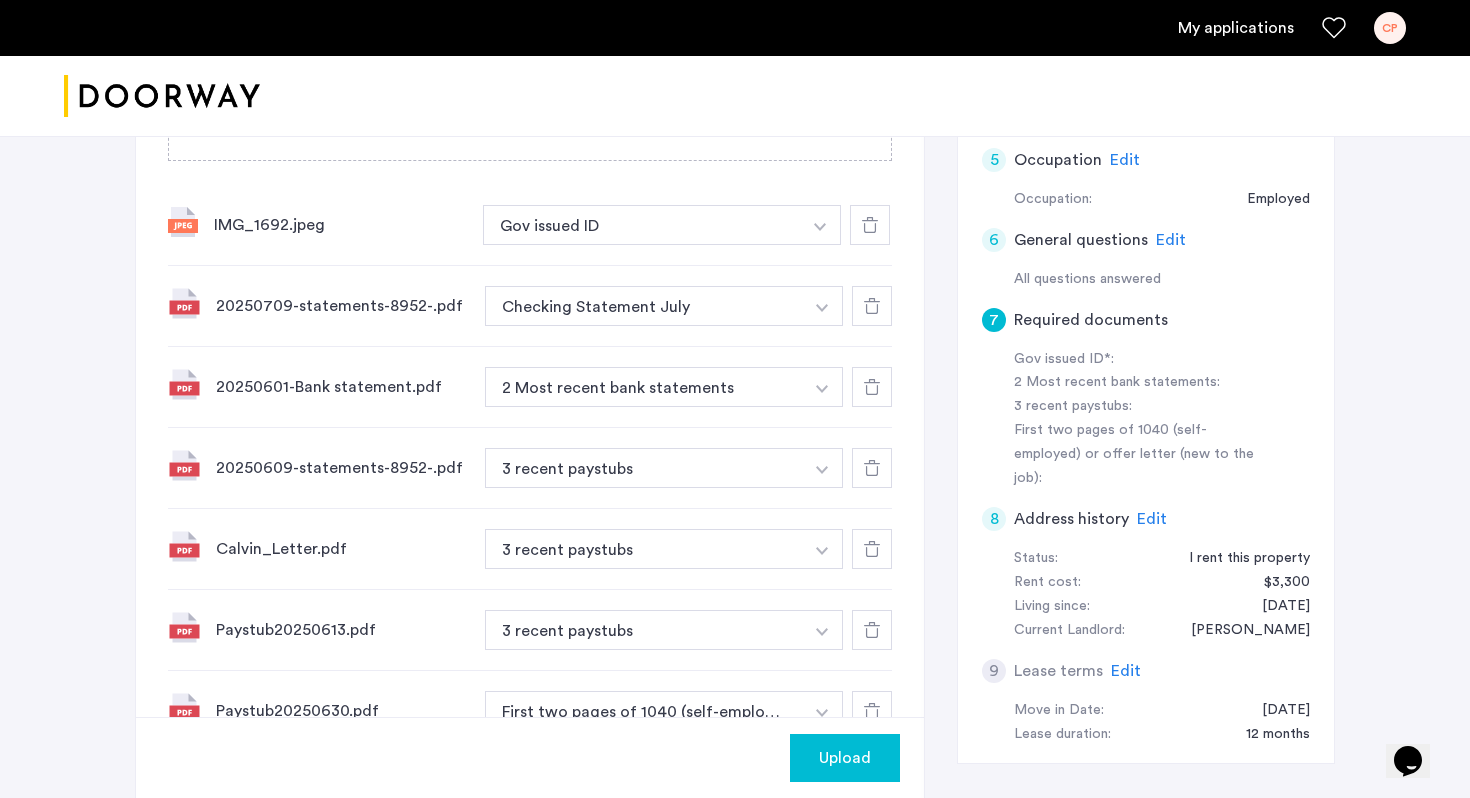 click on "2 Most recent bank statements" at bounding box center [644, 387] 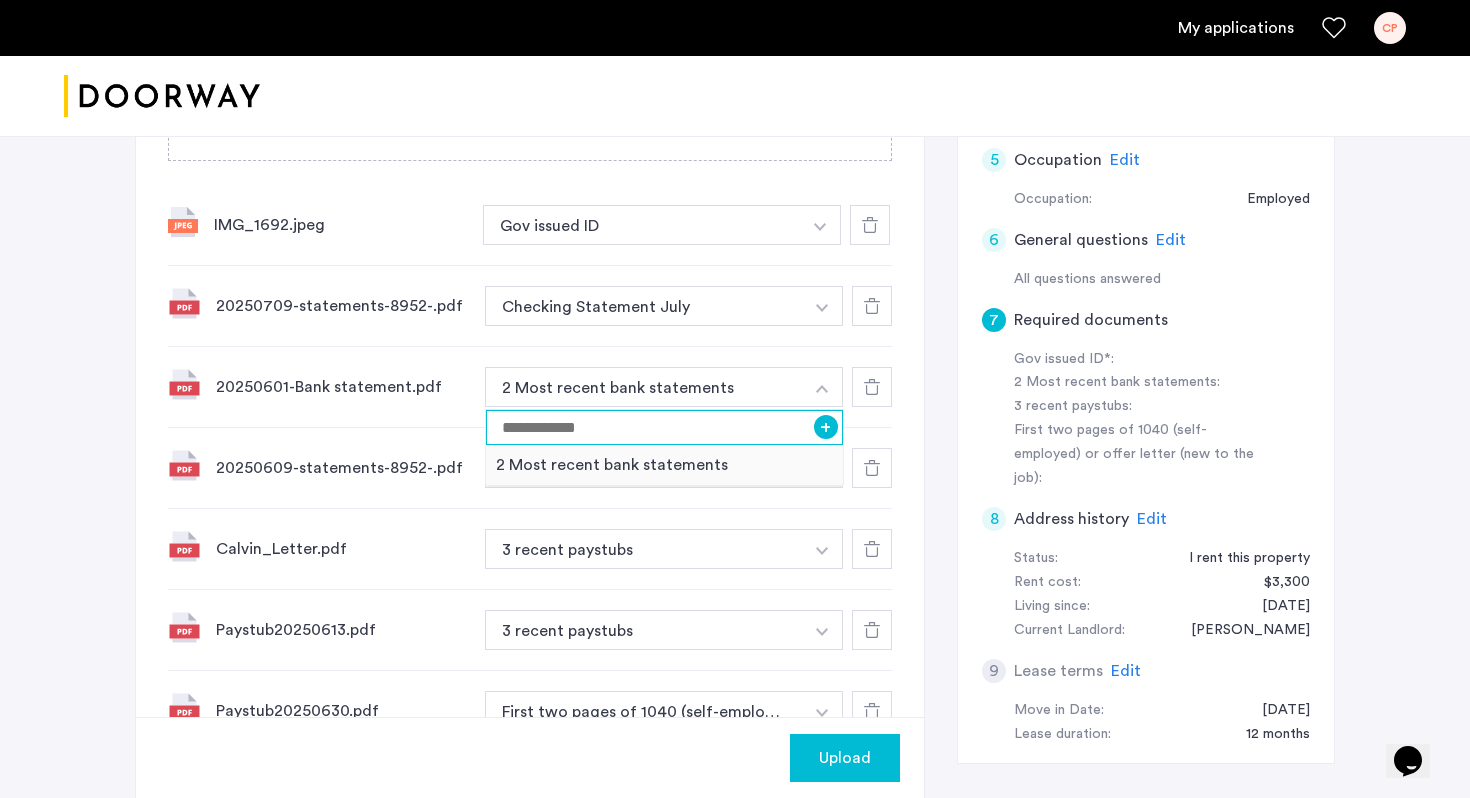 click at bounding box center [664, 427] 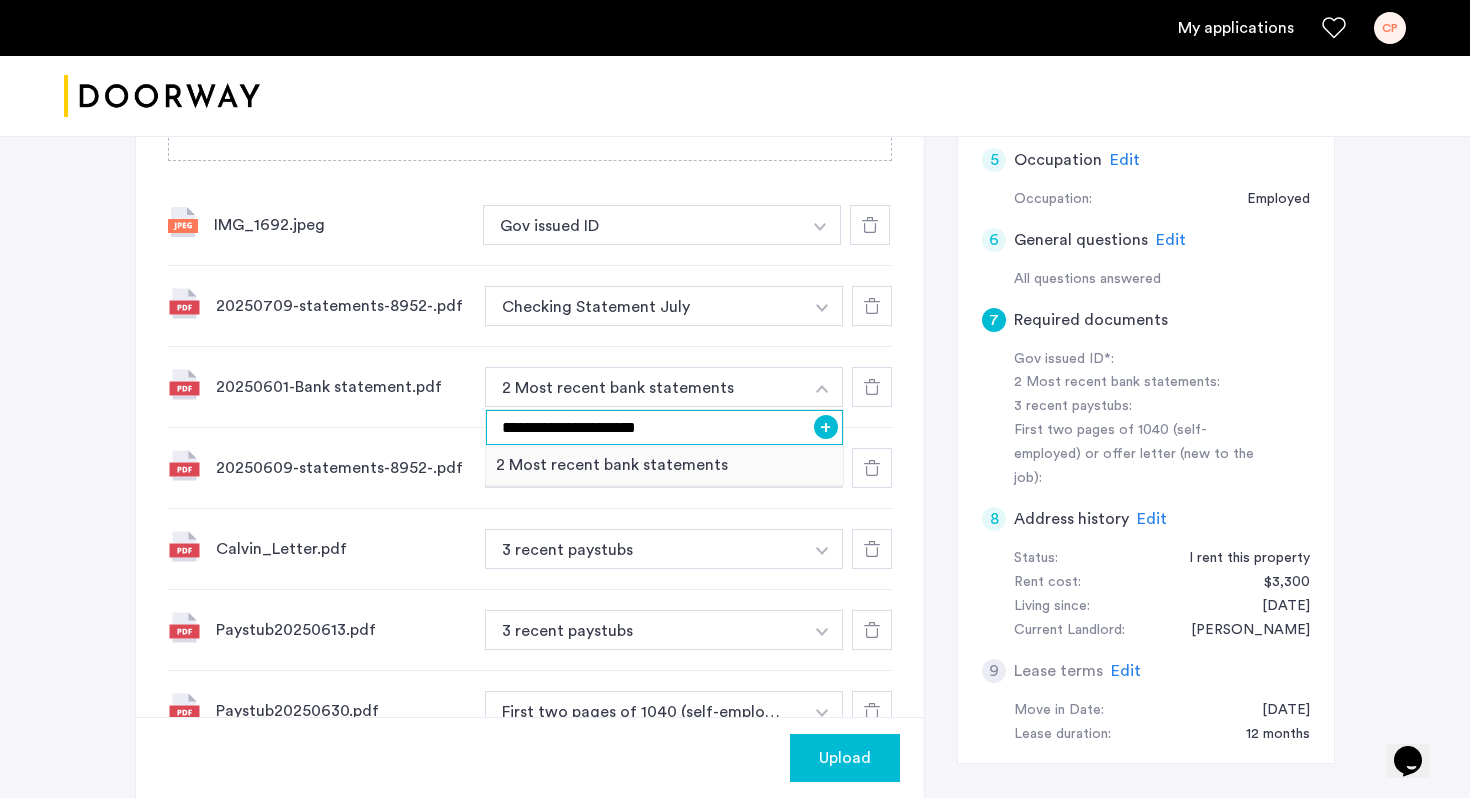 type on "**********" 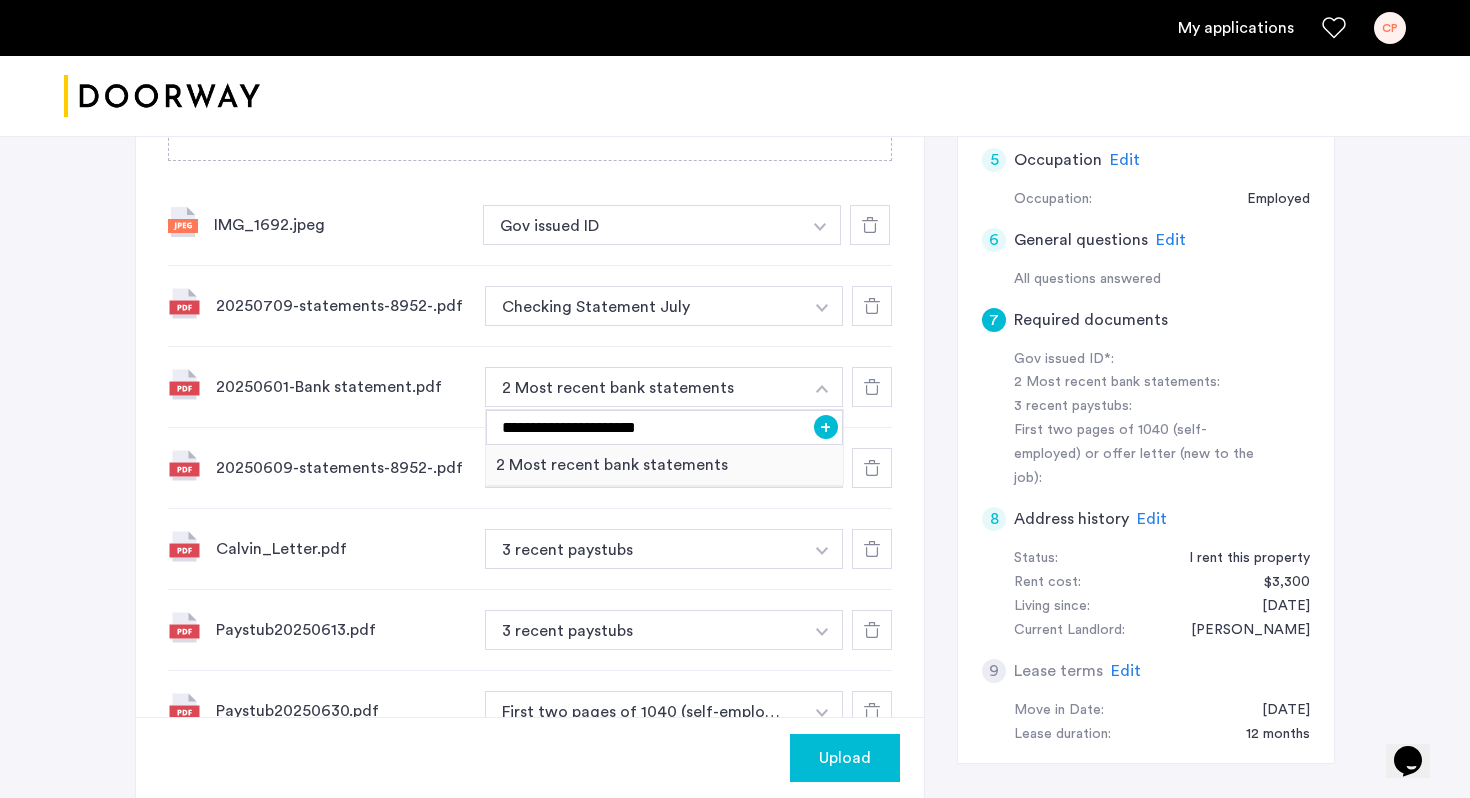 click on "+" at bounding box center [826, 427] 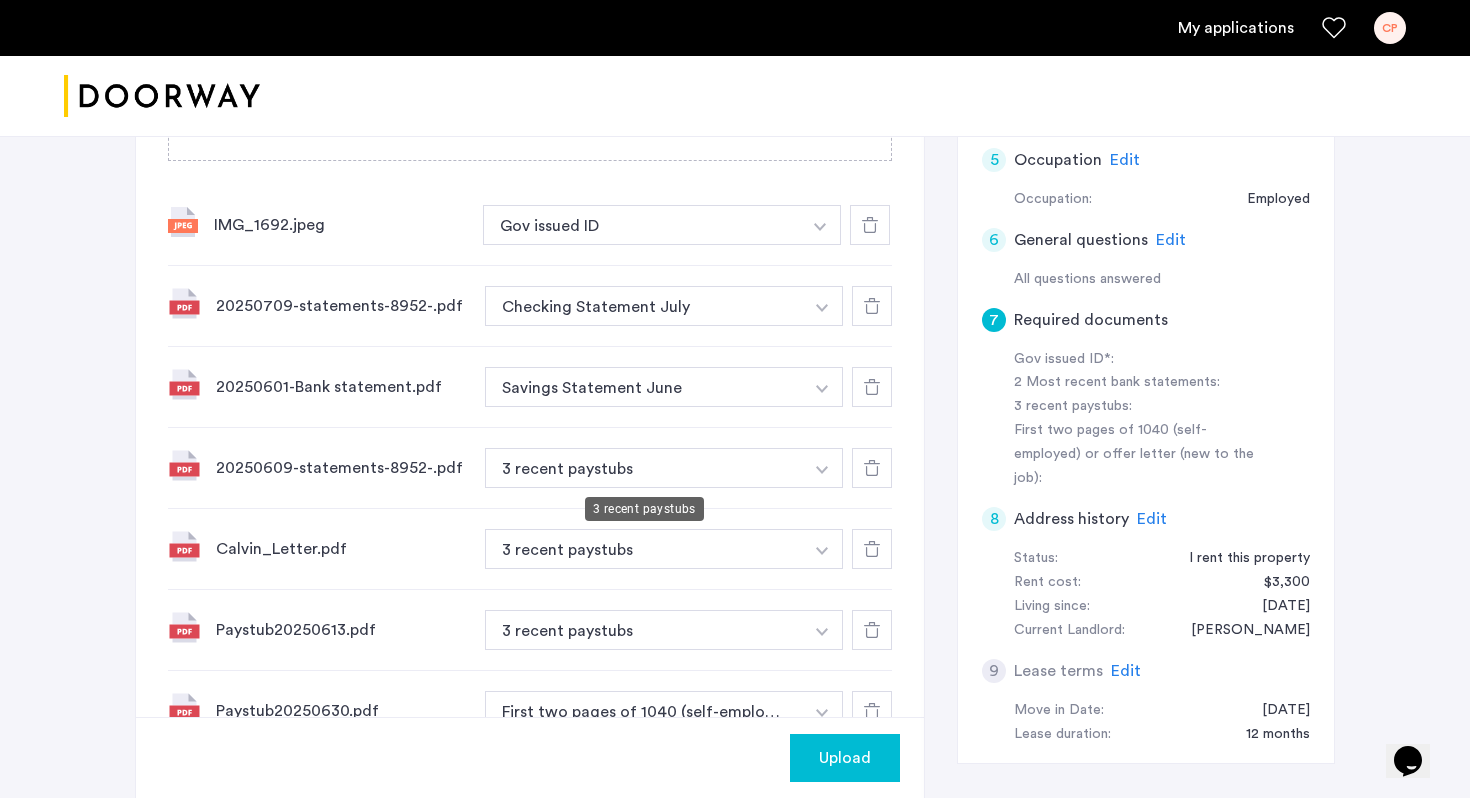 click on "3 recent paystubs" at bounding box center (644, 468) 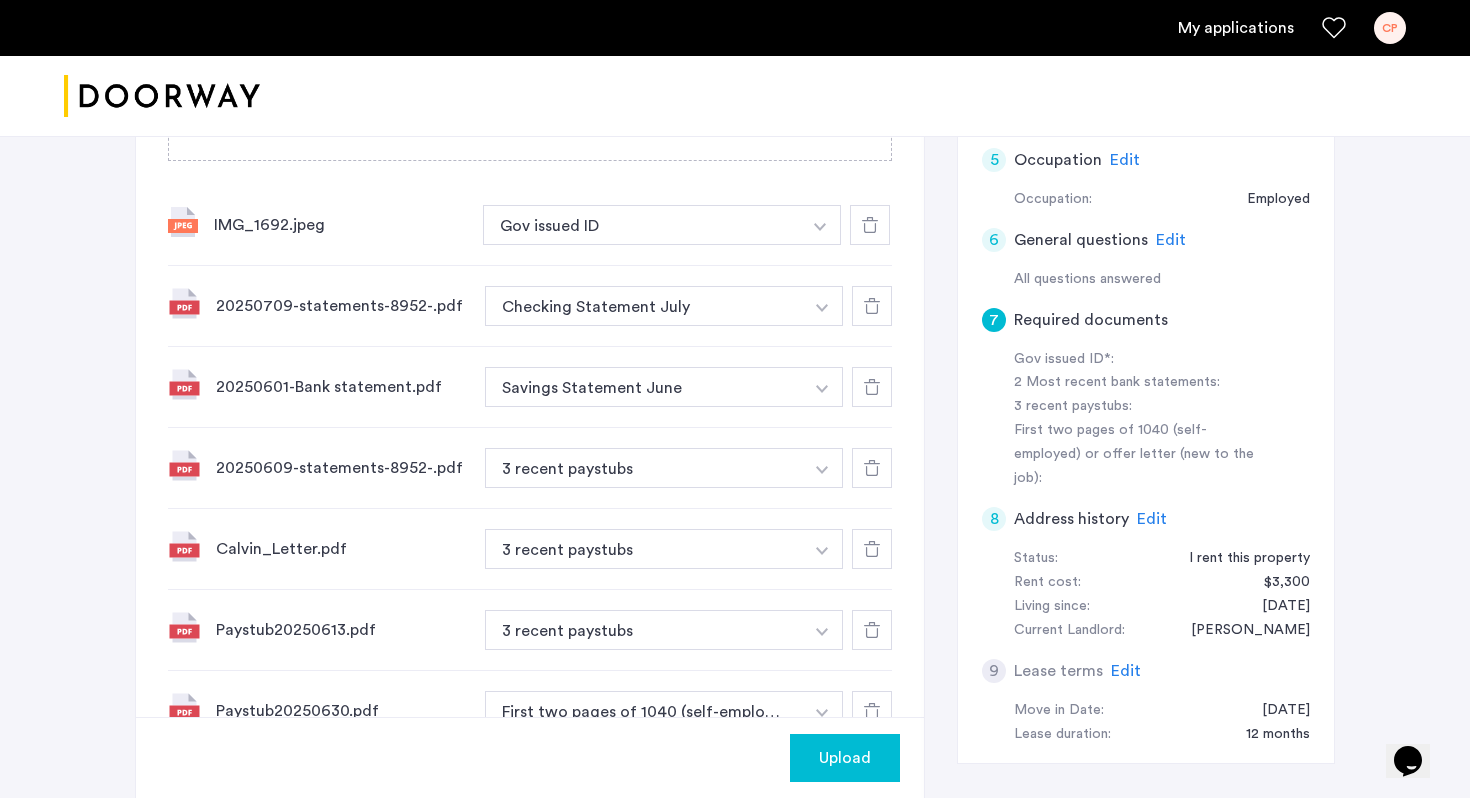 click at bounding box center [820, 225] 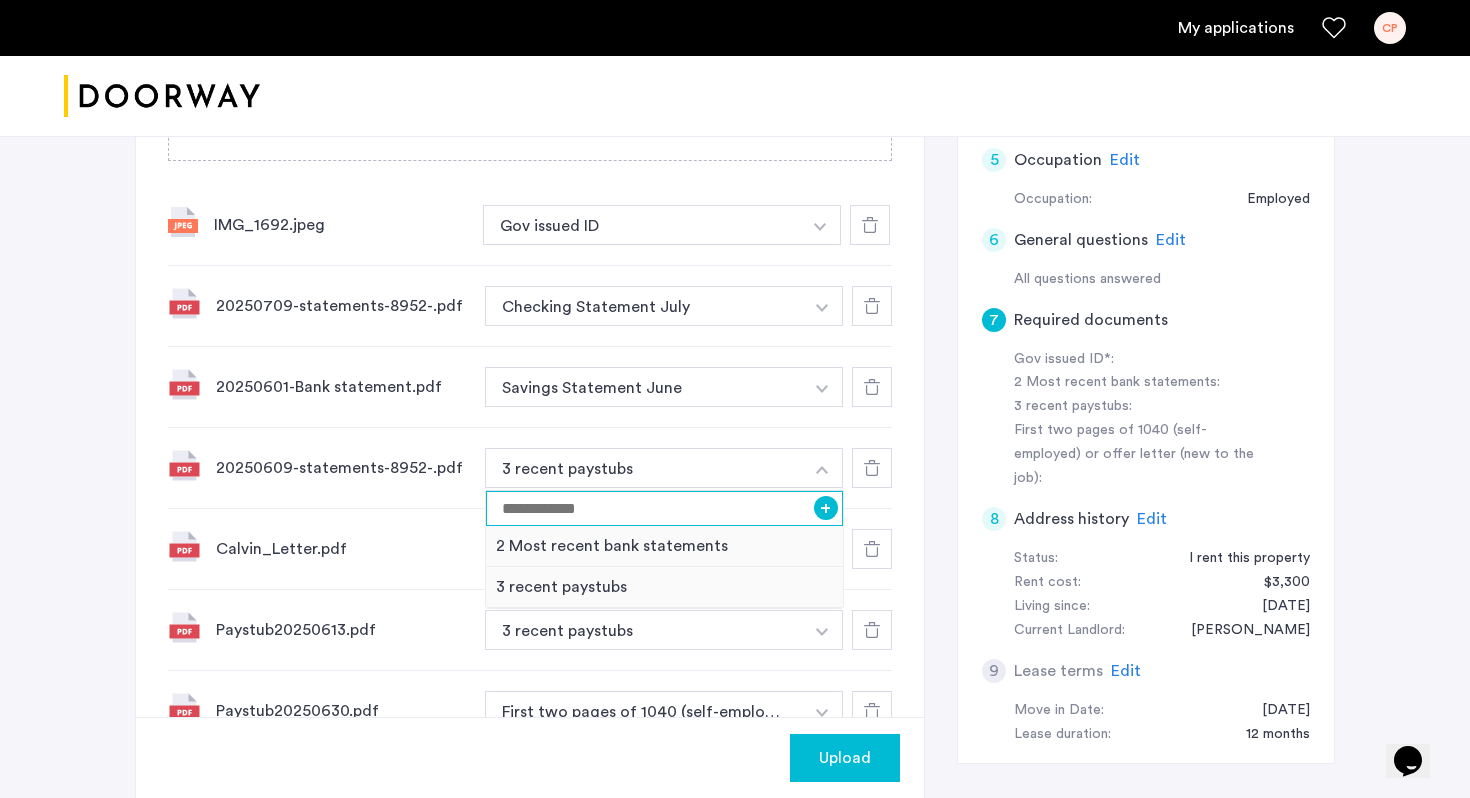 click at bounding box center (664, 508) 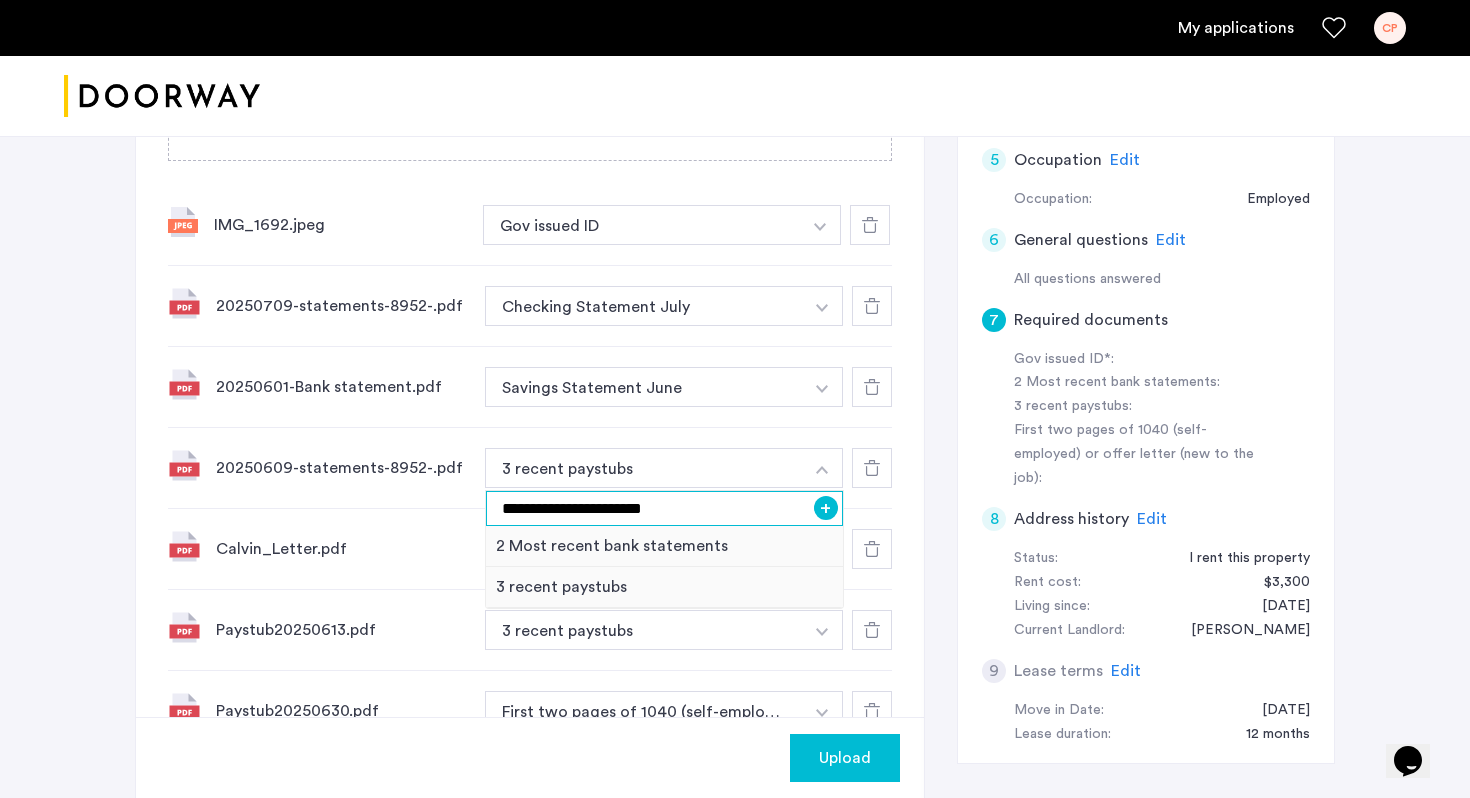 type on "**********" 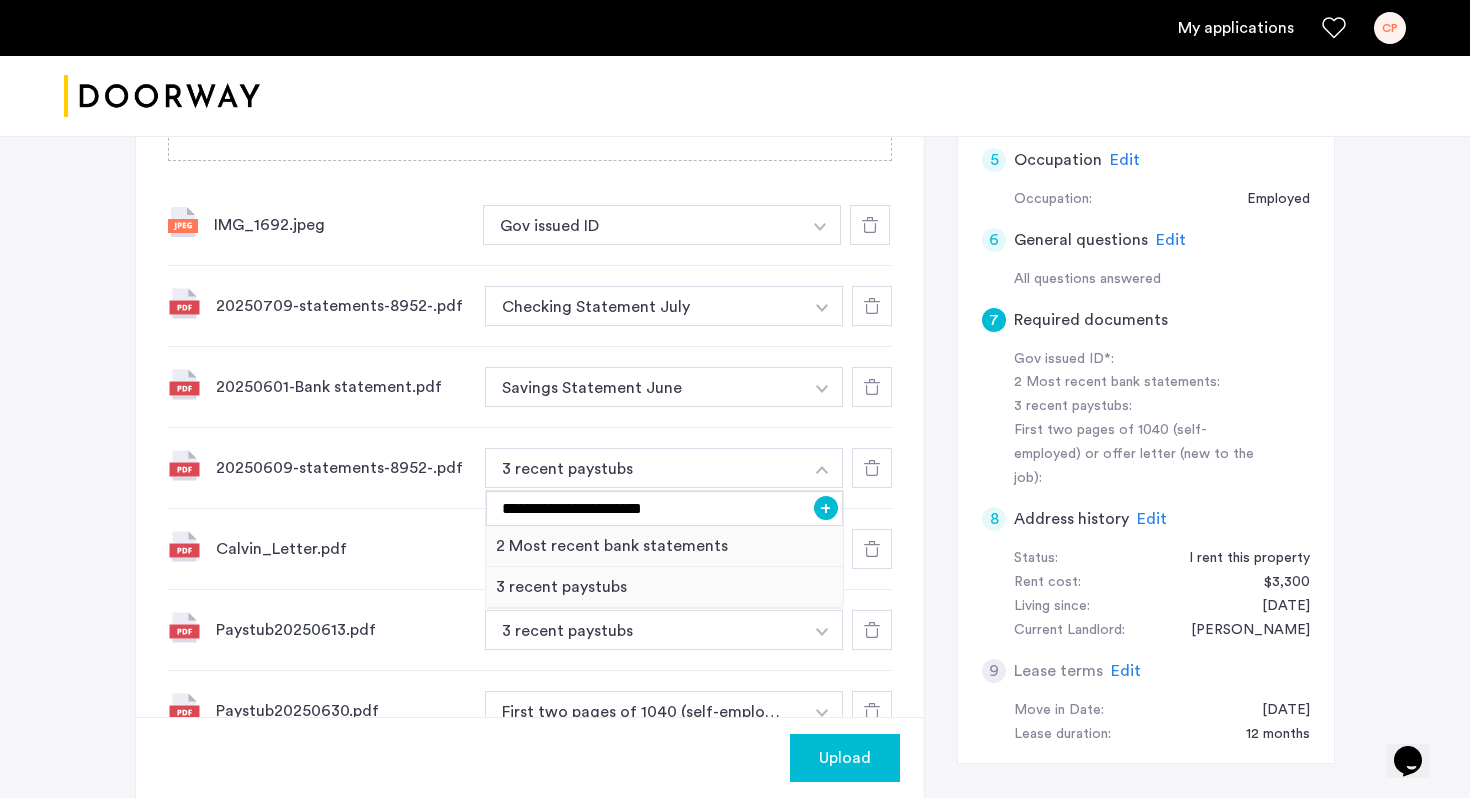 click on "**********" 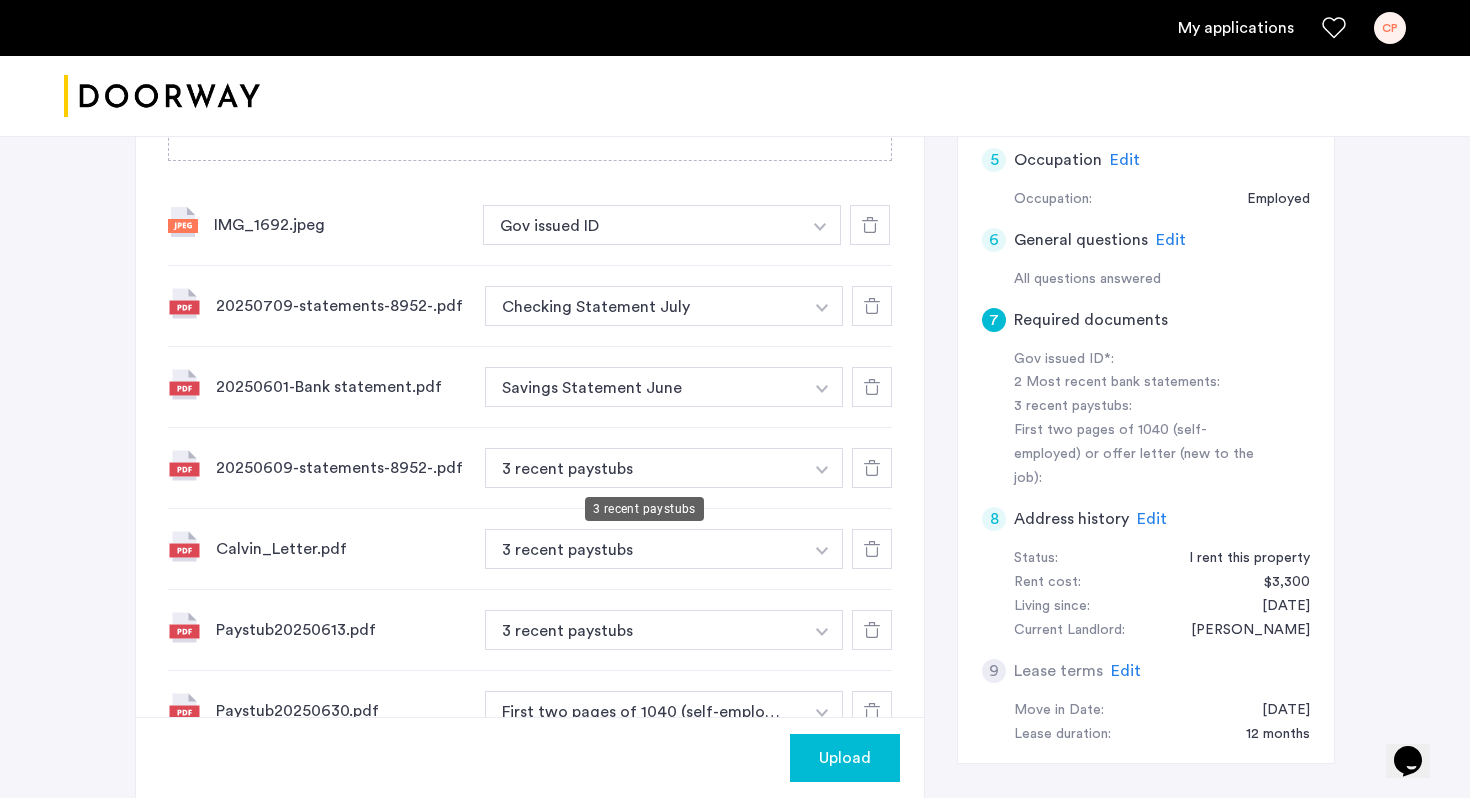 click on "3 recent paystubs" at bounding box center [644, 468] 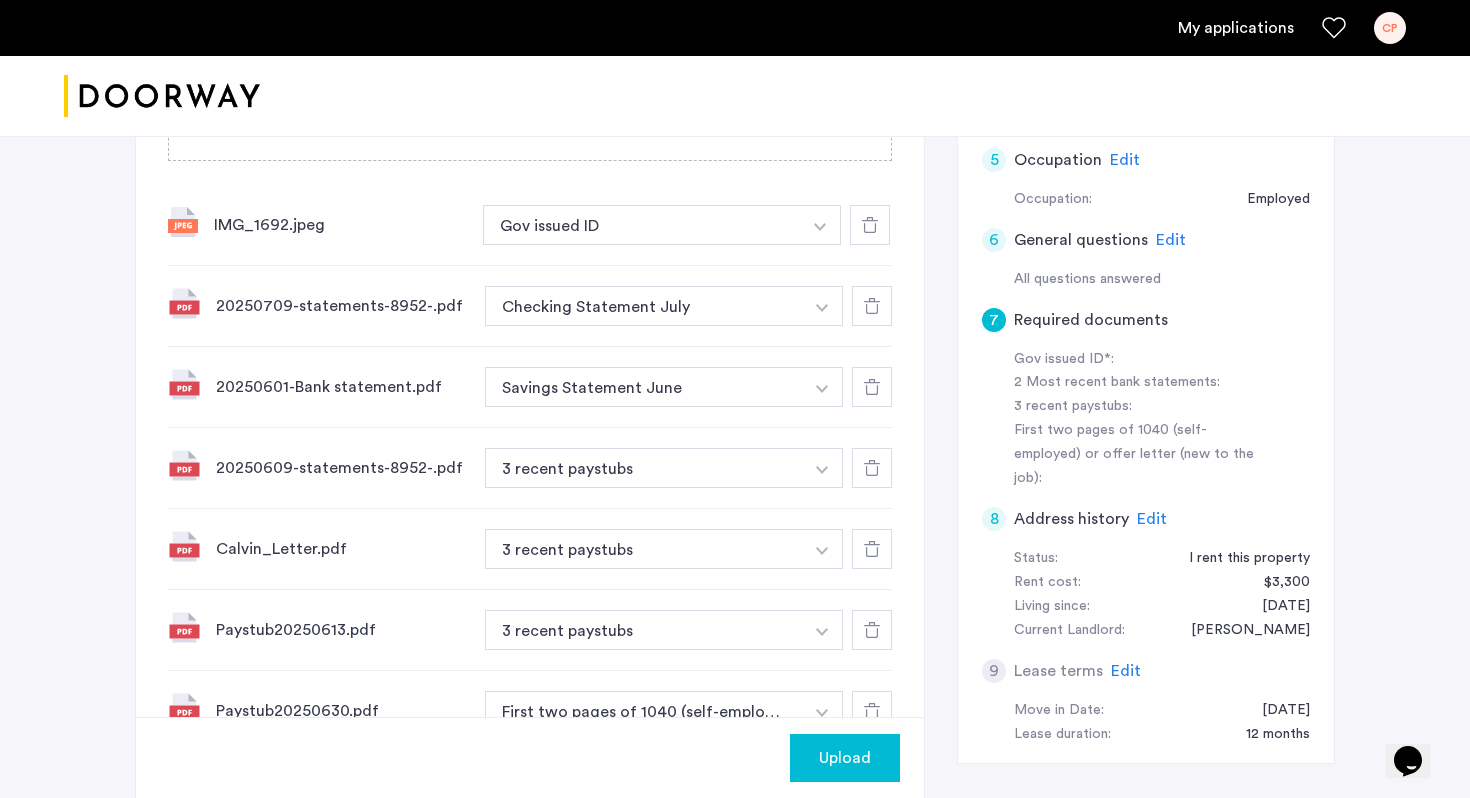 click at bounding box center (820, 227) 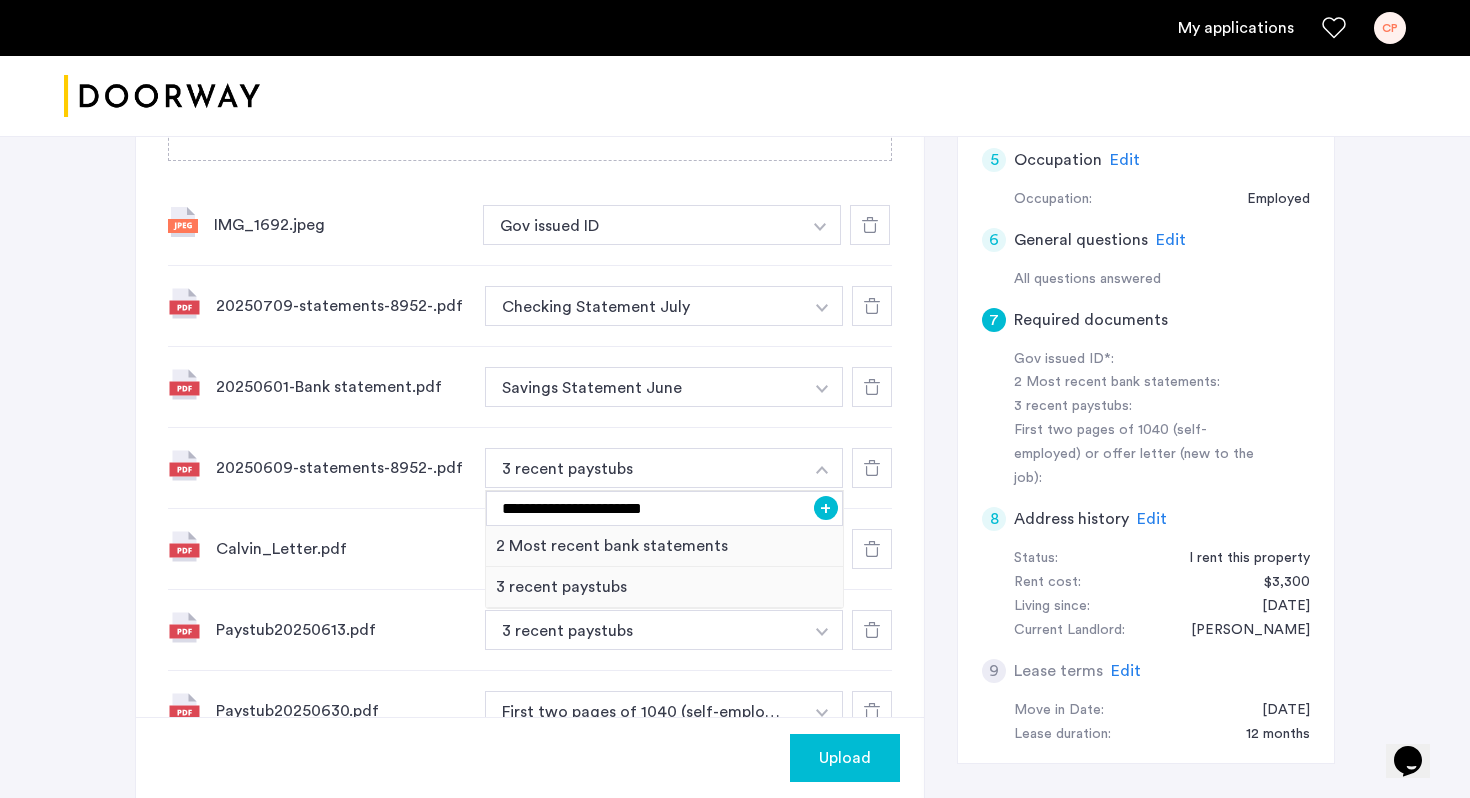 click on "+" at bounding box center (826, 508) 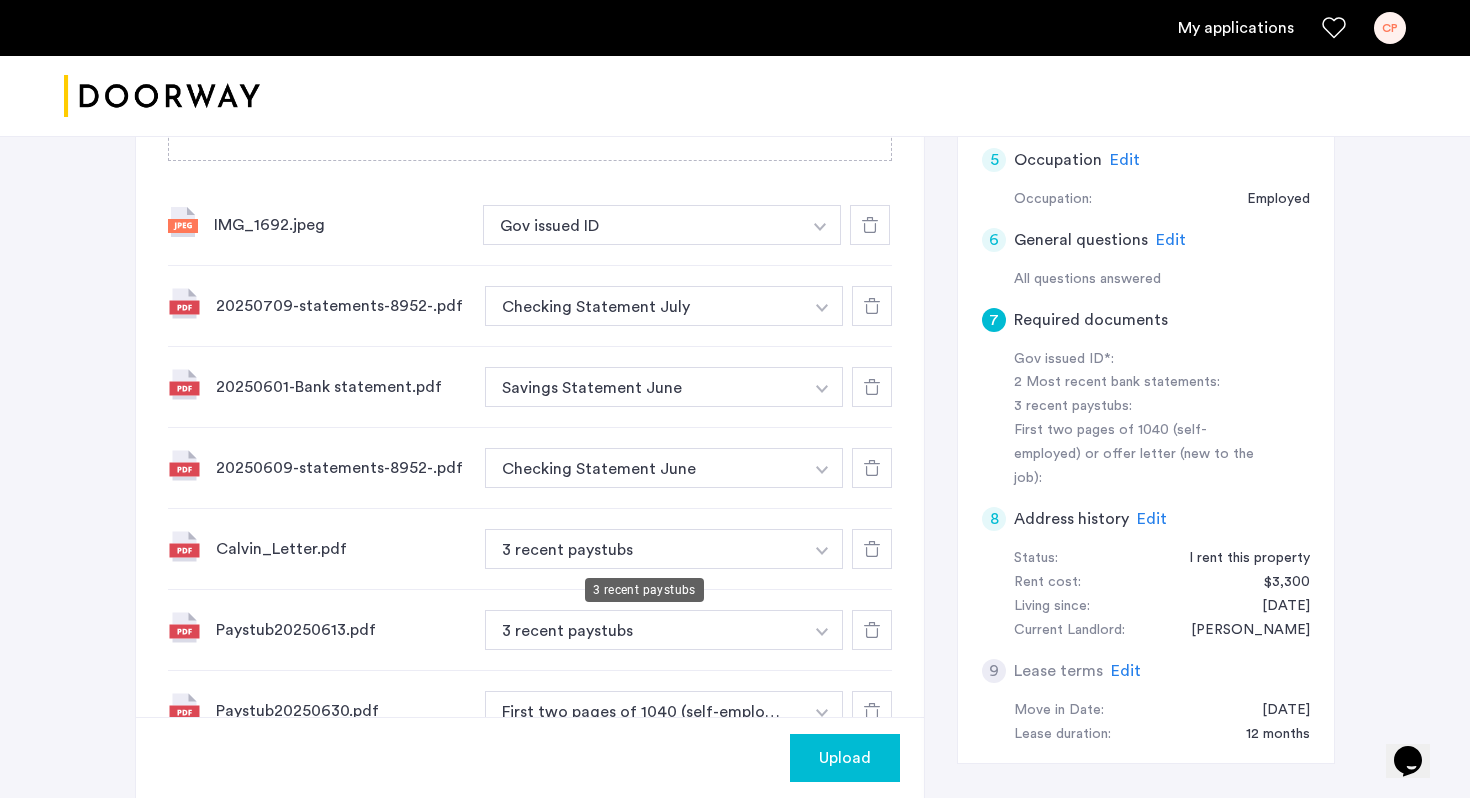 click on "3 recent paystubs" at bounding box center [644, 549] 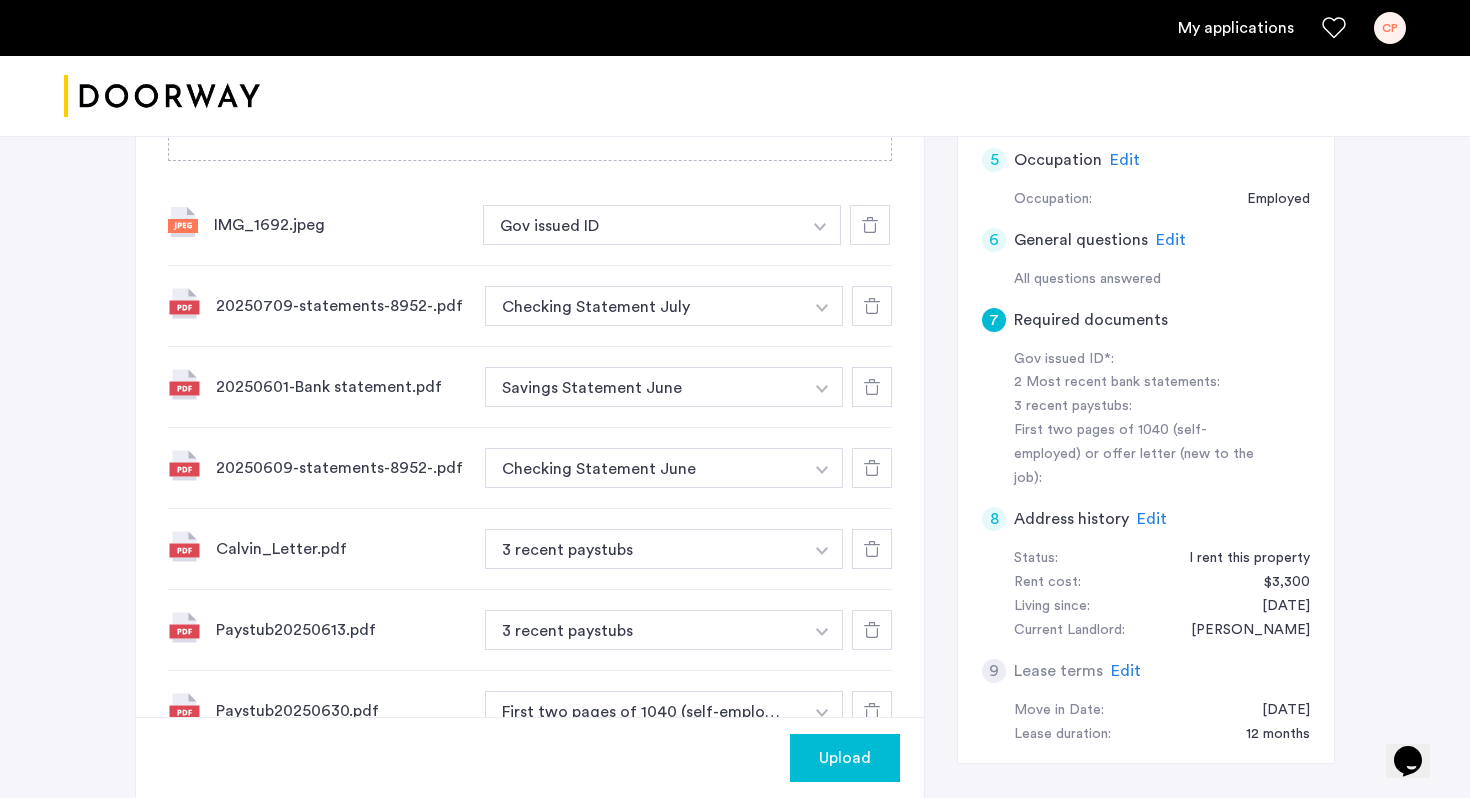 click at bounding box center [820, 225] 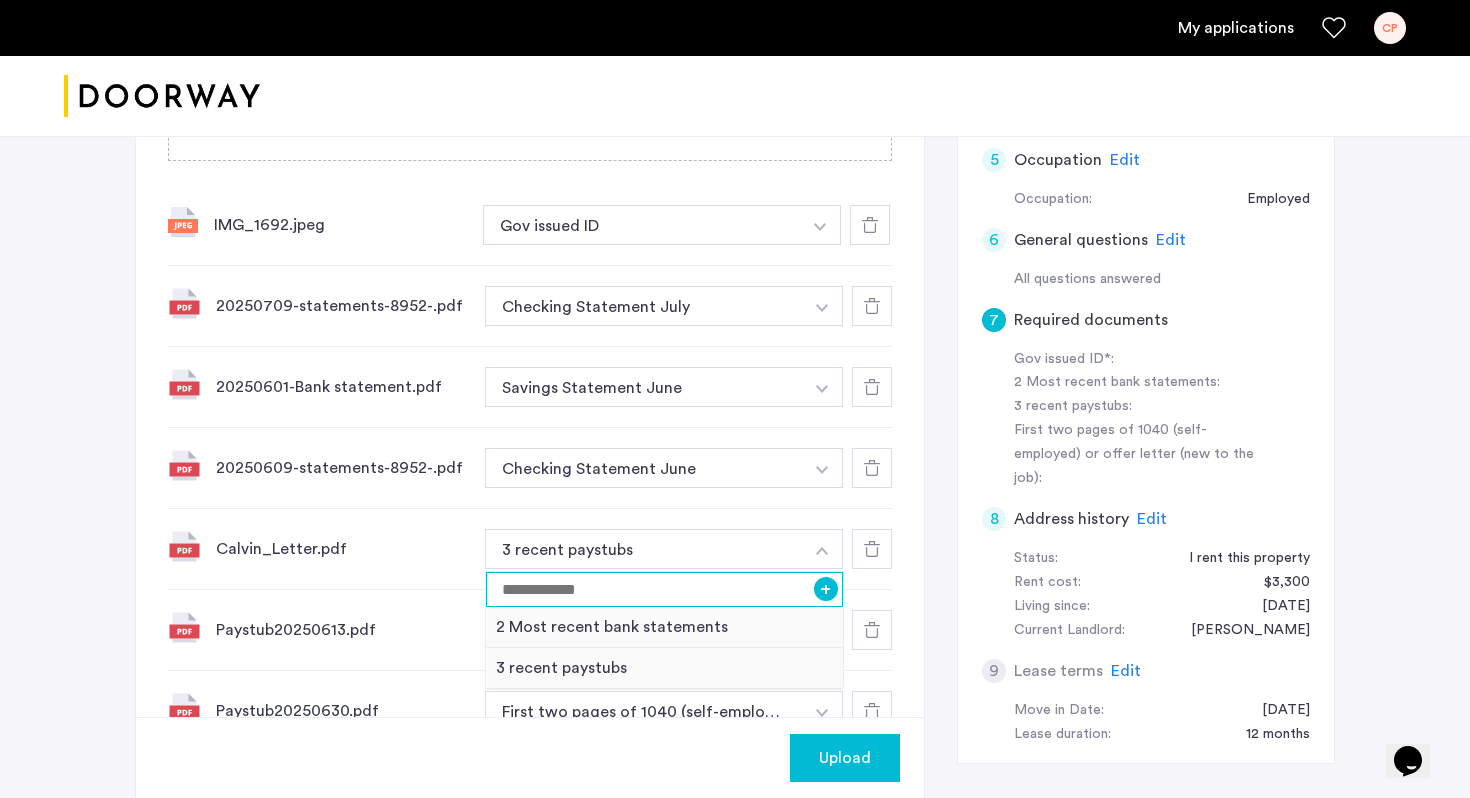click at bounding box center (664, 589) 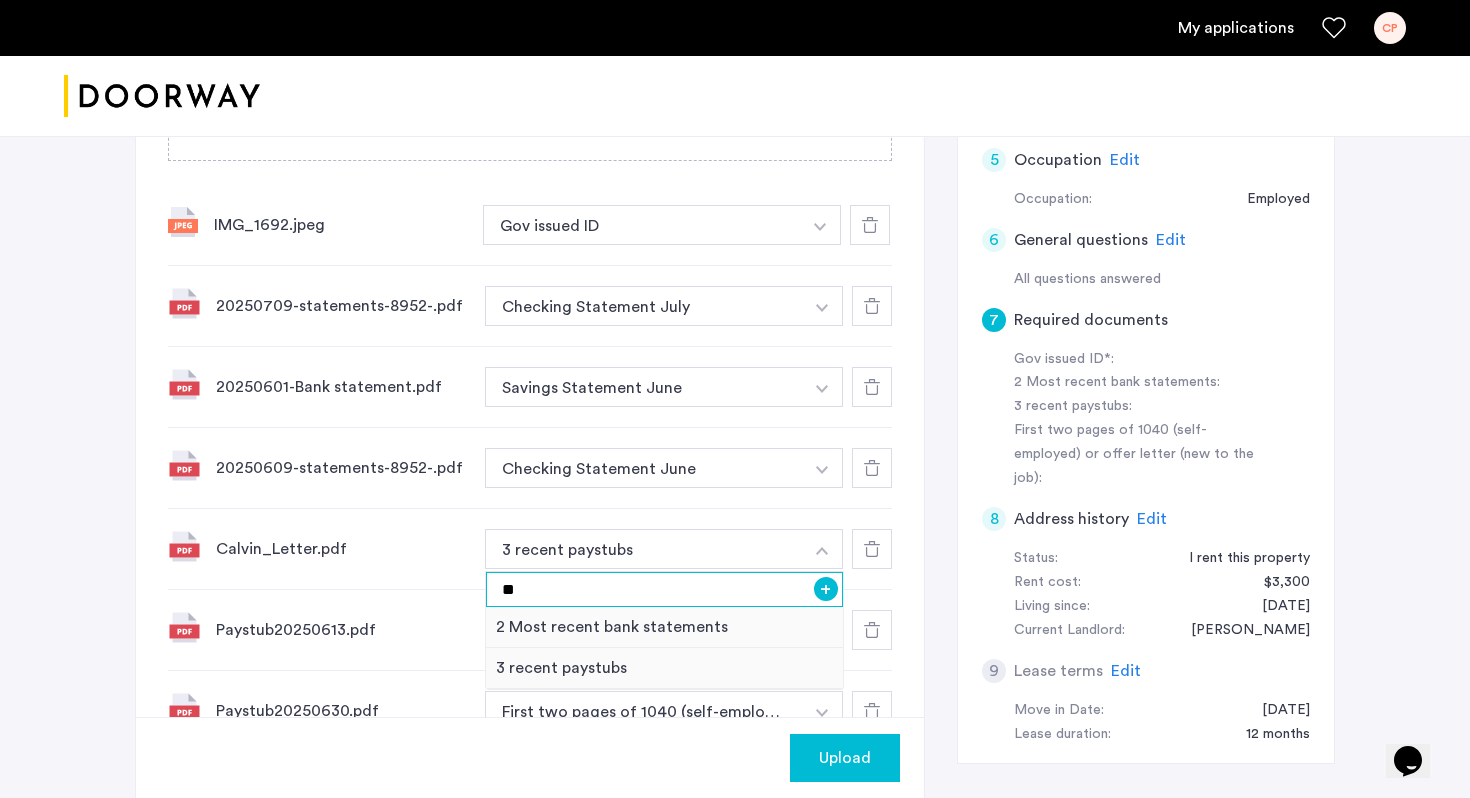 type on "*" 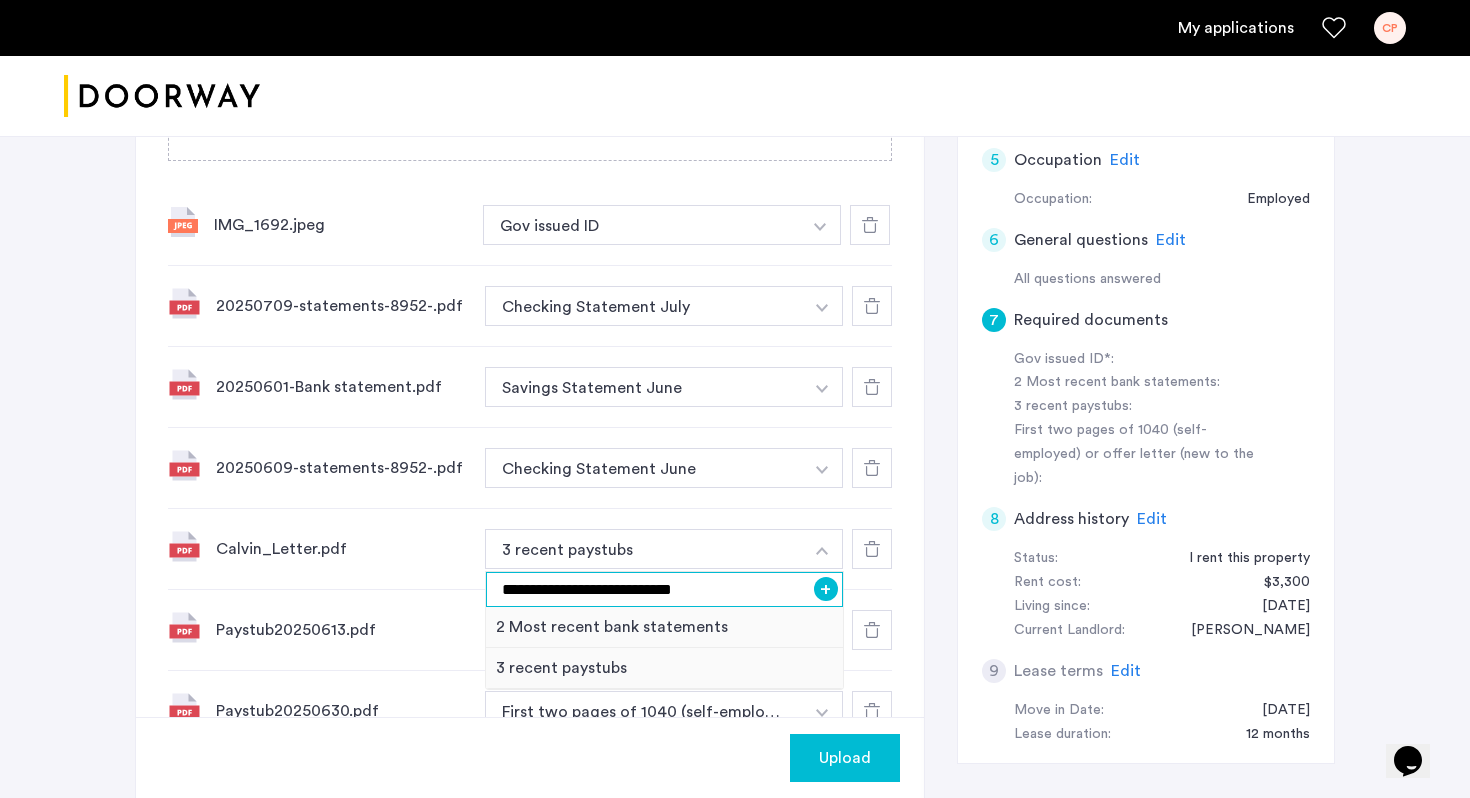 type on "**********" 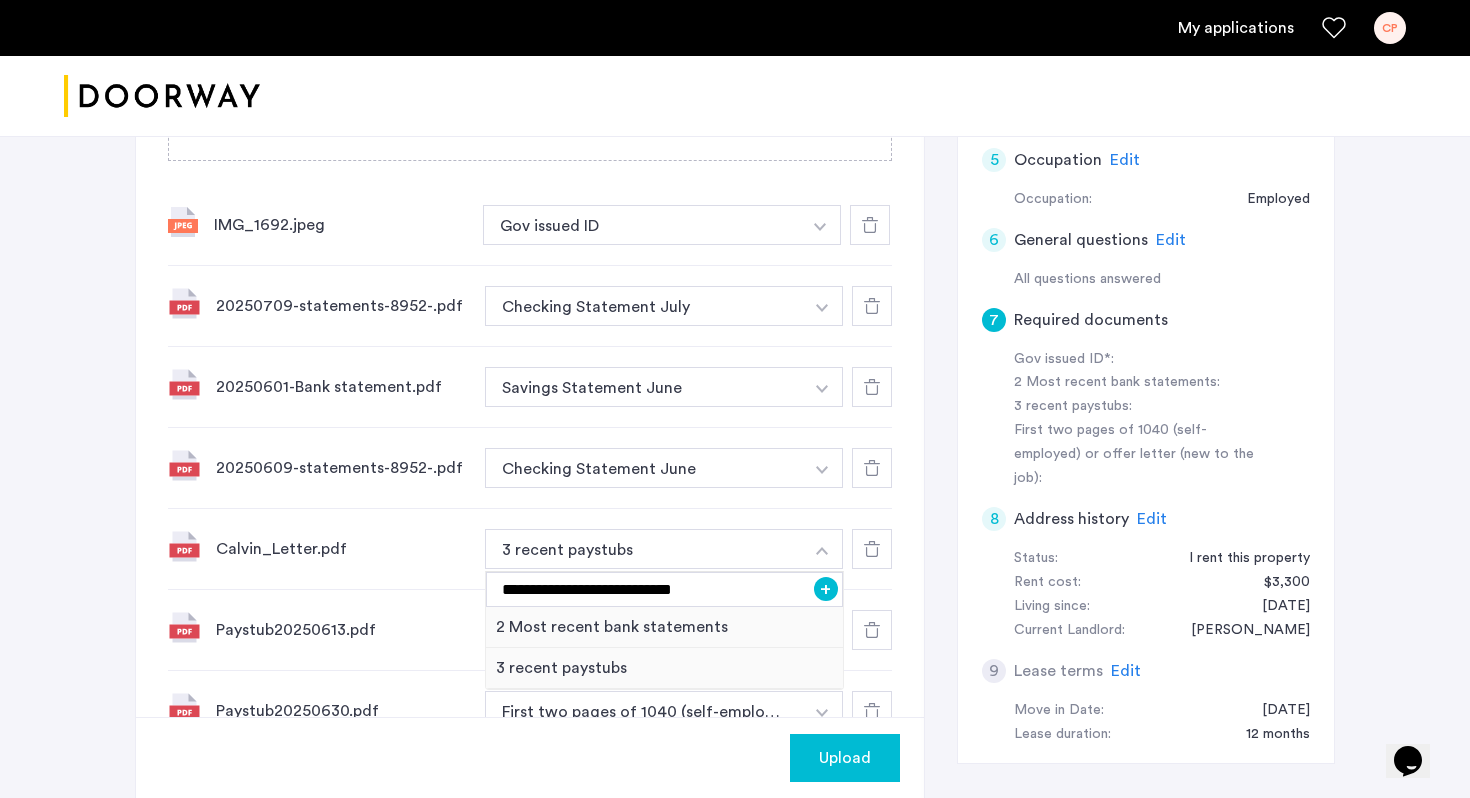click on "+" at bounding box center (826, 589) 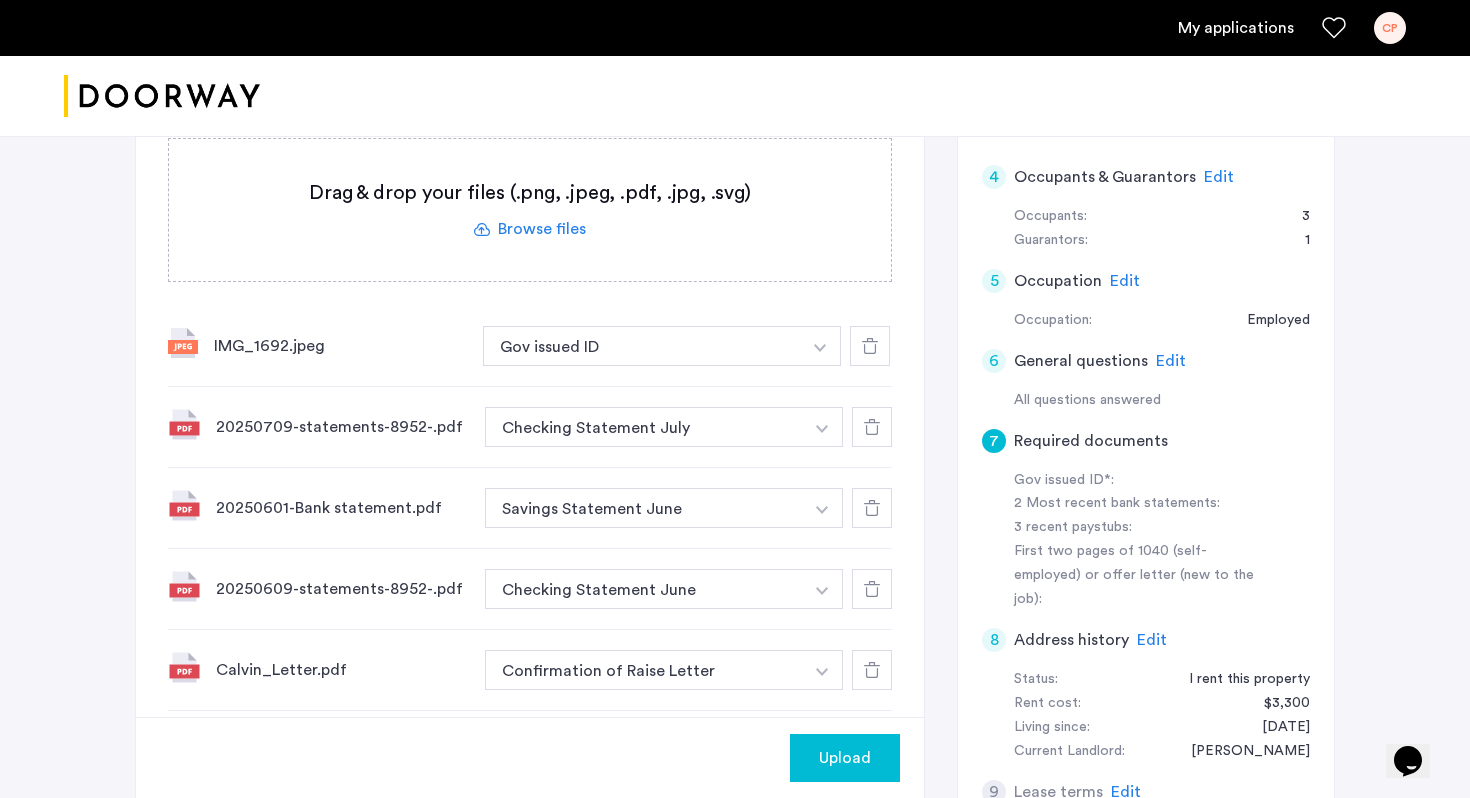 scroll, scrollTop: 856, scrollLeft: 0, axis: vertical 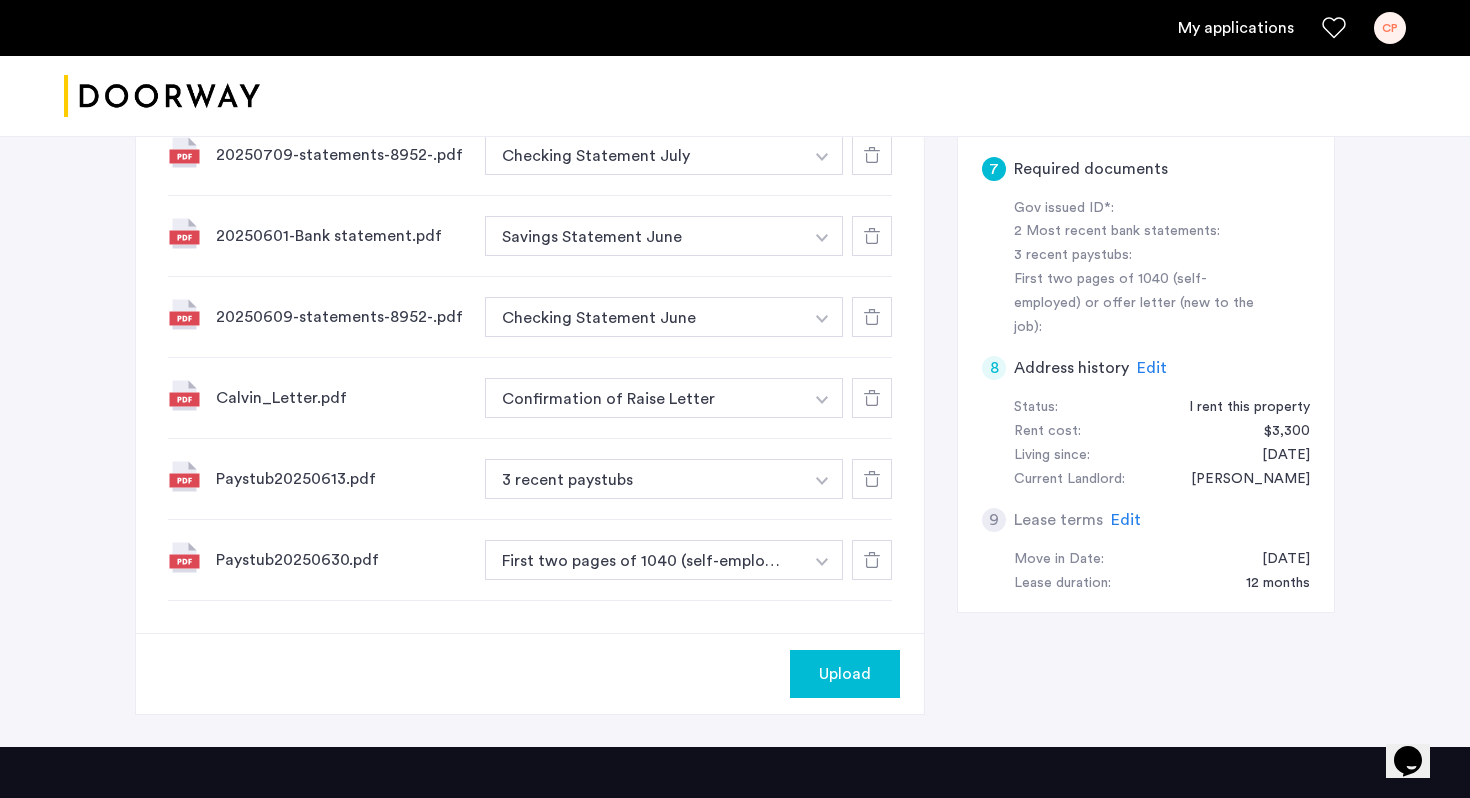 click at bounding box center [820, 74] 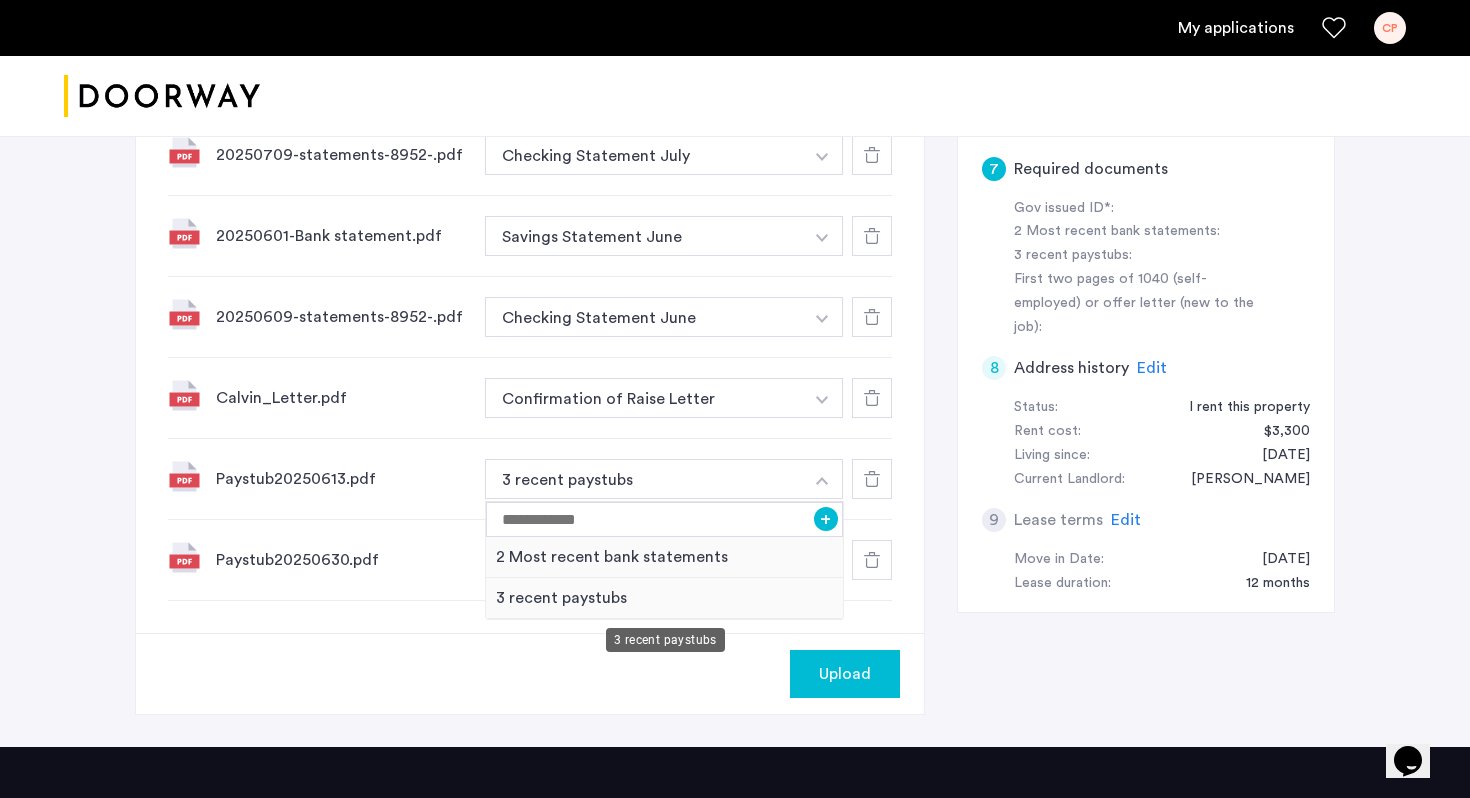click on "3 recent paystubs" at bounding box center (664, 598) 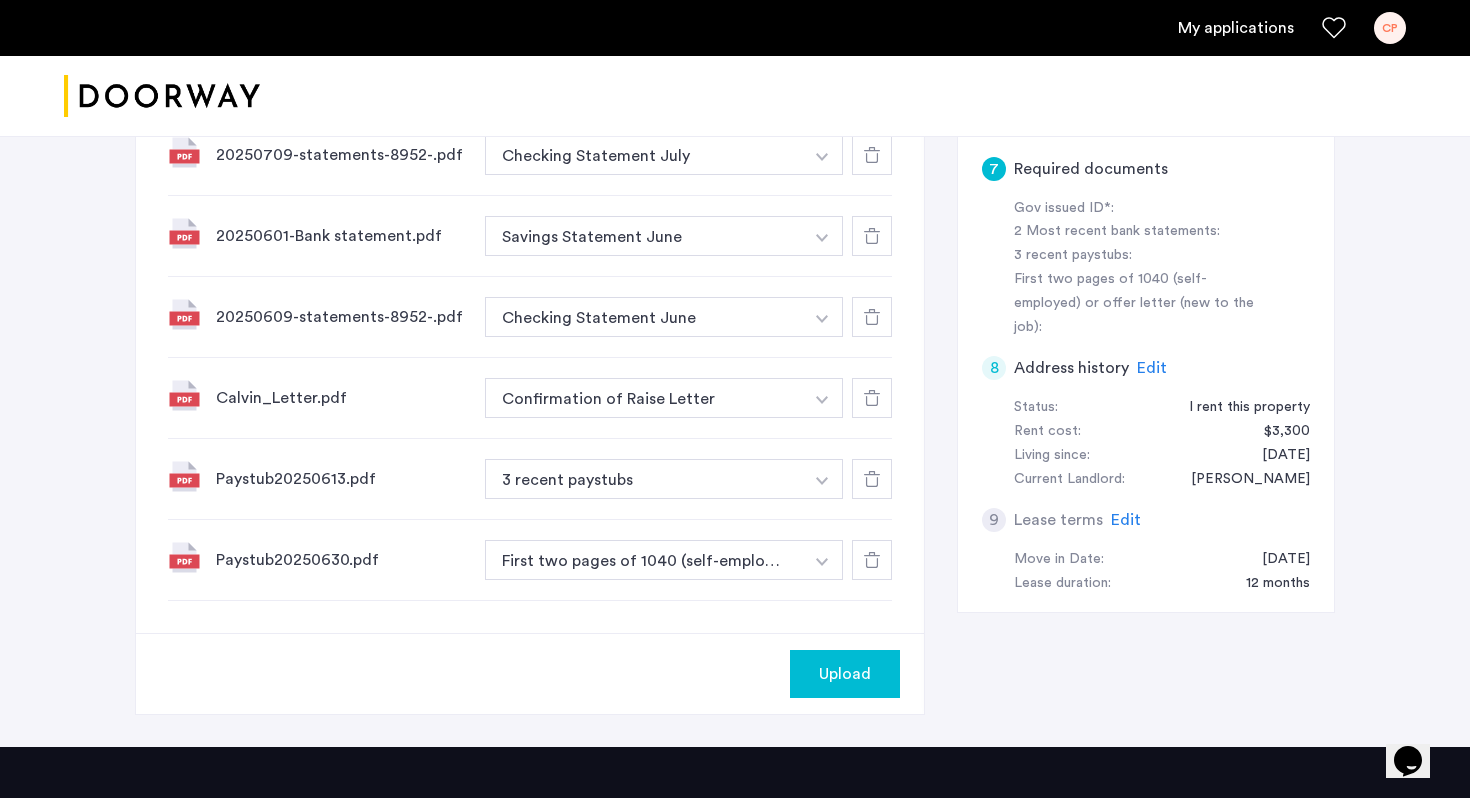 click at bounding box center (820, 76) 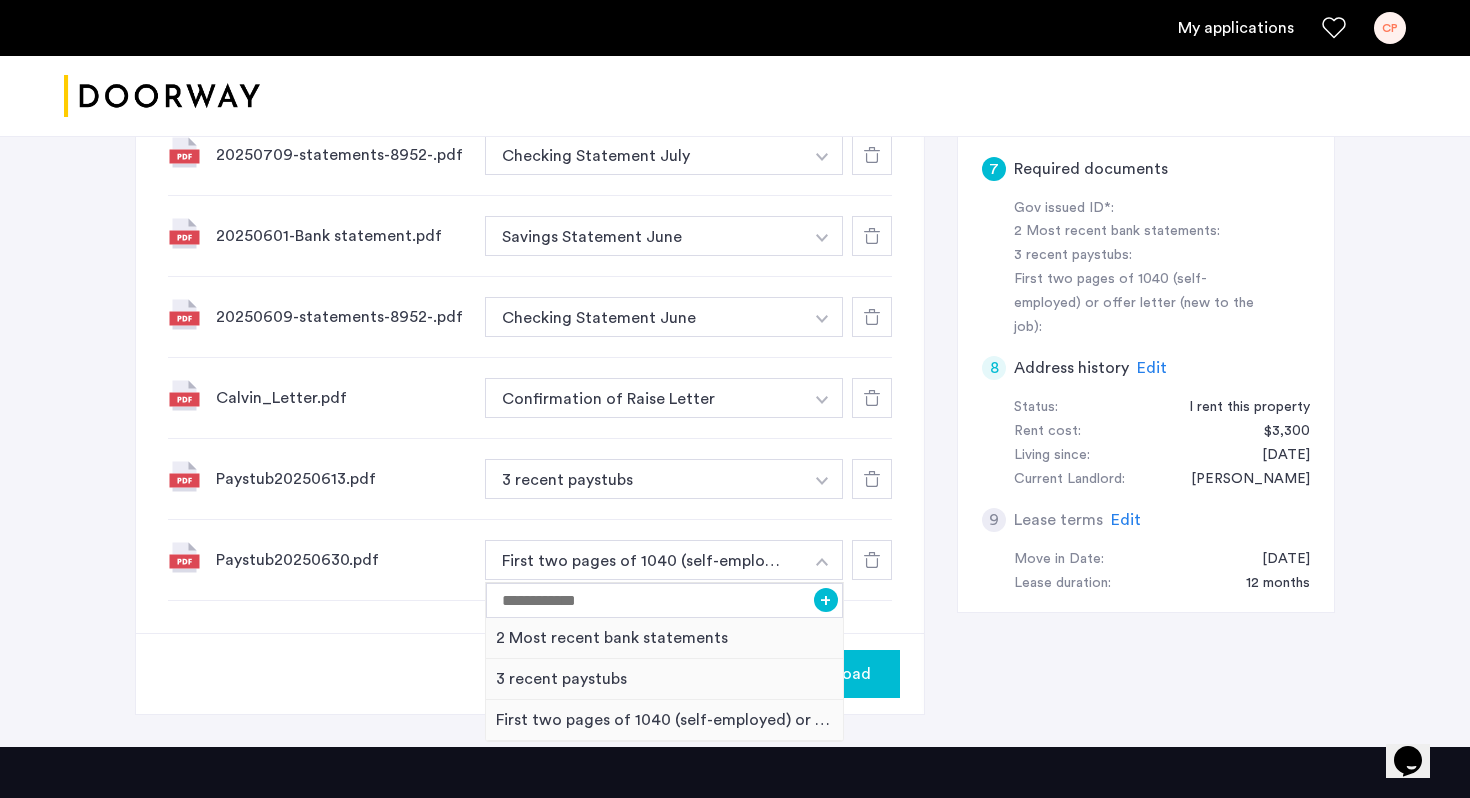 click 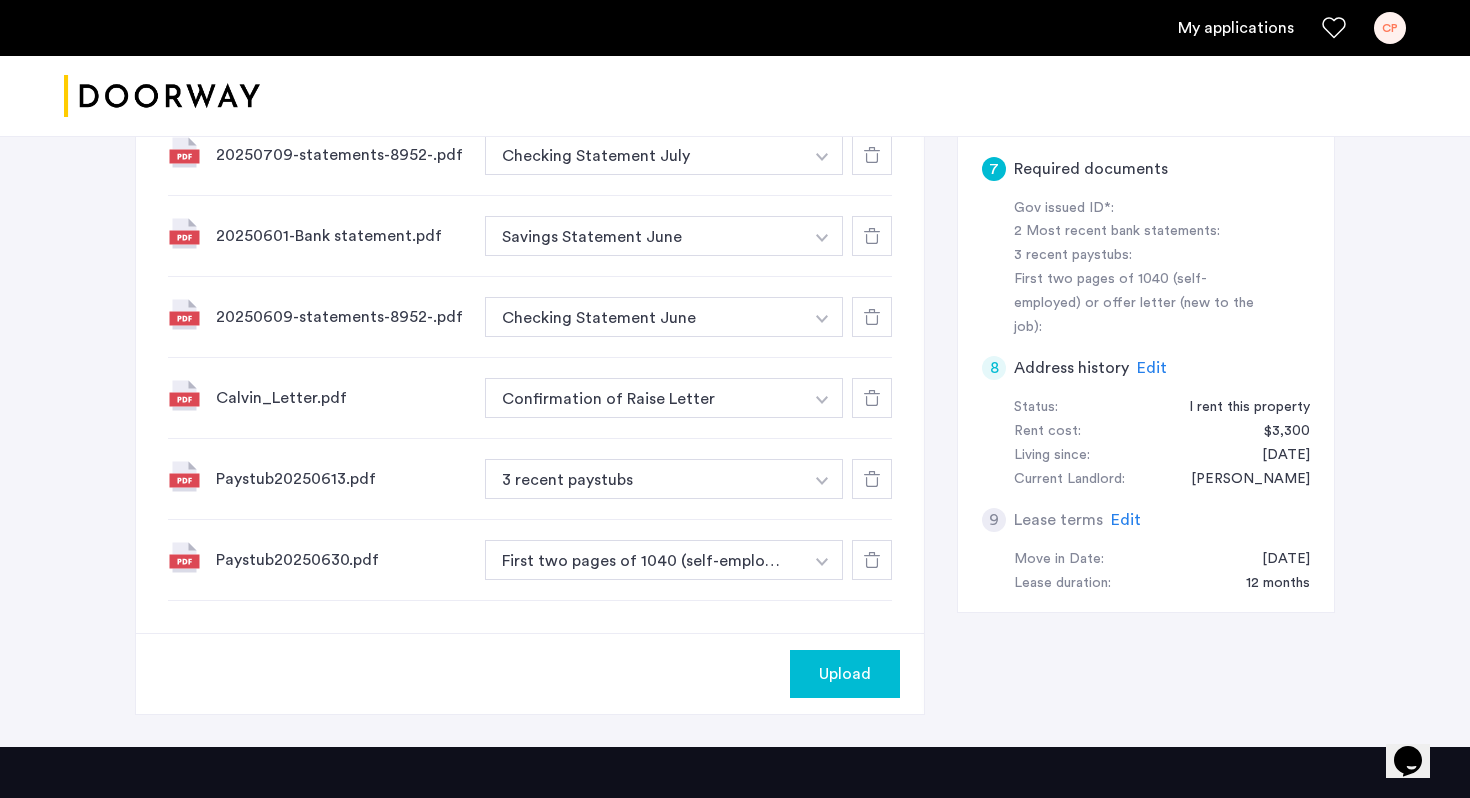 click at bounding box center [820, 76] 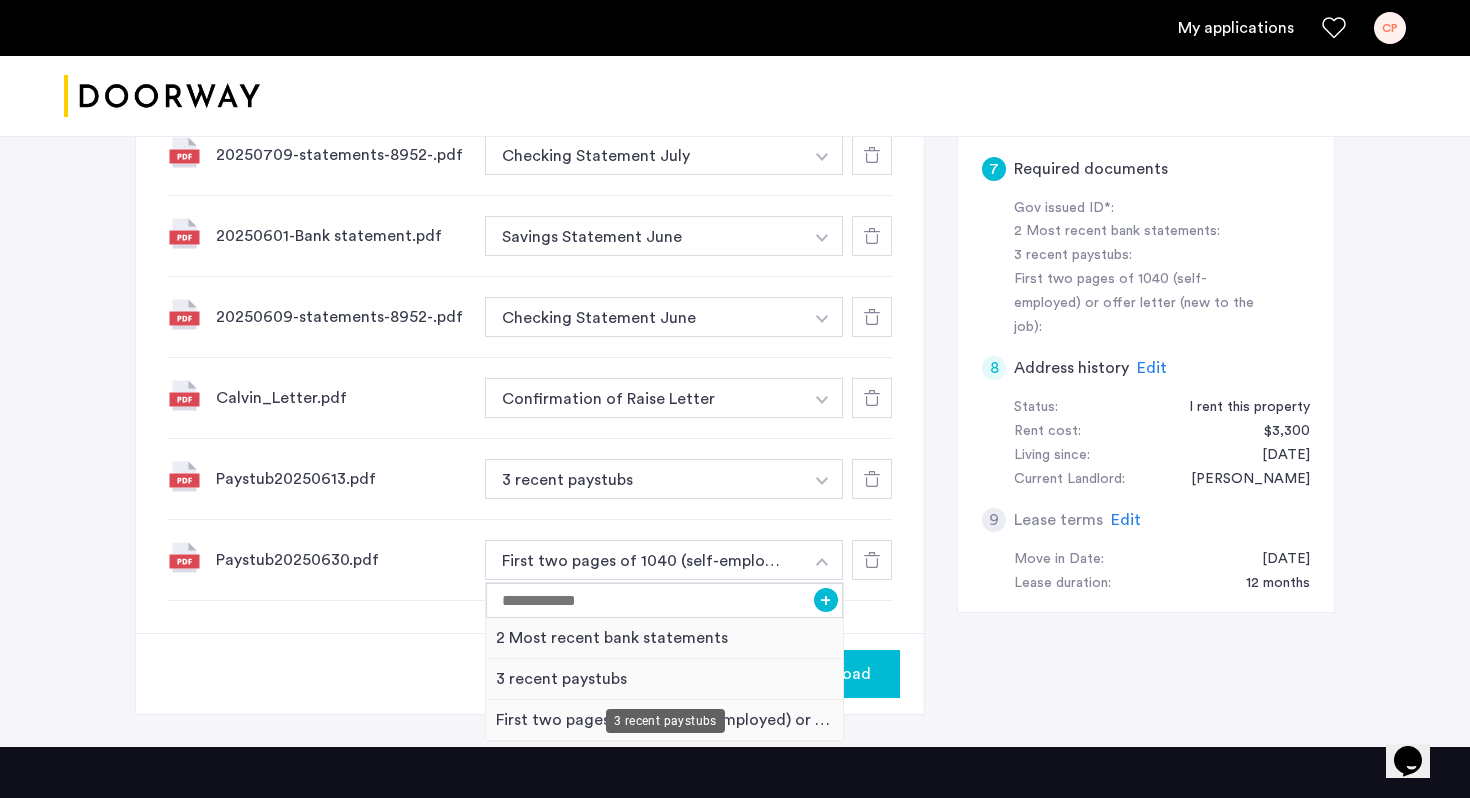click on "3 recent paystubs" at bounding box center [664, 679] 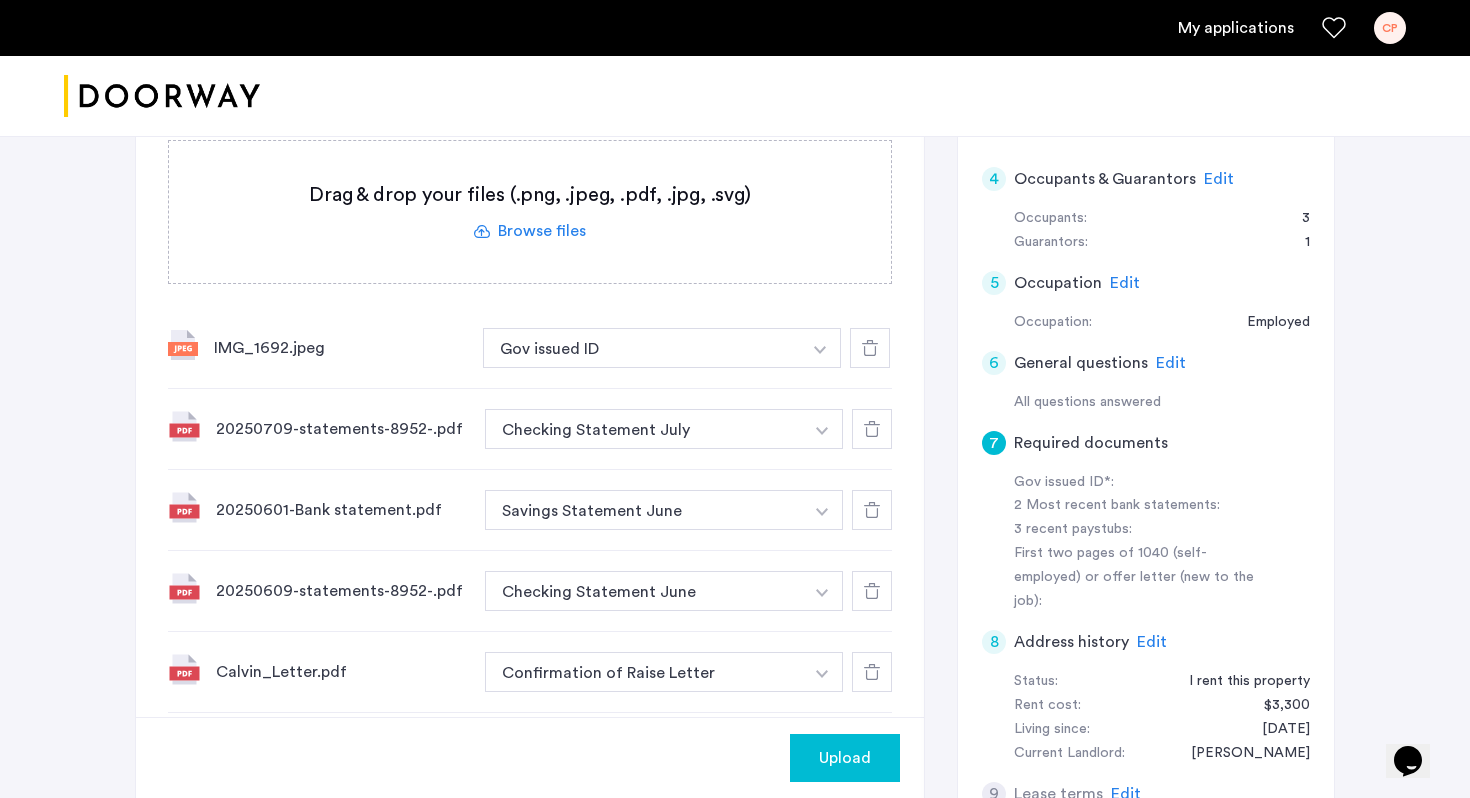 scroll, scrollTop: 569, scrollLeft: 0, axis: vertical 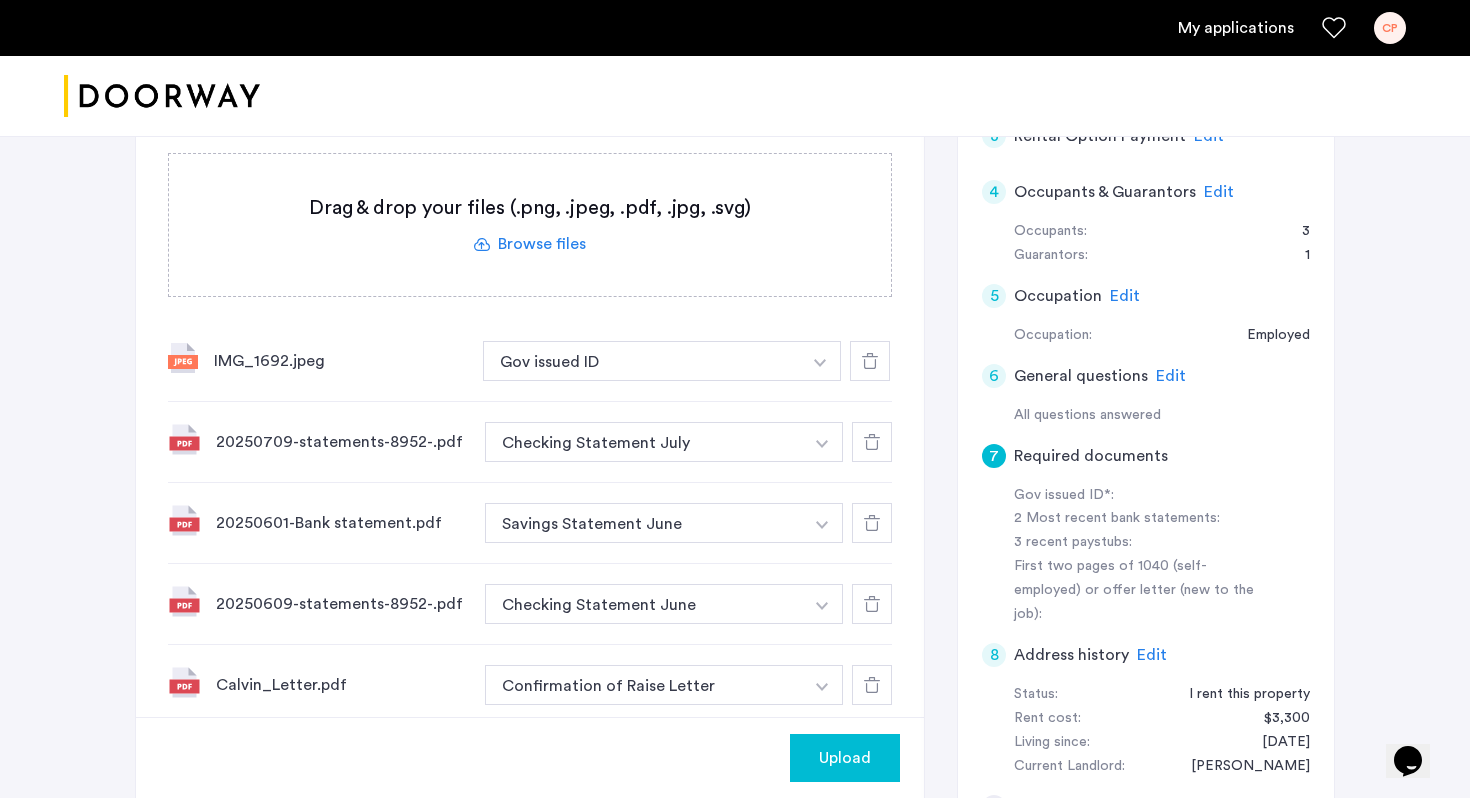 click 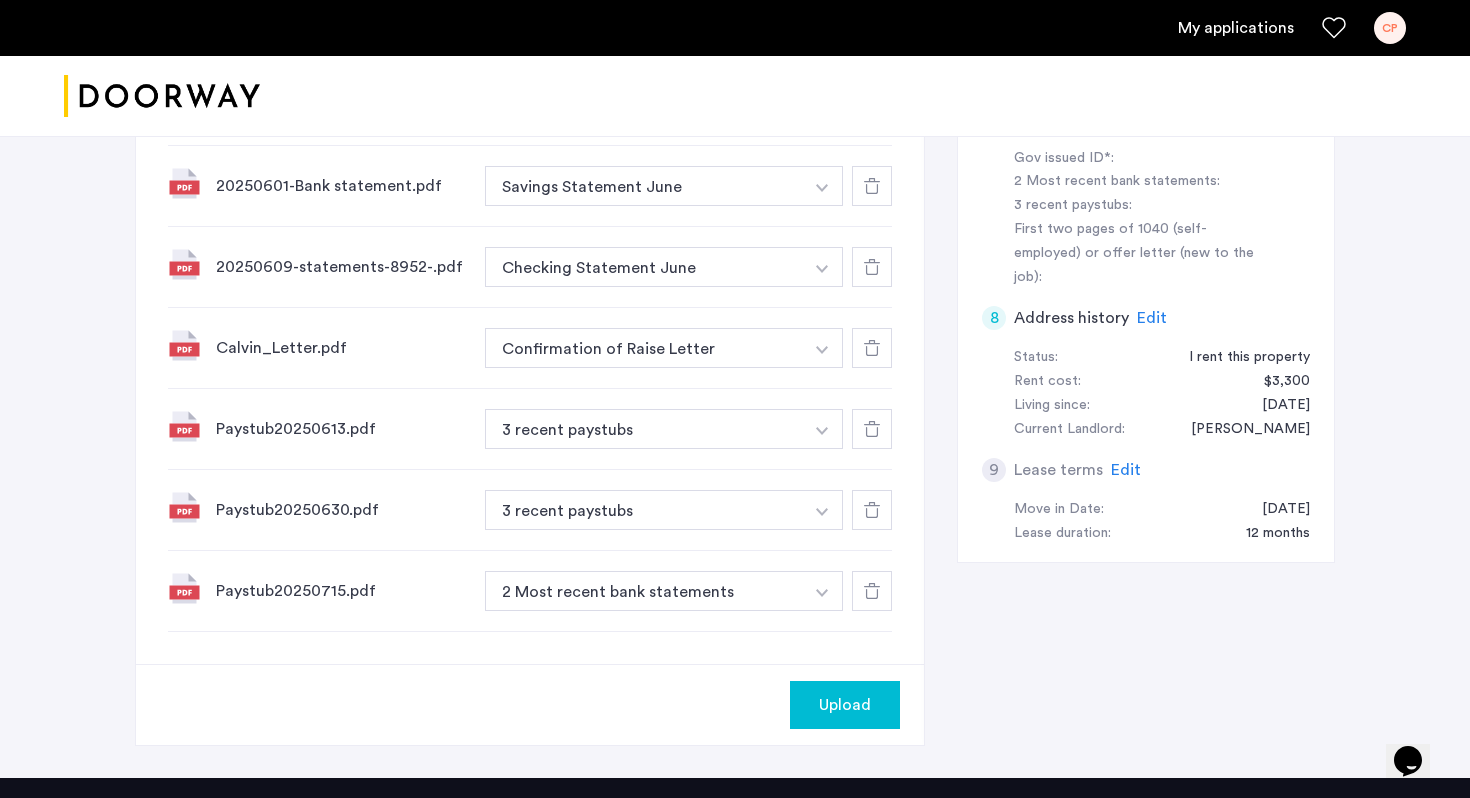 scroll, scrollTop: 915, scrollLeft: 0, axis: vertical 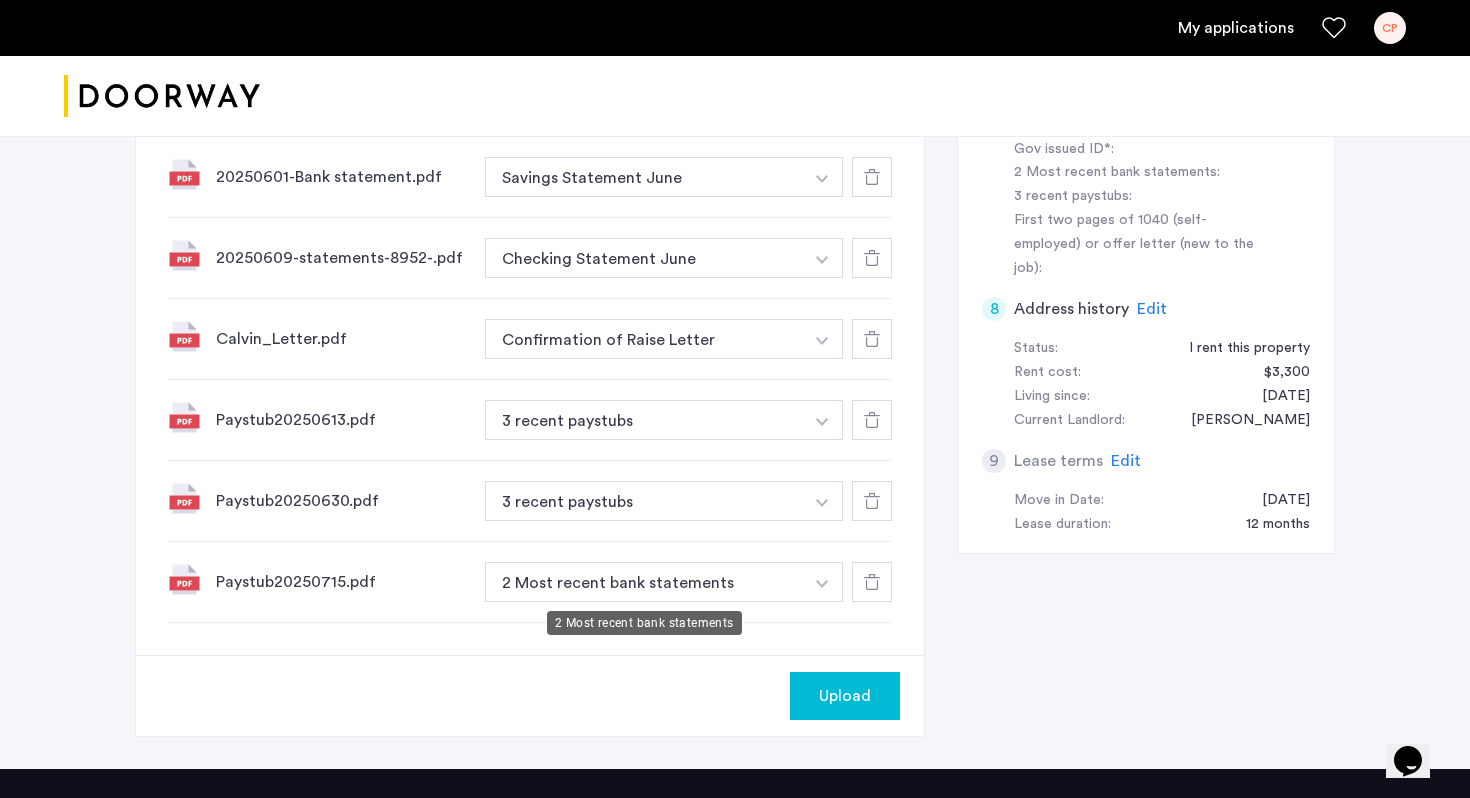 click on "2 Most recent bank statements" at bounding box center (644, 582) 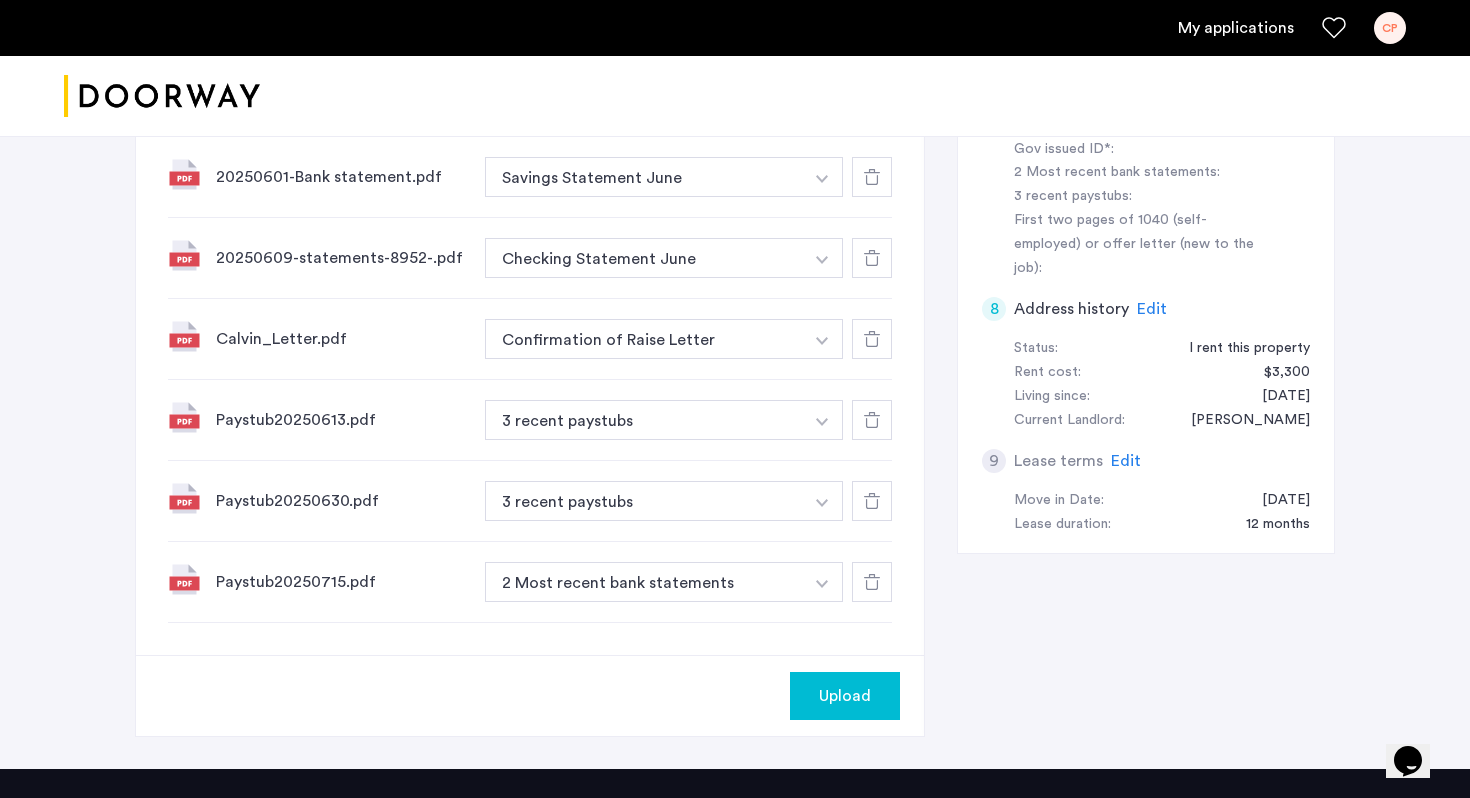 click on "2 Most recent bank statements" at bounding box center (644, 582) 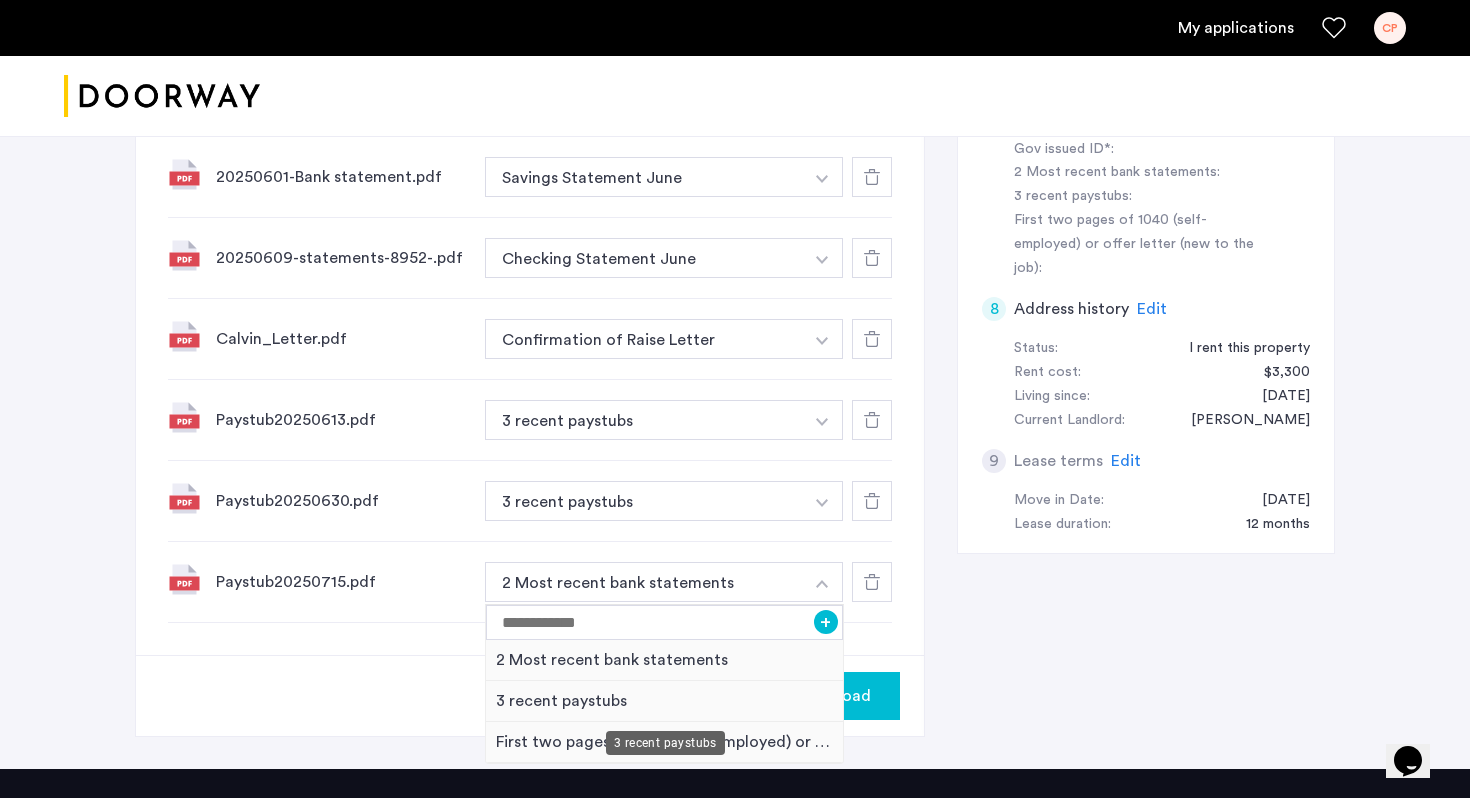 click on "3 recent paystubs" at bounding box center [664, 701] 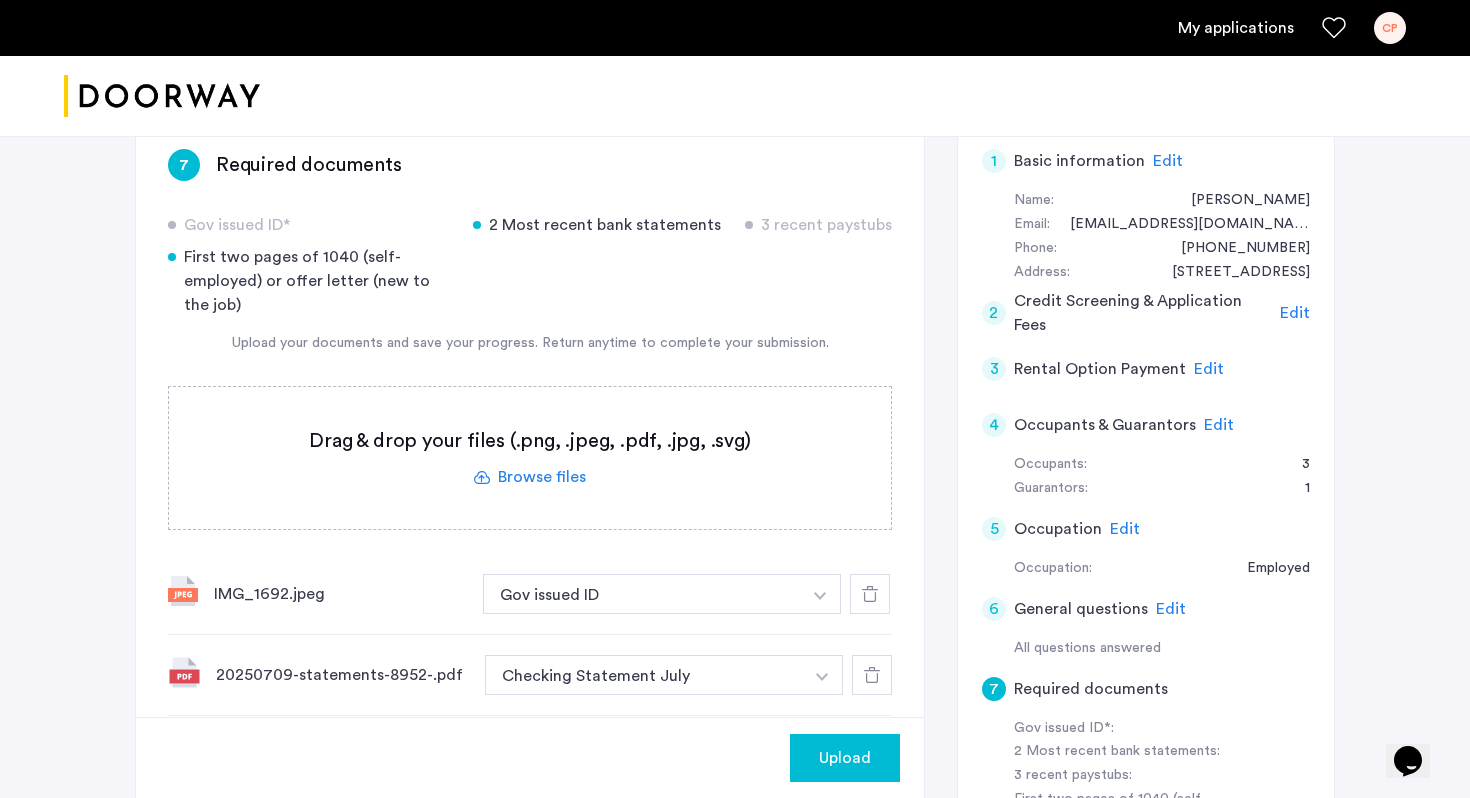 scroll, scrollTop: 401, scrollLeft: 0, axis: vertical 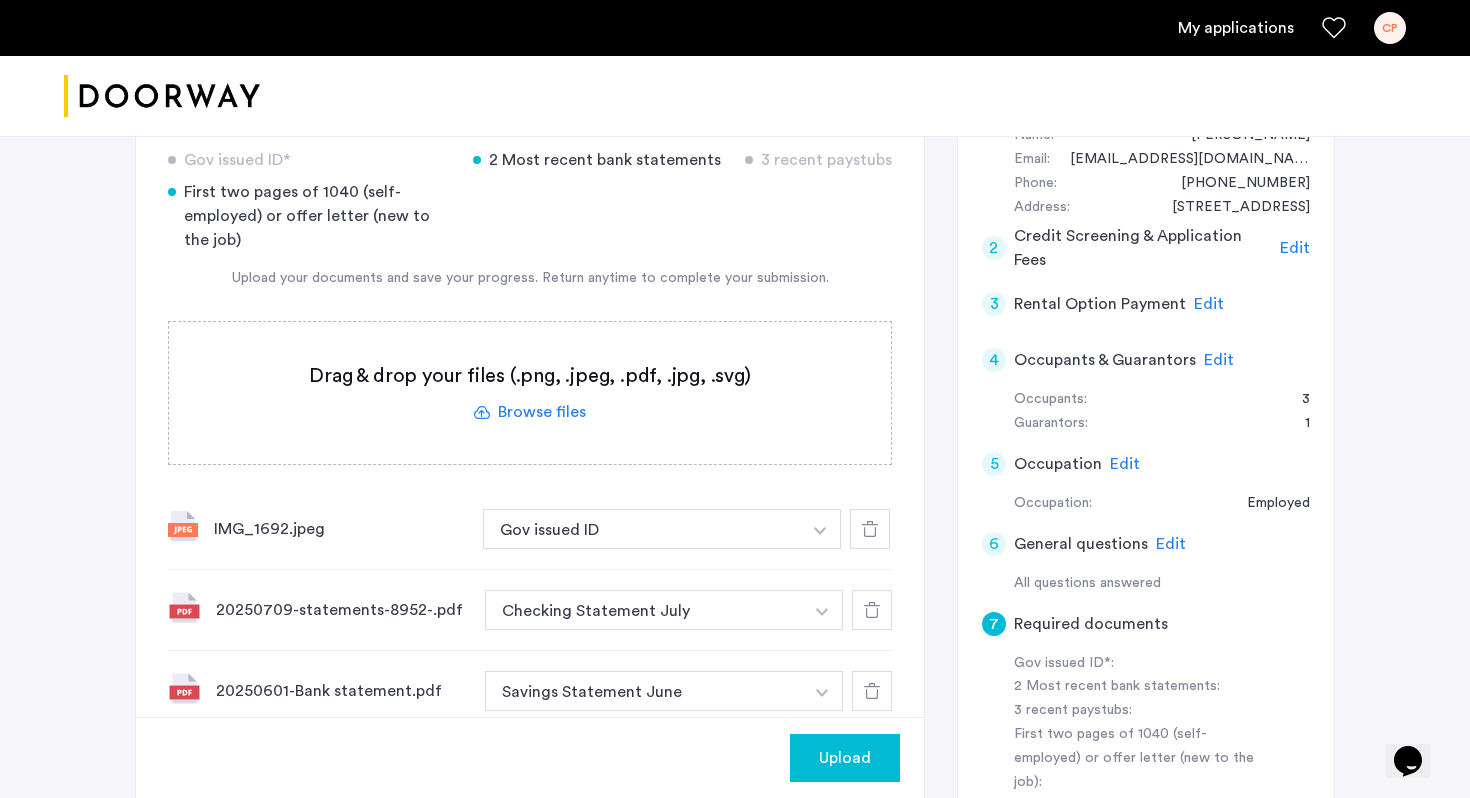 click 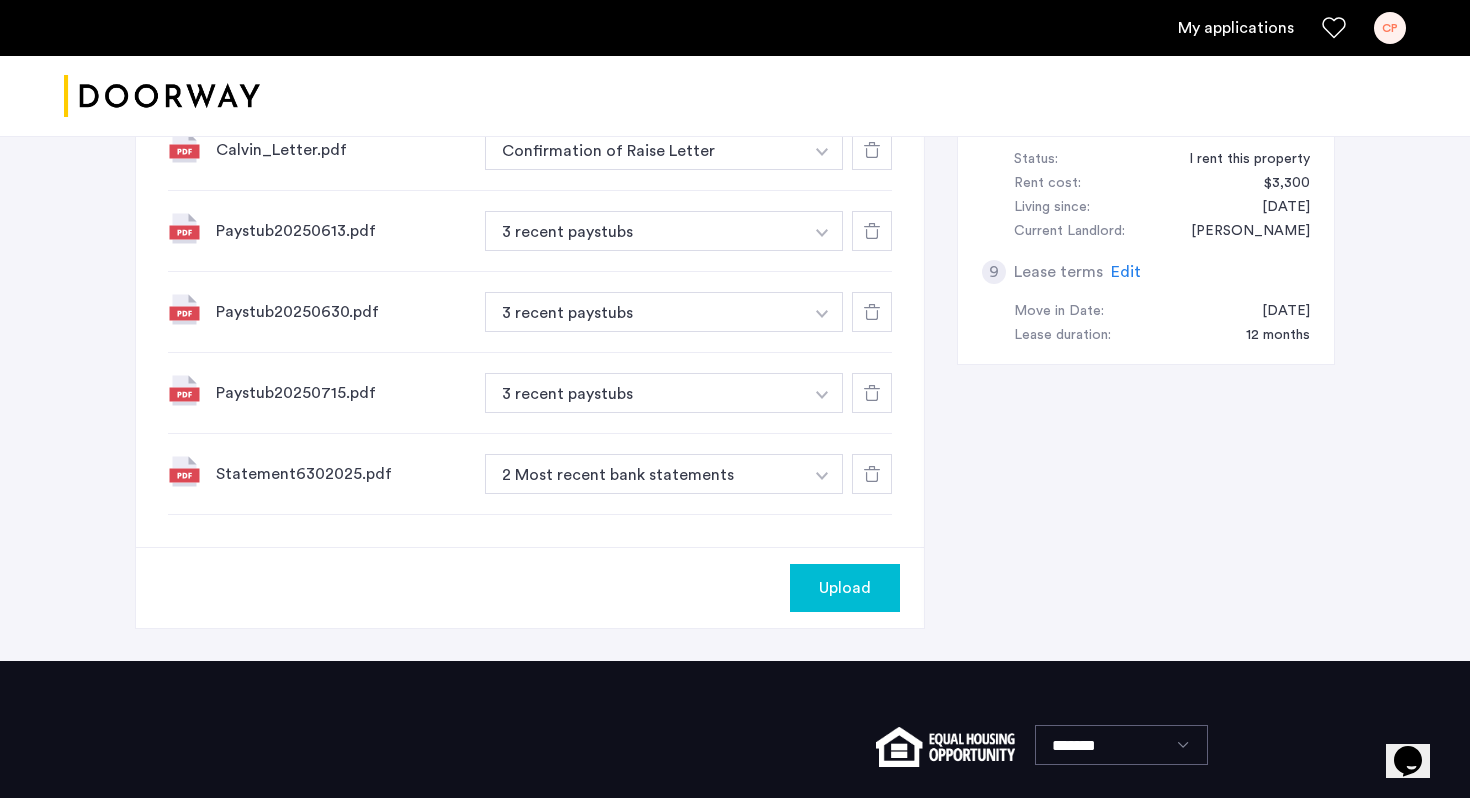 scroll, scrollTop: 1096, scrollLeft: 0, axis: vertical 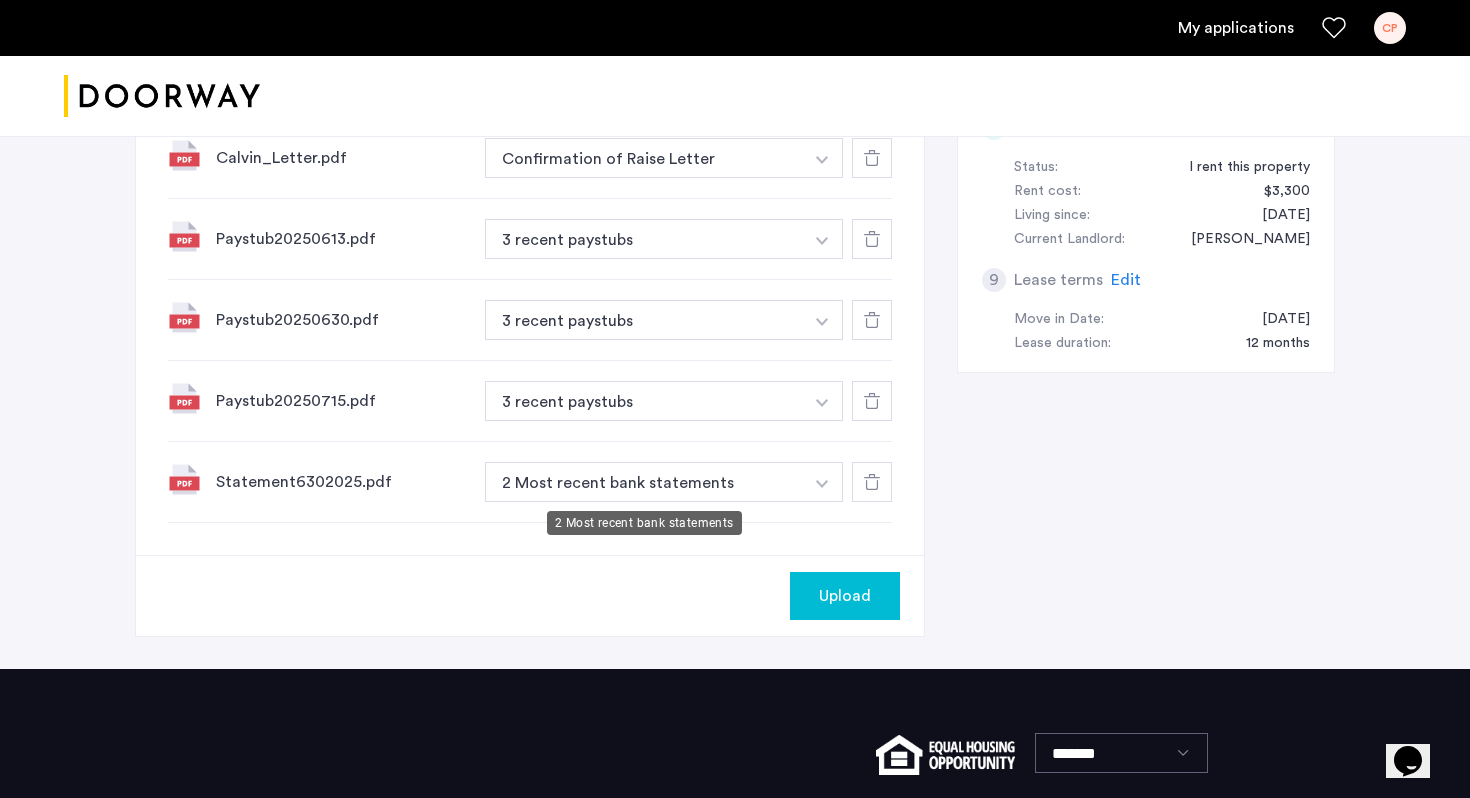 click on "2 Most recent bank statements" at bounding box center [644, 482] 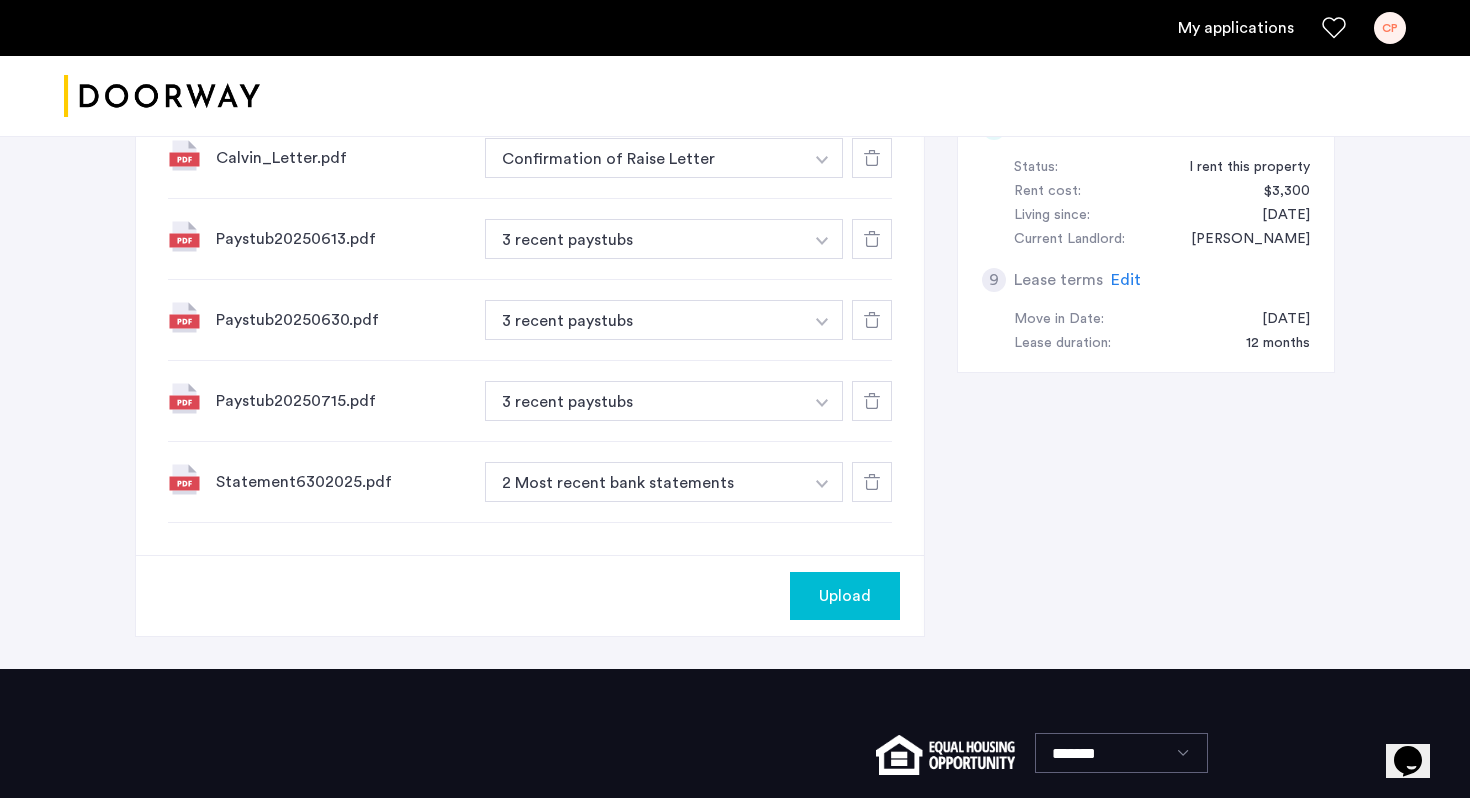 click at bounding box center (820, -164) 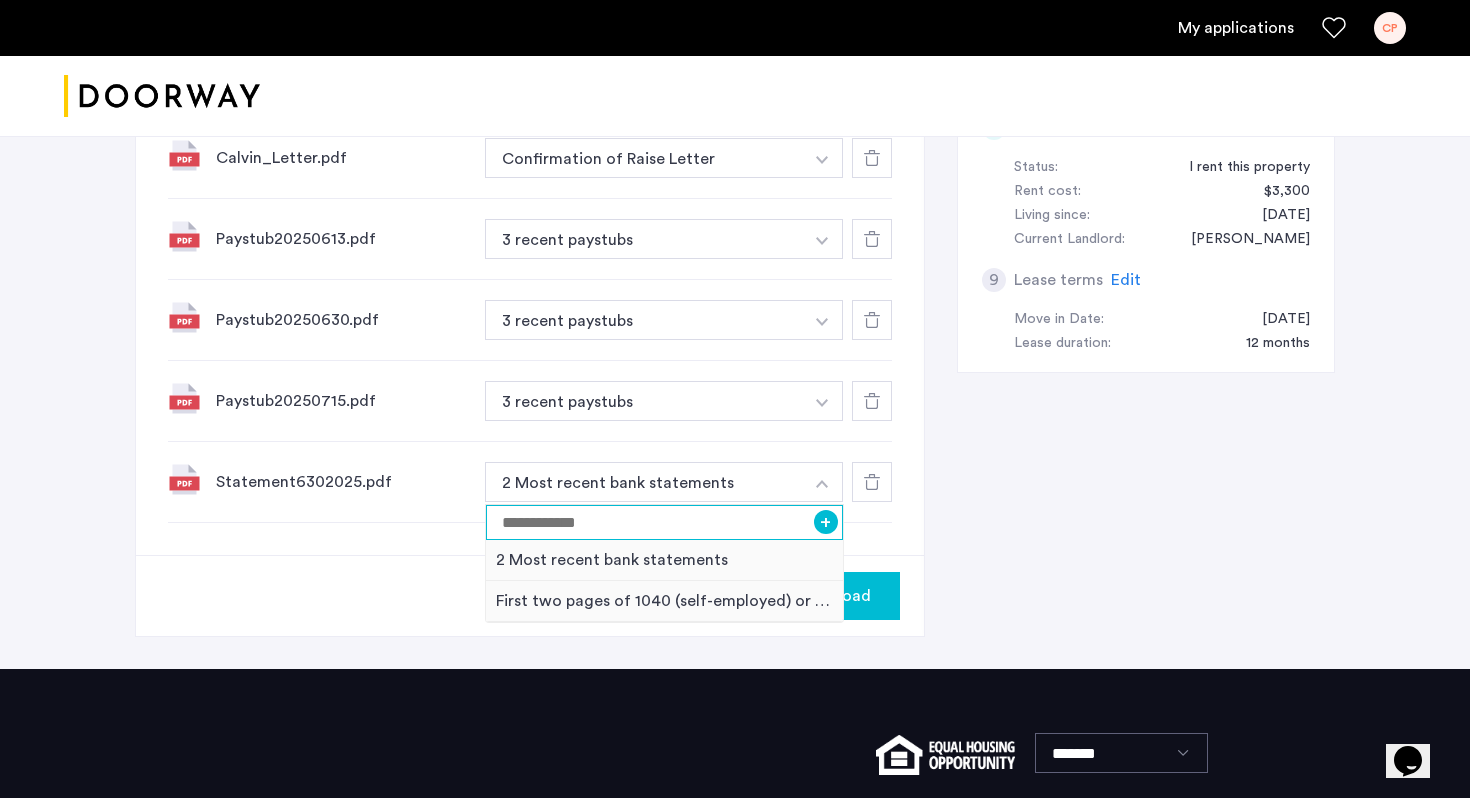 click at bounding box center (664, 522) 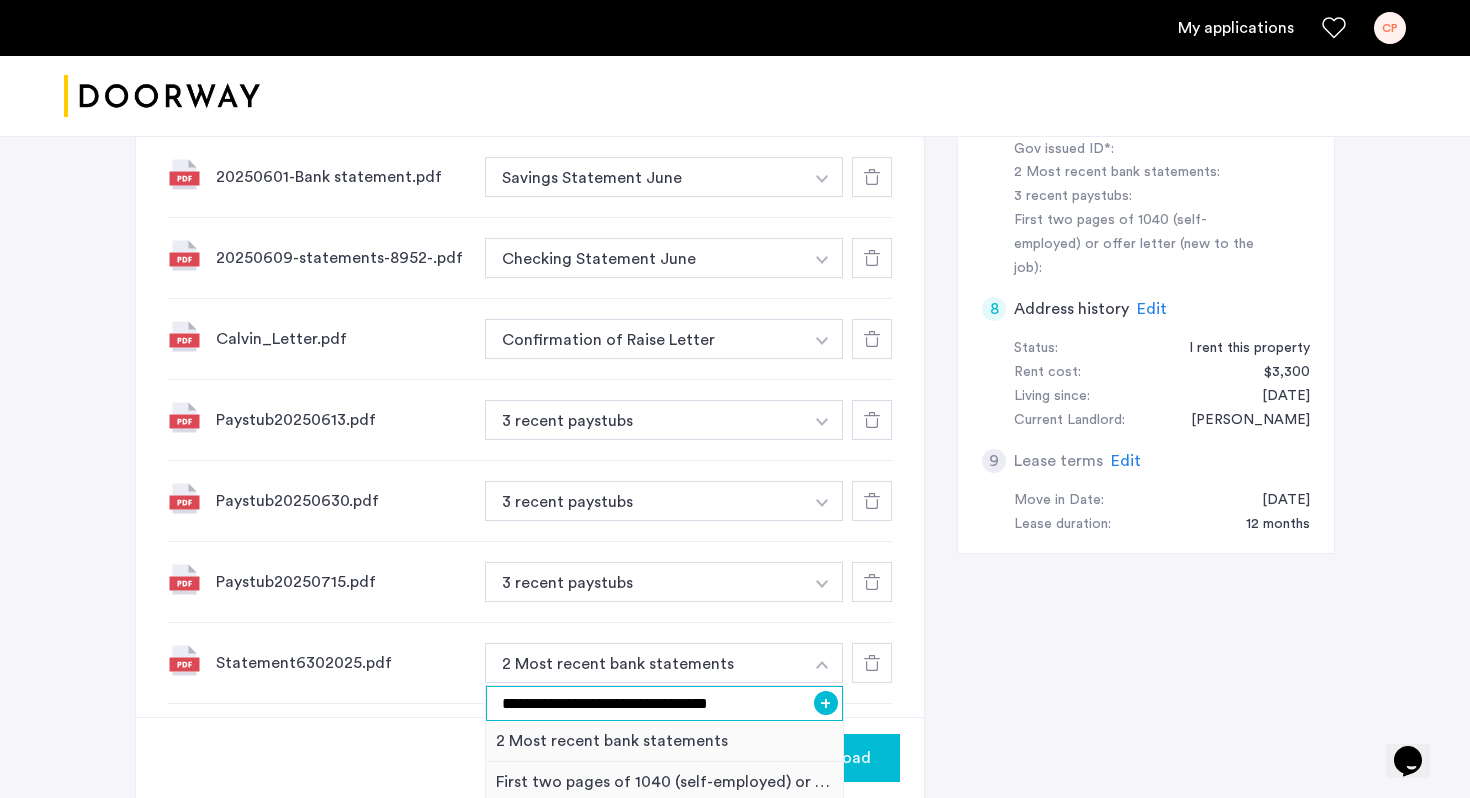 scroll, scrollTop: 917, scrollLeft: 0, axis: vertical 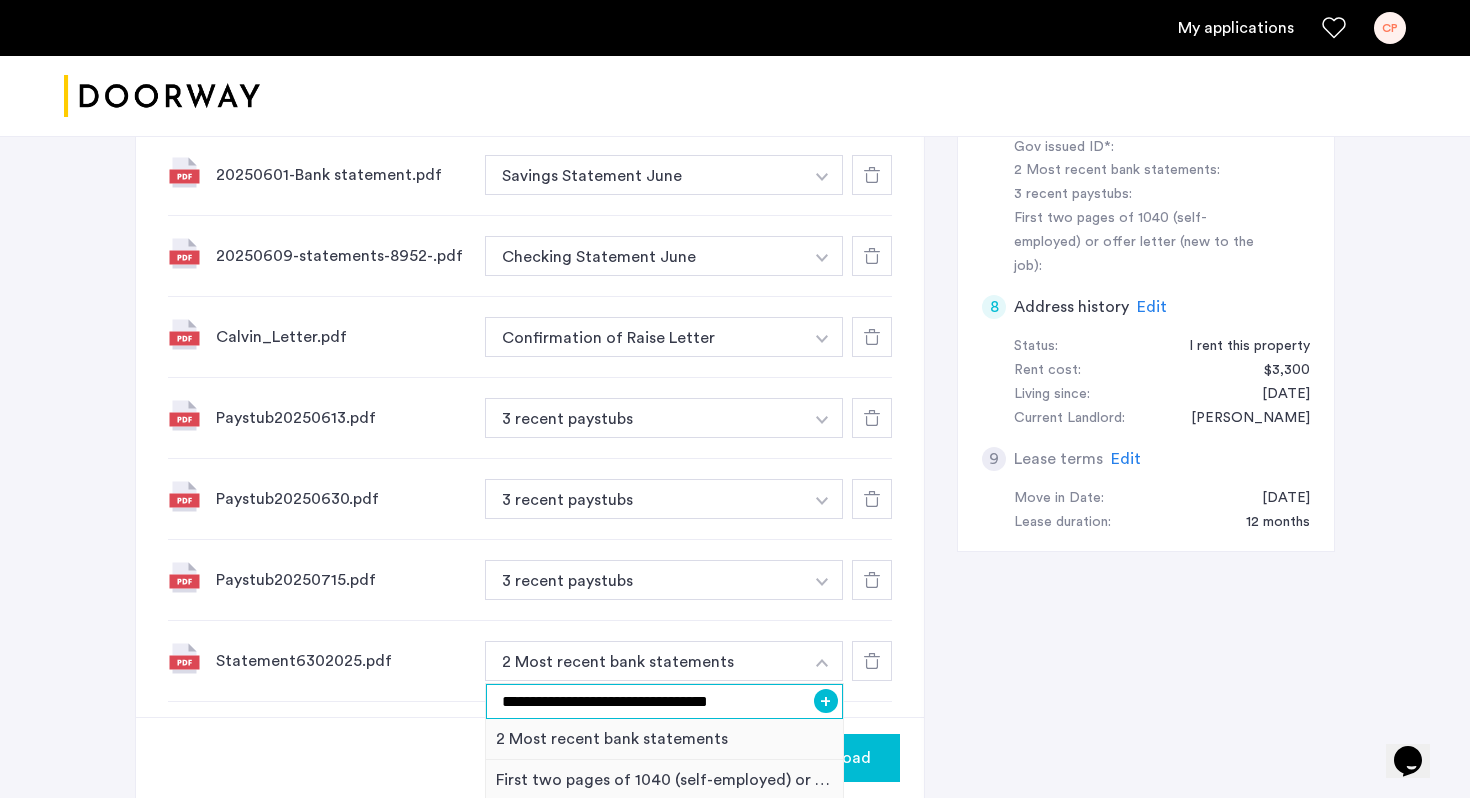 type on "**********" 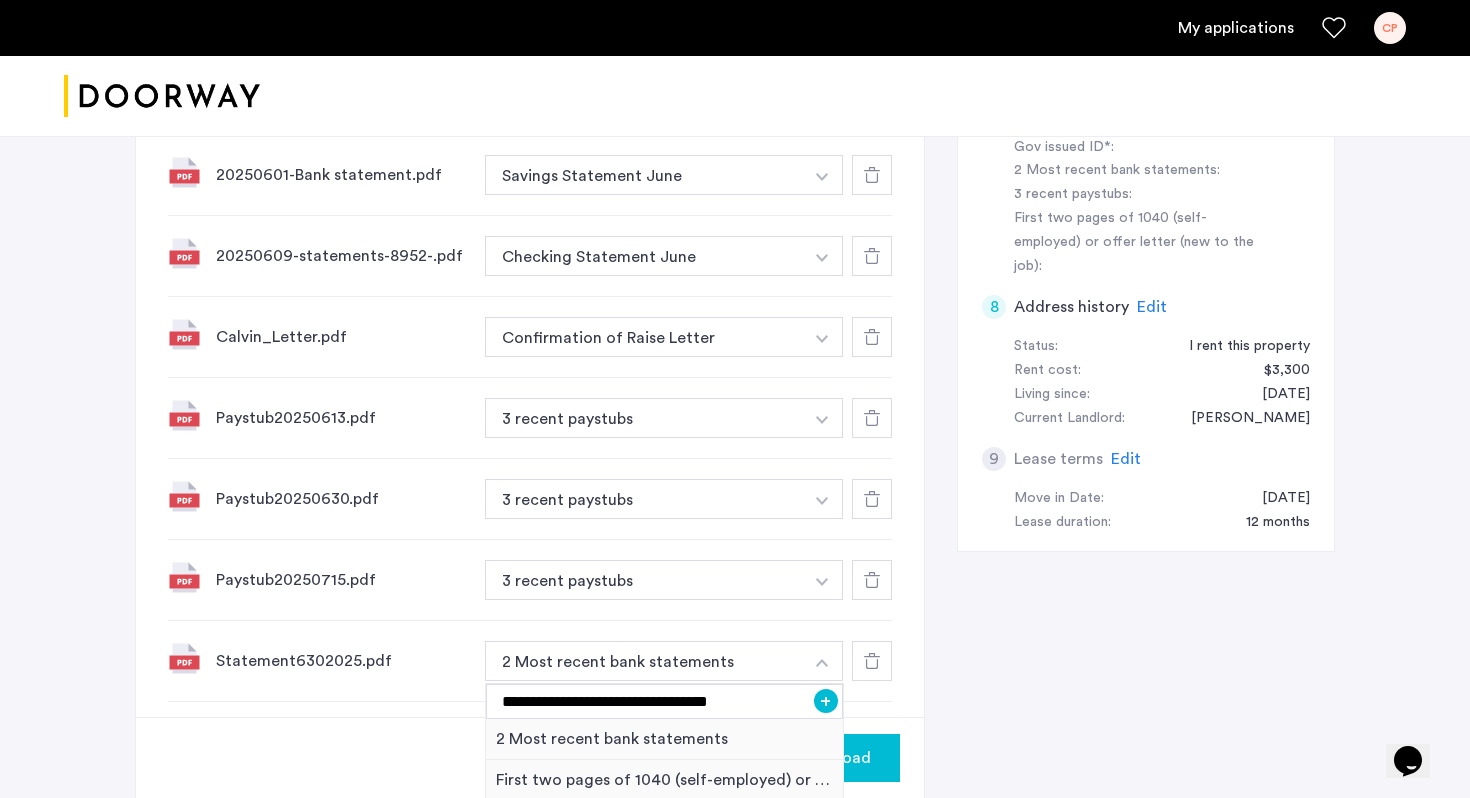 click on "7 Required documents  Gov issued ID*  2 Most recent bank statements  3 recent paystubs  First two pages of 1040 (self-employed) or offer letter (new to the job)  Upload your documents and save your progress. Return anytime to complete your submission.  Drag & drop your files (.png, .jpeg, .pdf, .jpg, .svg) Browse files Upload documents (.png, .jpeg, .pdf, .jpg, .svg) Uploaded files IMG_1692.jpeg Gov issued ID + 2 Most recent bank statements First two pages of 1040 (self-employed) or offer letter (new to the job) Gov issued ID 20250709-statements-8952-.pdf Checking Statement July + 2 Most recent bank statements First two pages of 1040 (self-employed) or offer letter (new to the job) Checking Statement July 20250601-Bank statement.pdf Savings Statement June + 2 Most recent bank statements First two pages of 1040 (self-employed) or offer letter (new to the job) Savings Statement June 20250609-statements-8952-.pdf Checking Statement June + 2 Most recent bank statements Checking Statement June Calvin_Letter.pdf +" 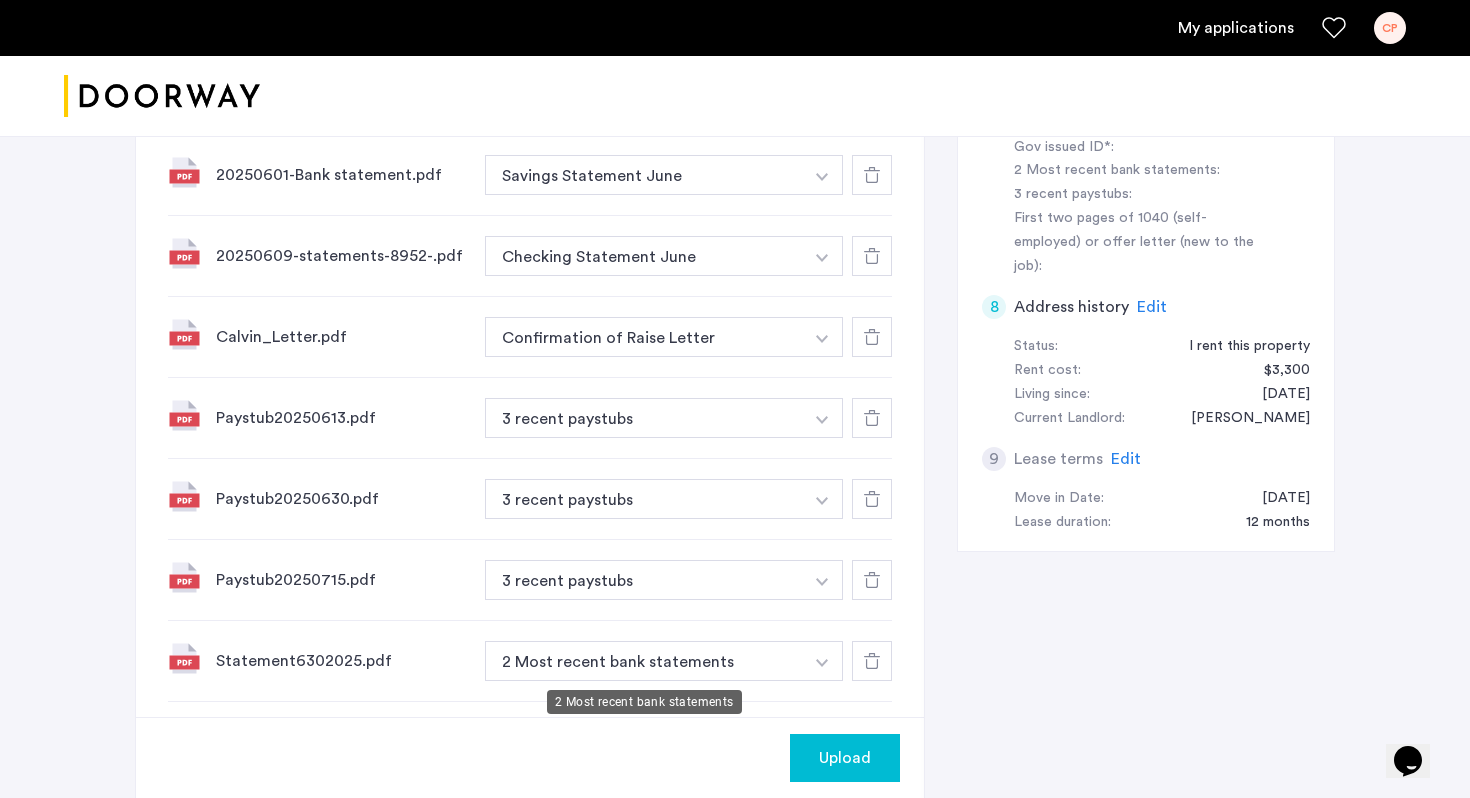 click on "2 Most recent bank statements" at bounding box center [644, 661] 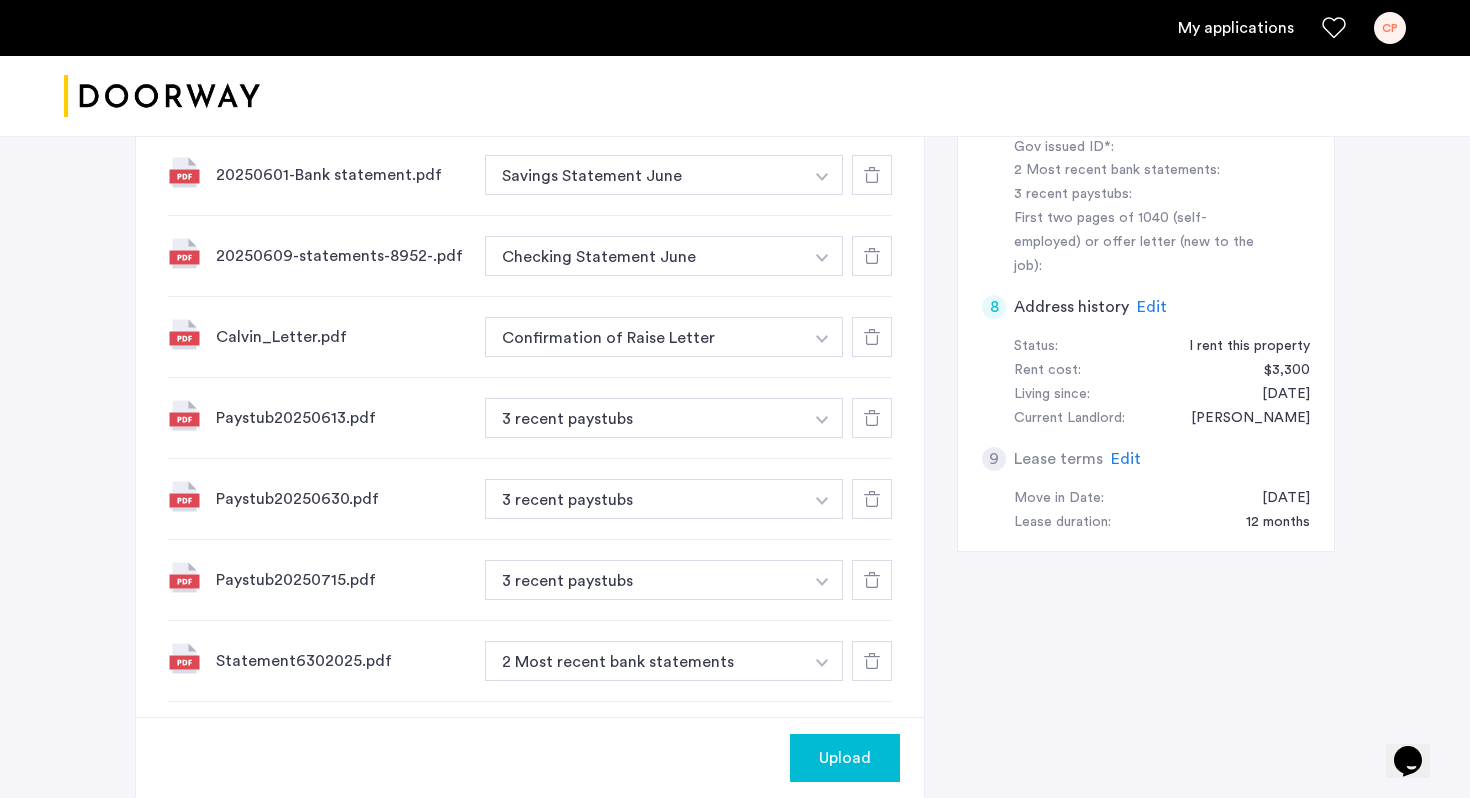click at bounding box center [820, 13] 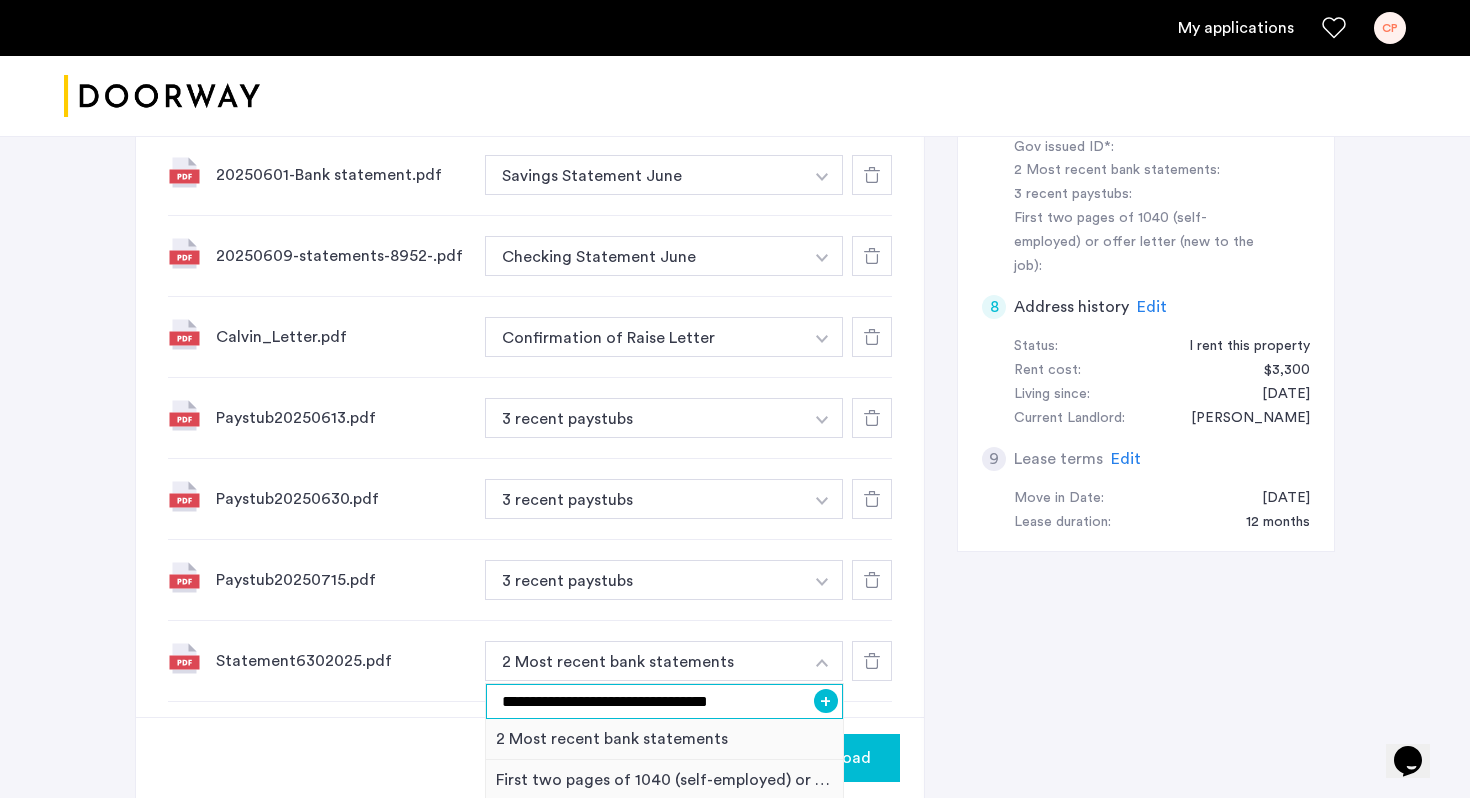 click on "**********" at bounding box center (664, 701) 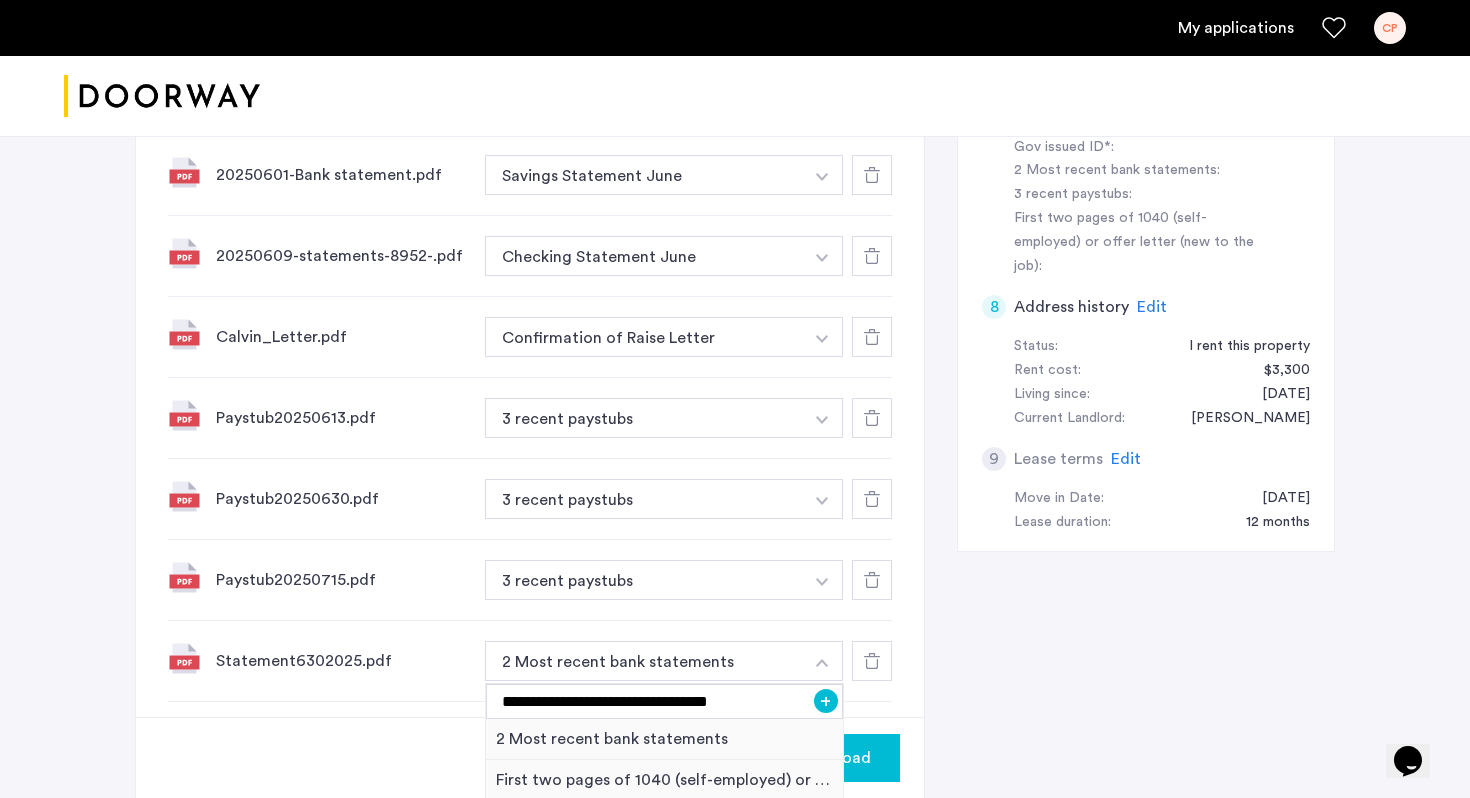 click on "+" at bounding box center (826, 701) 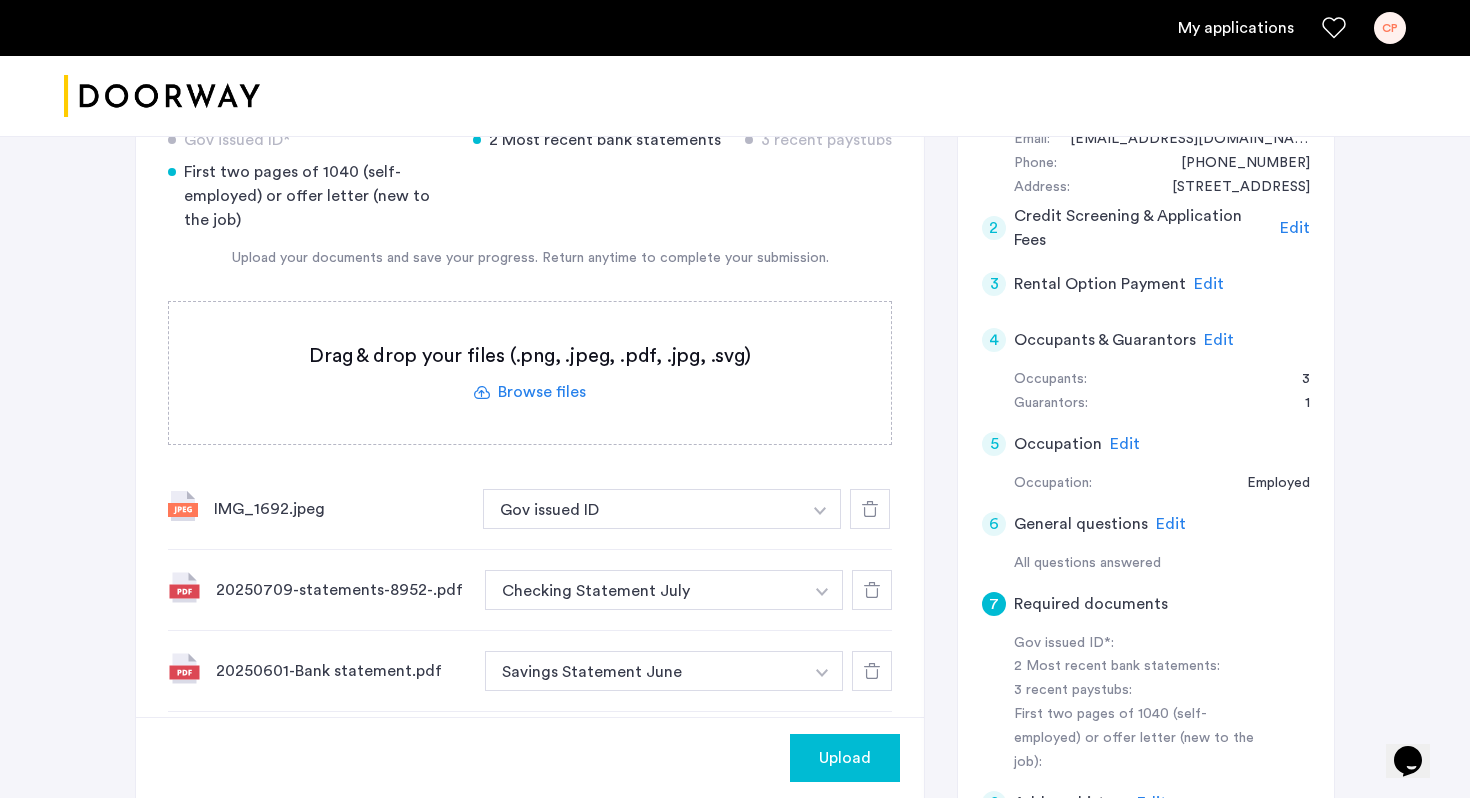 scroll, scrollTop: 426, scrollLeft: 0, axis: vertical 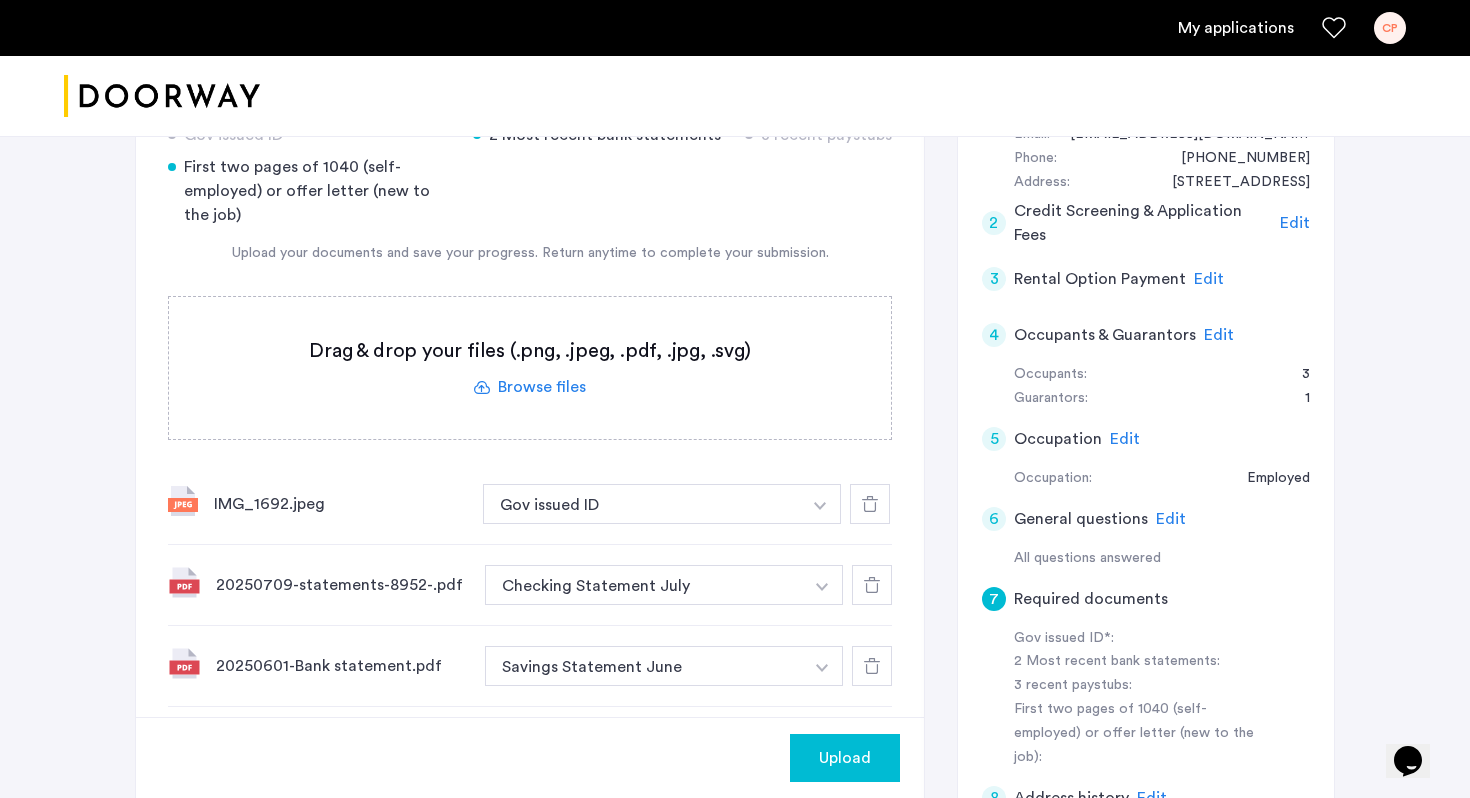 click 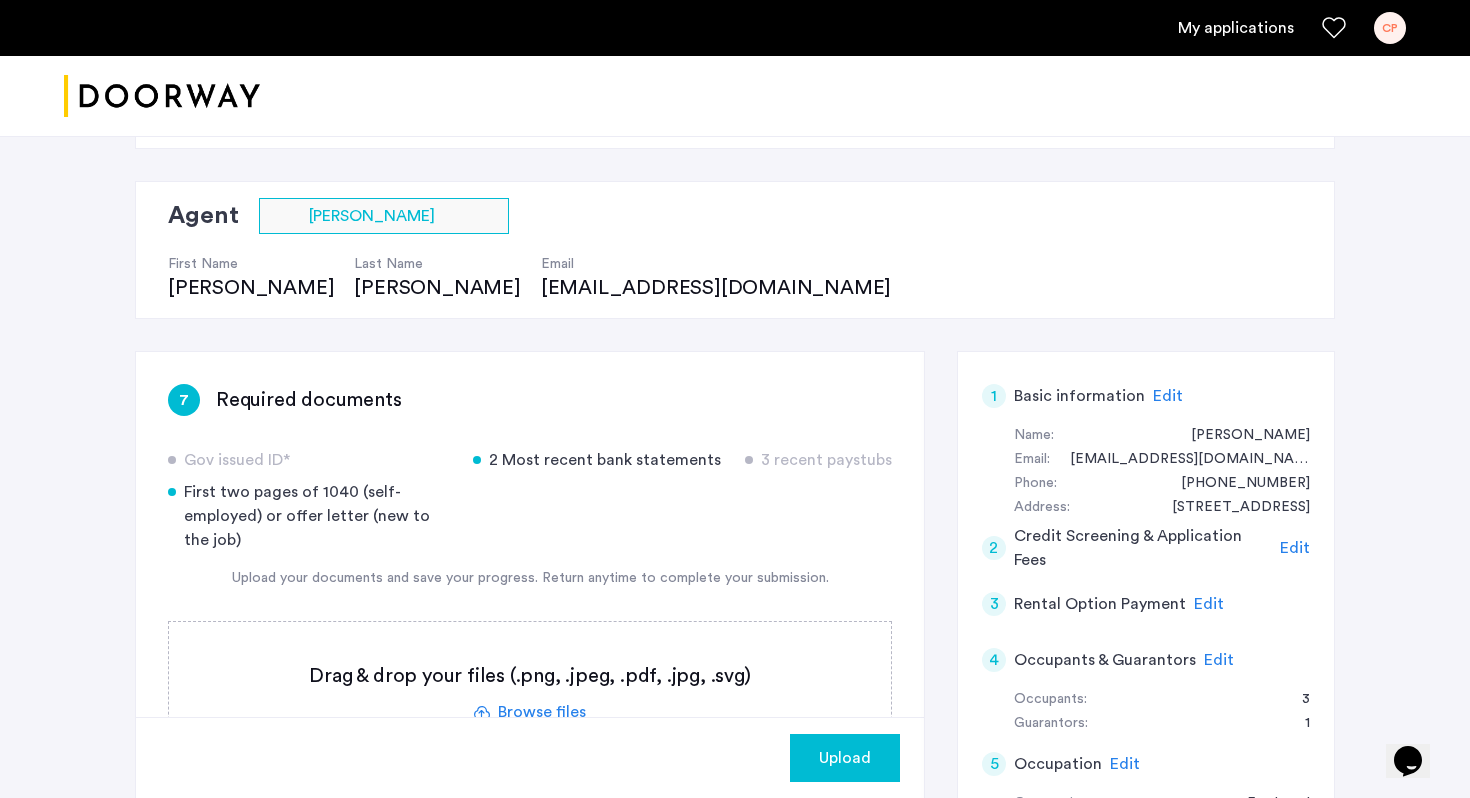 scroll, scrollTop: 1347, scrollLeft: 0, axis: vertical 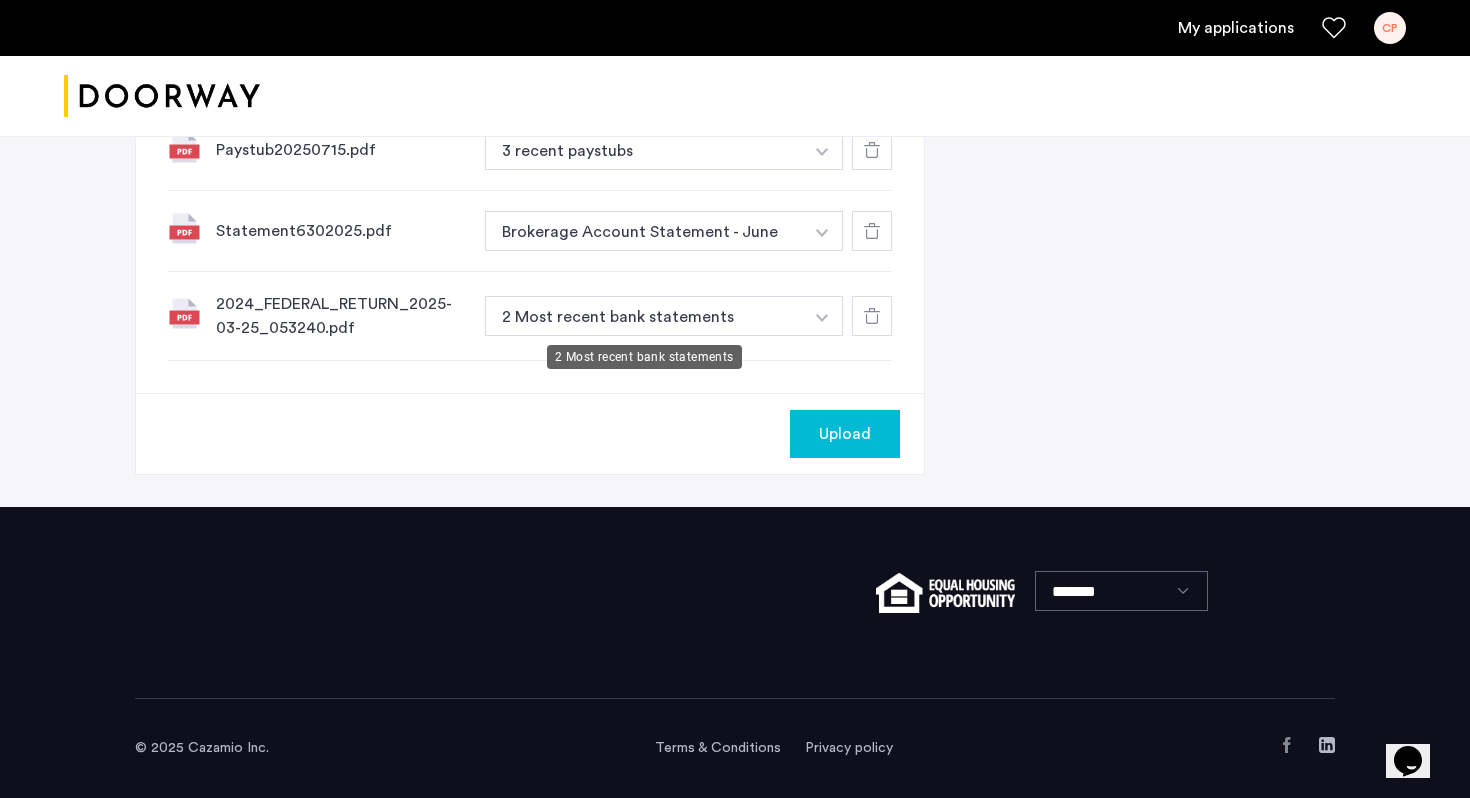 click on "2 Most recent bank statements" at bounding box center (644, 316) 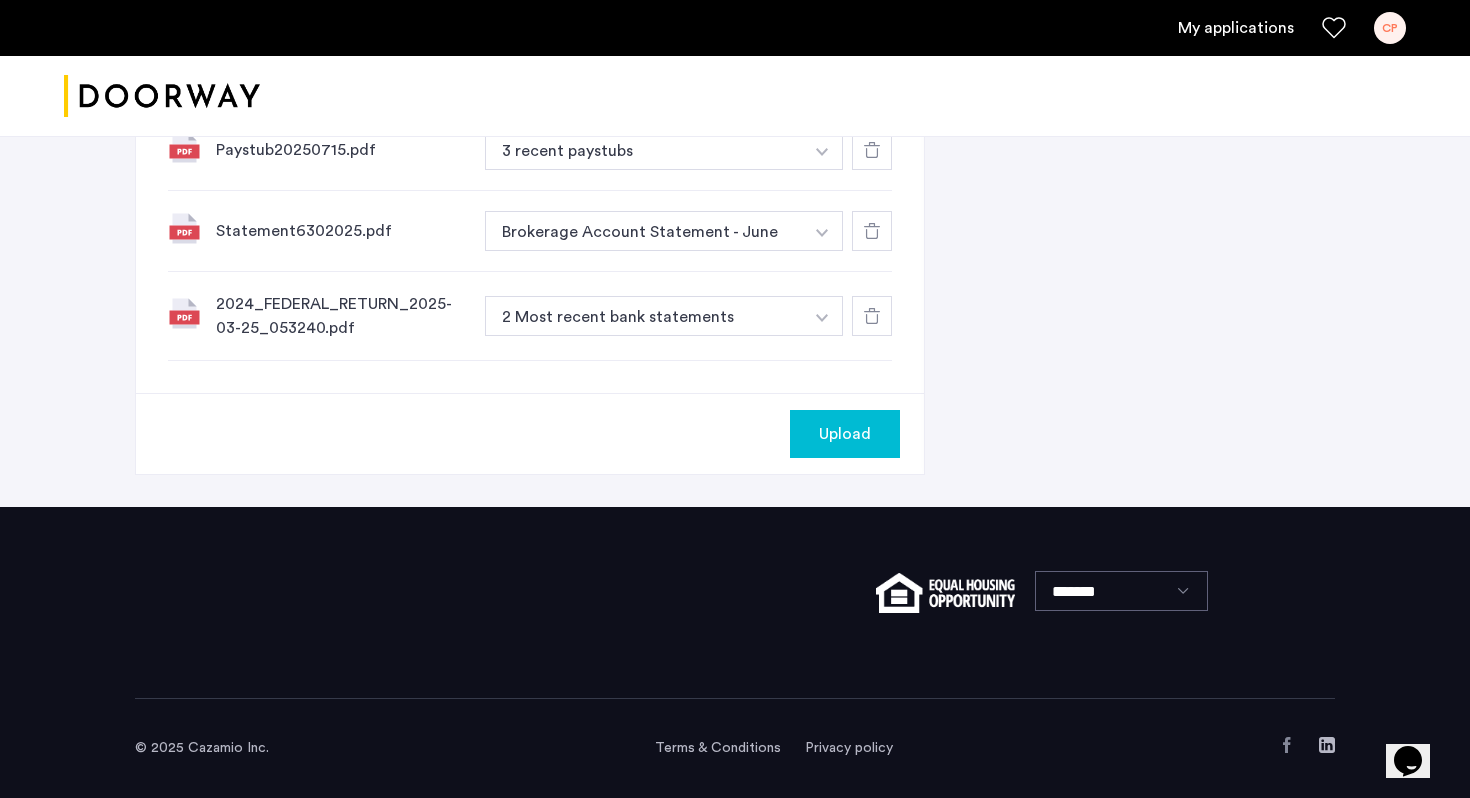 click on "2 Most recent bank statements" at bounding box center [644, 316] 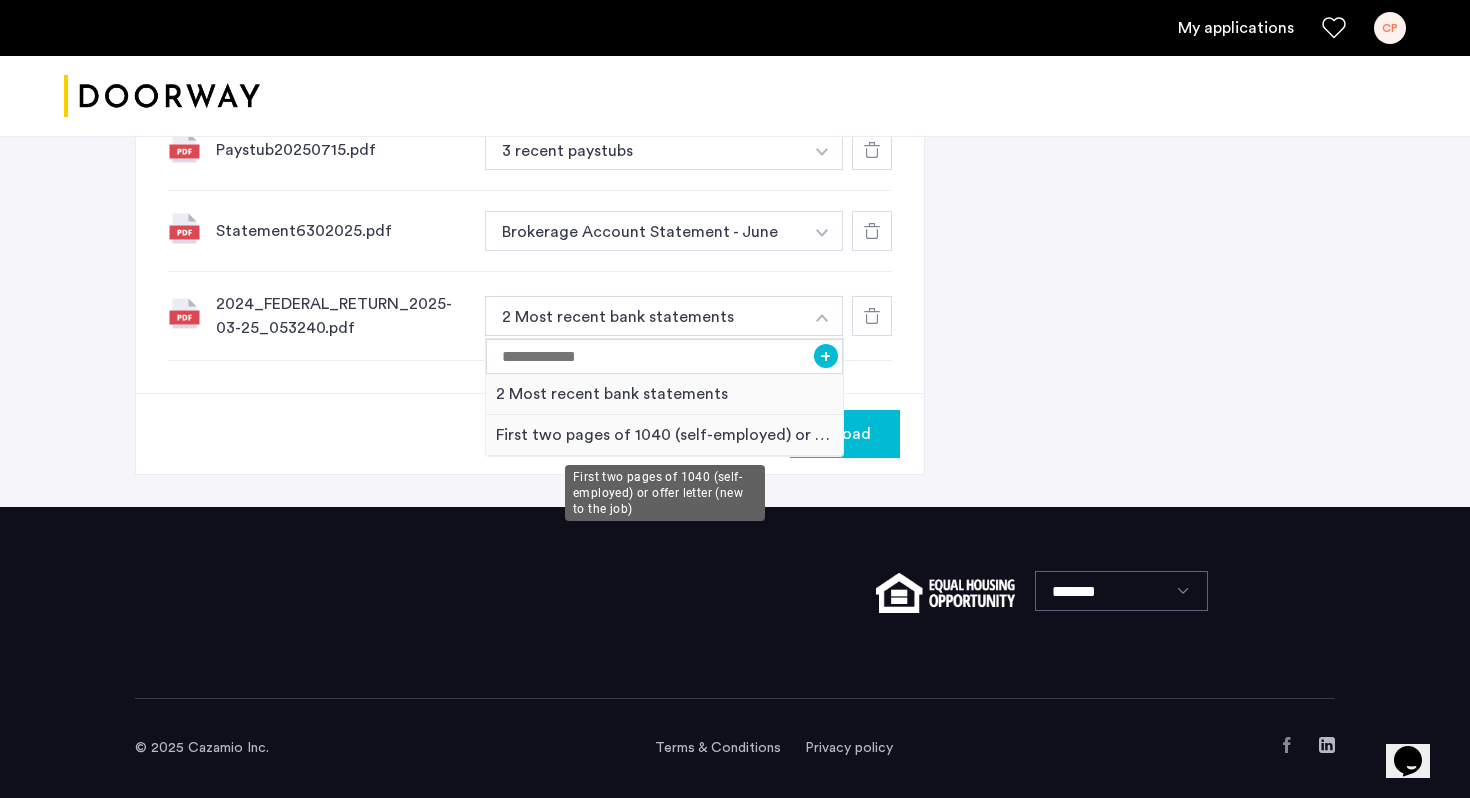 click on "First two pages of 1040 (self-employed) or offer letter (new to the job)" at bounding box center [664, 435] 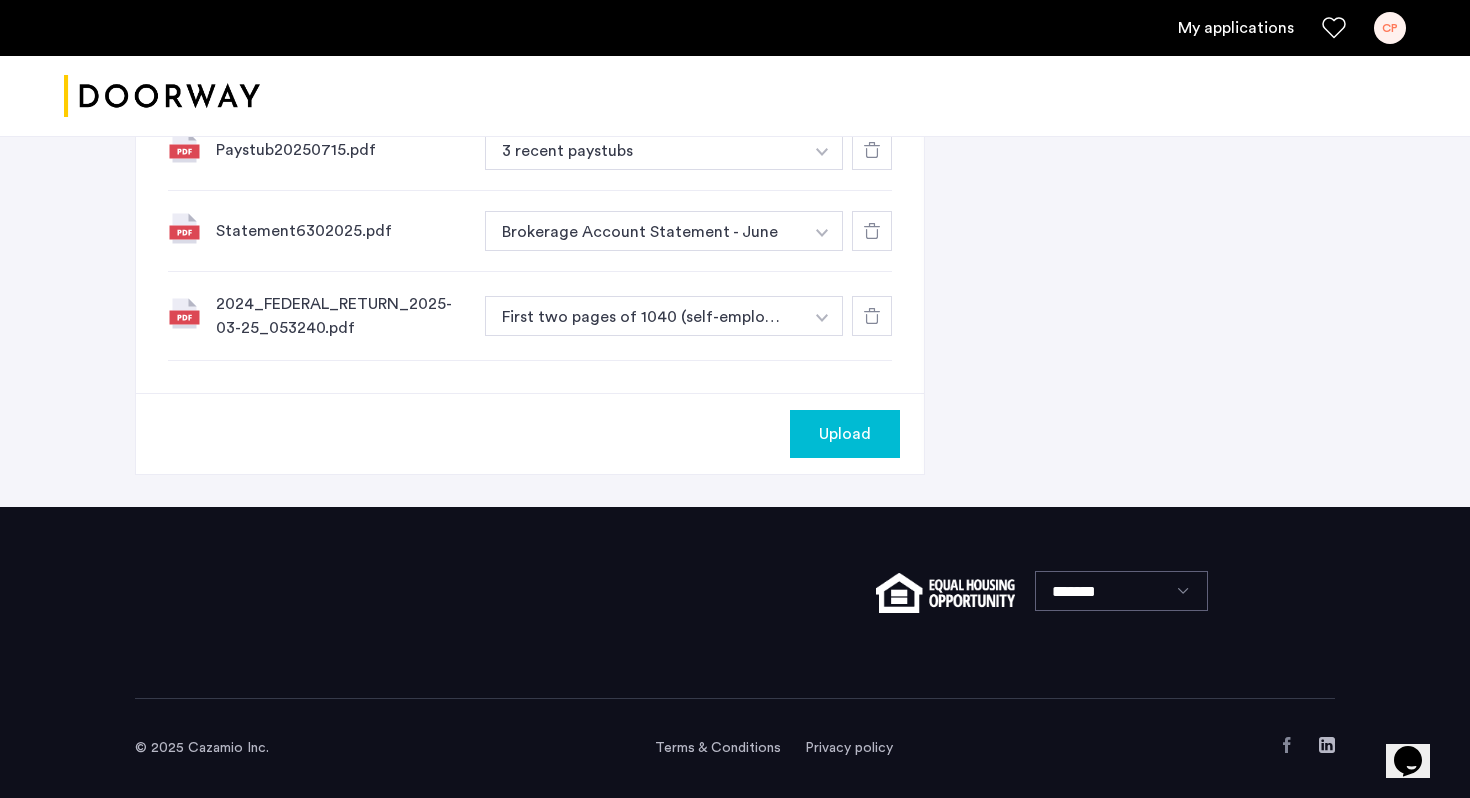 click on "2024_FEDERAL_RETURN_2025-03-25_053240.pdf" 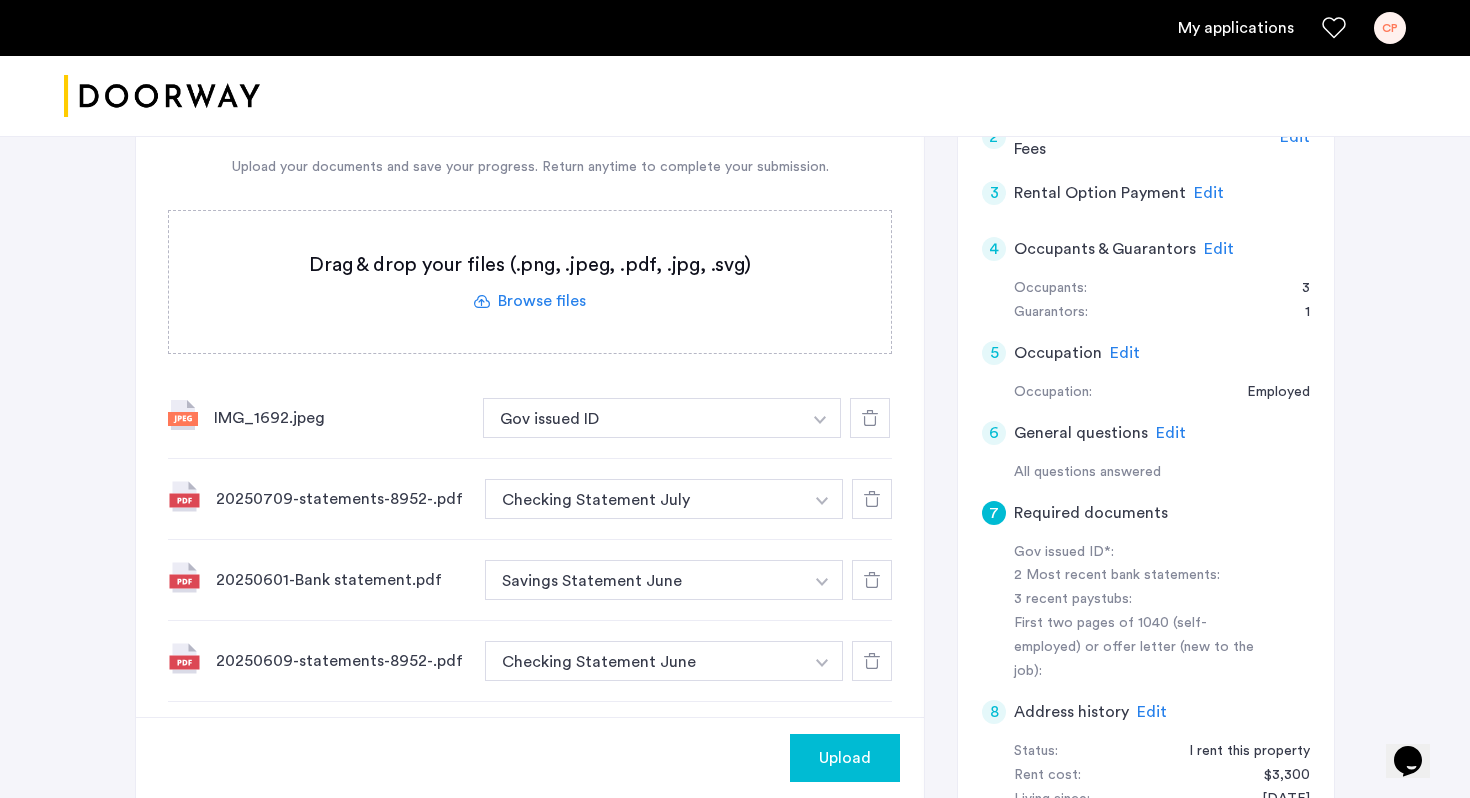scroll, scrollTop: 467, scrollLeft: 0, axis: vertical 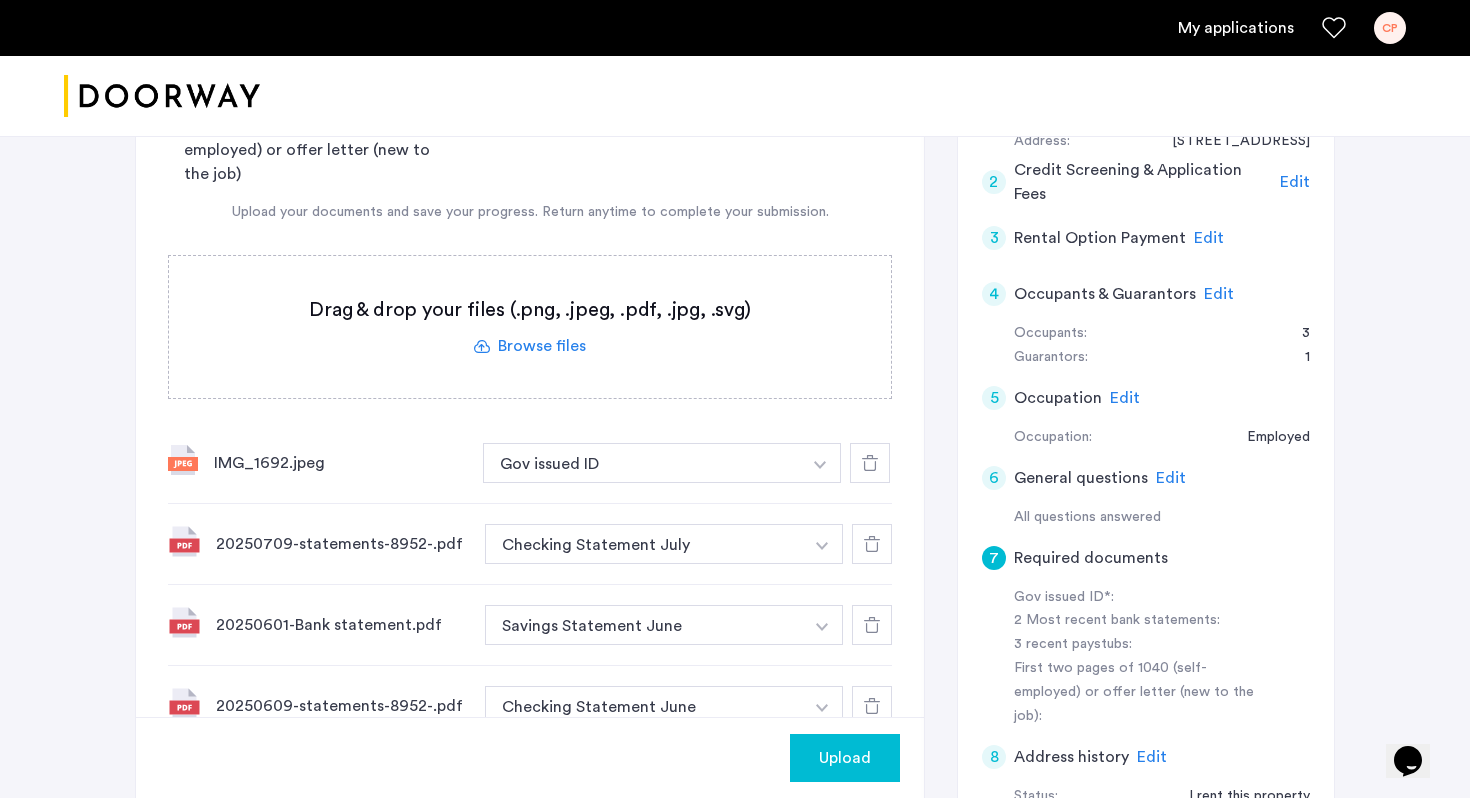 click 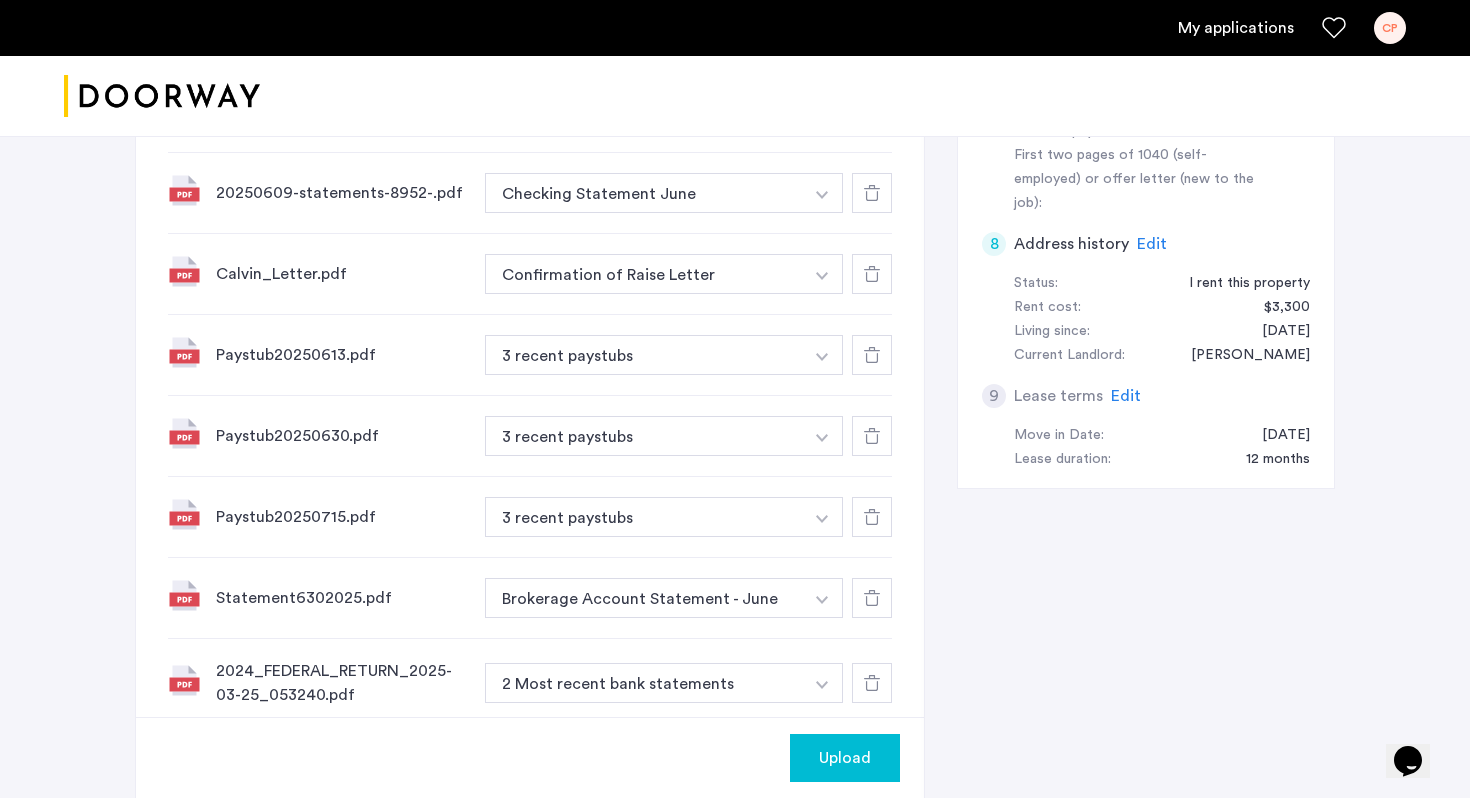 scroll, scrollTop: 1083, scrollLeft: 0, axis: vertical 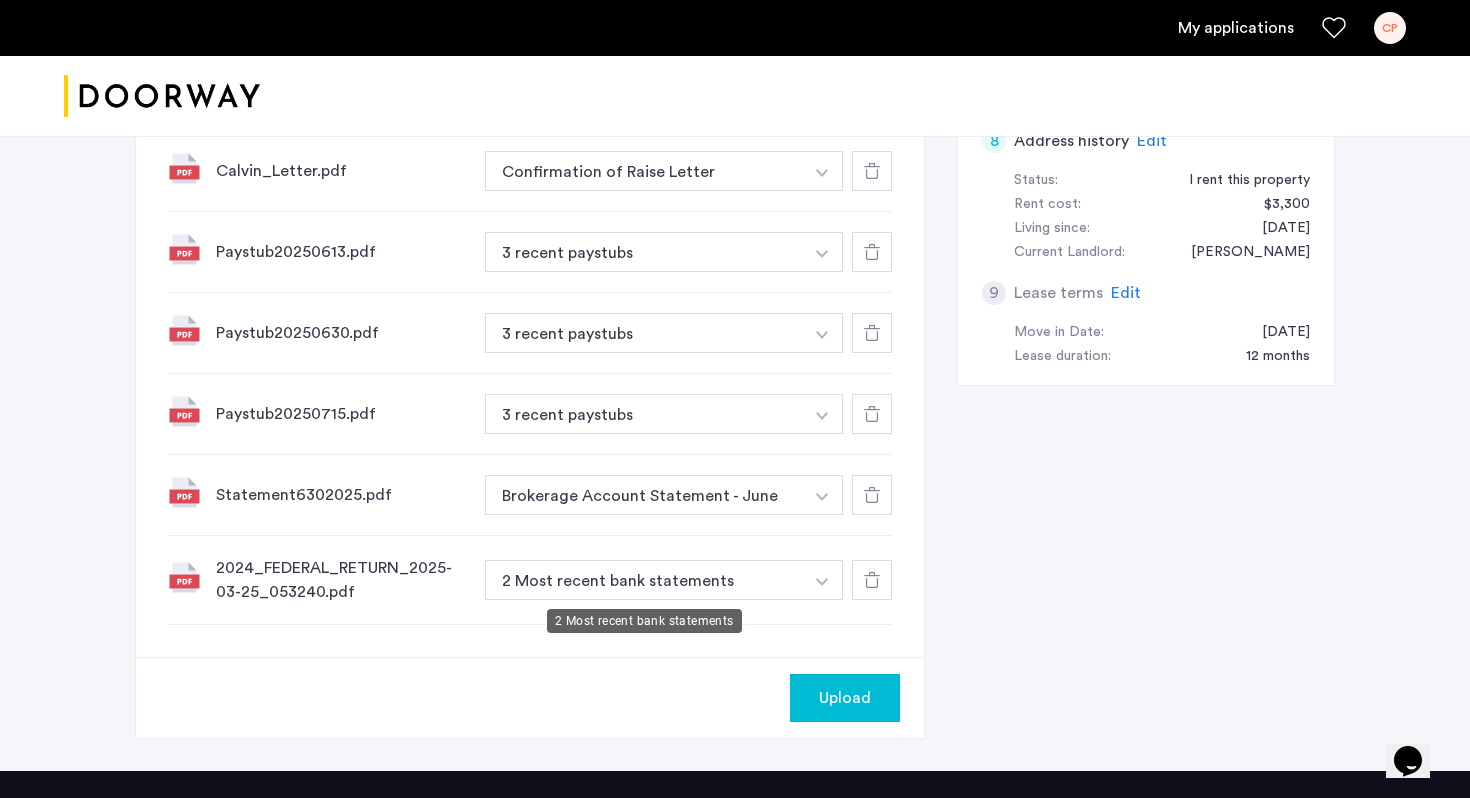 click on "2 Most recent bank statements" at bounding box center [644, 580] 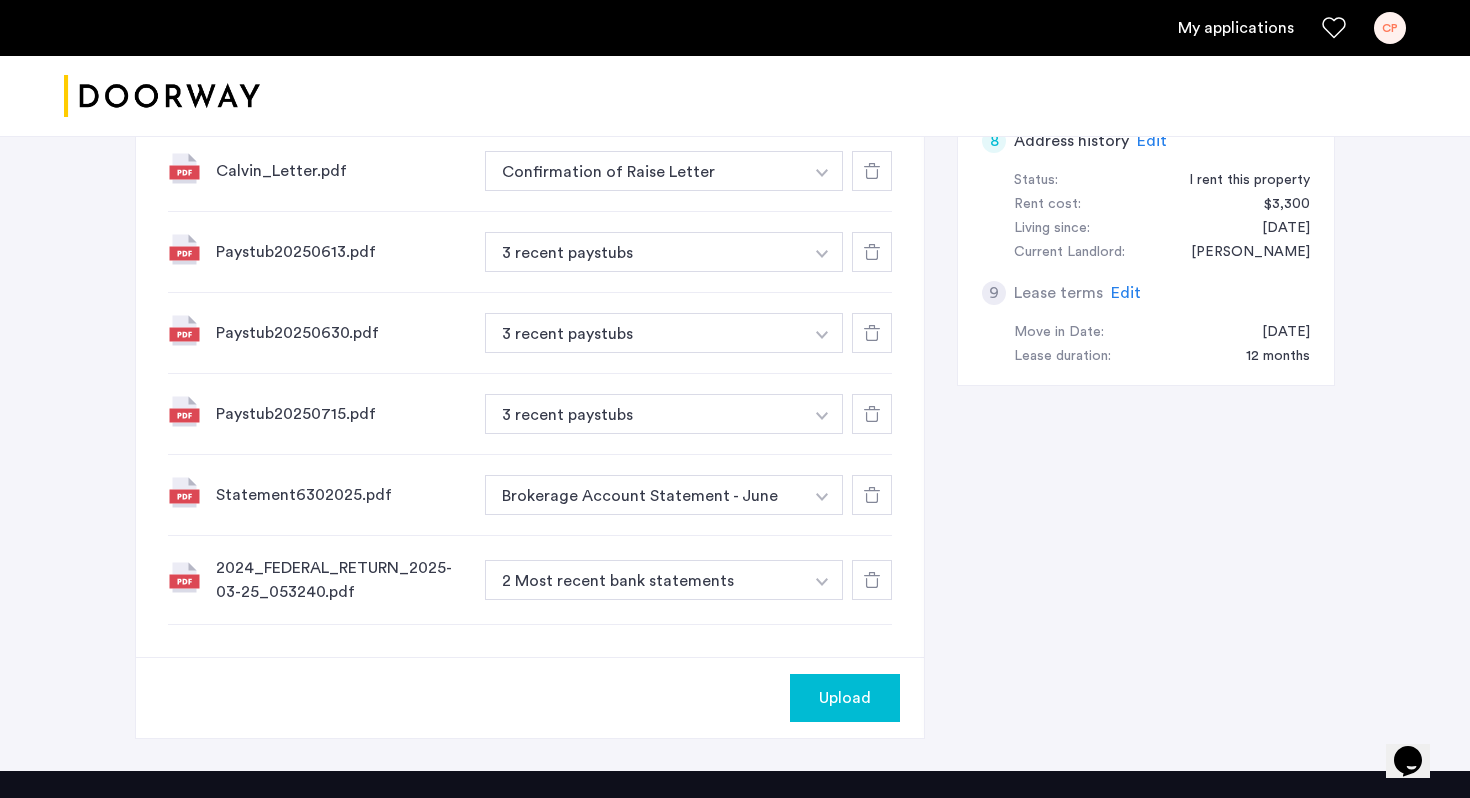 click on "2 Most recent bank statements" at bounding box center (644, 580) 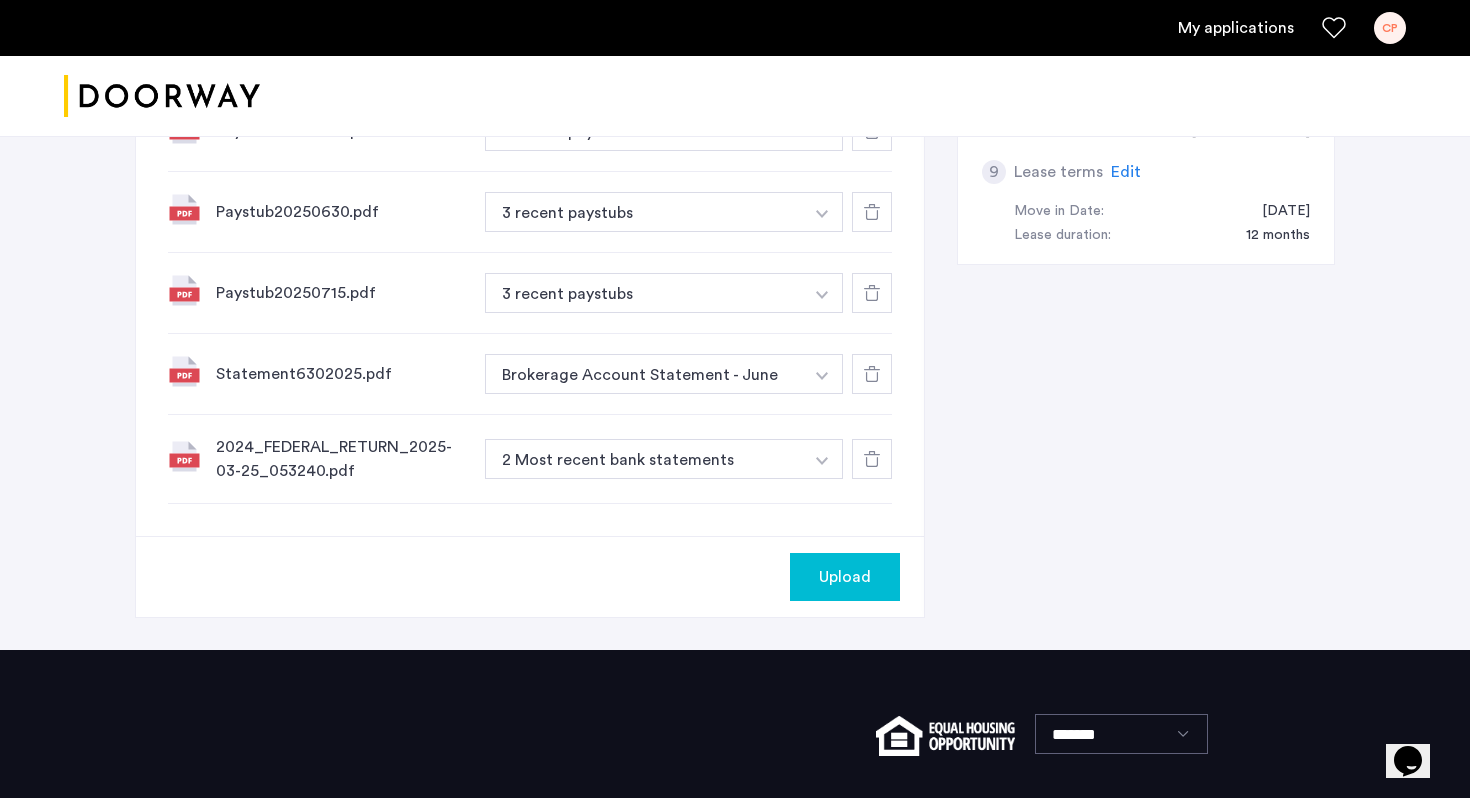 scroll, scrollTop: 1205, scrollLeft: 0, axis: vertical 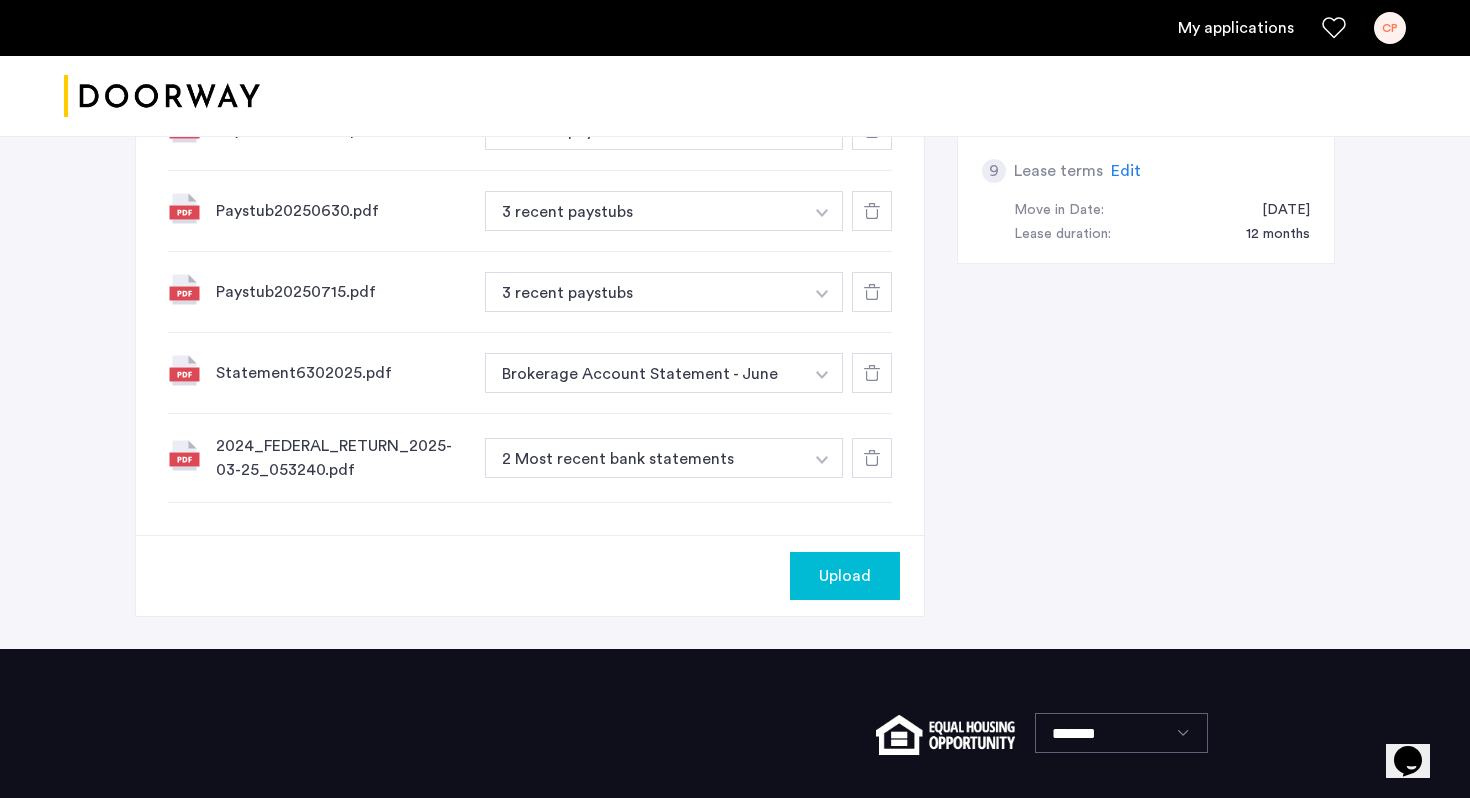 click at bounding box center [820, -275] 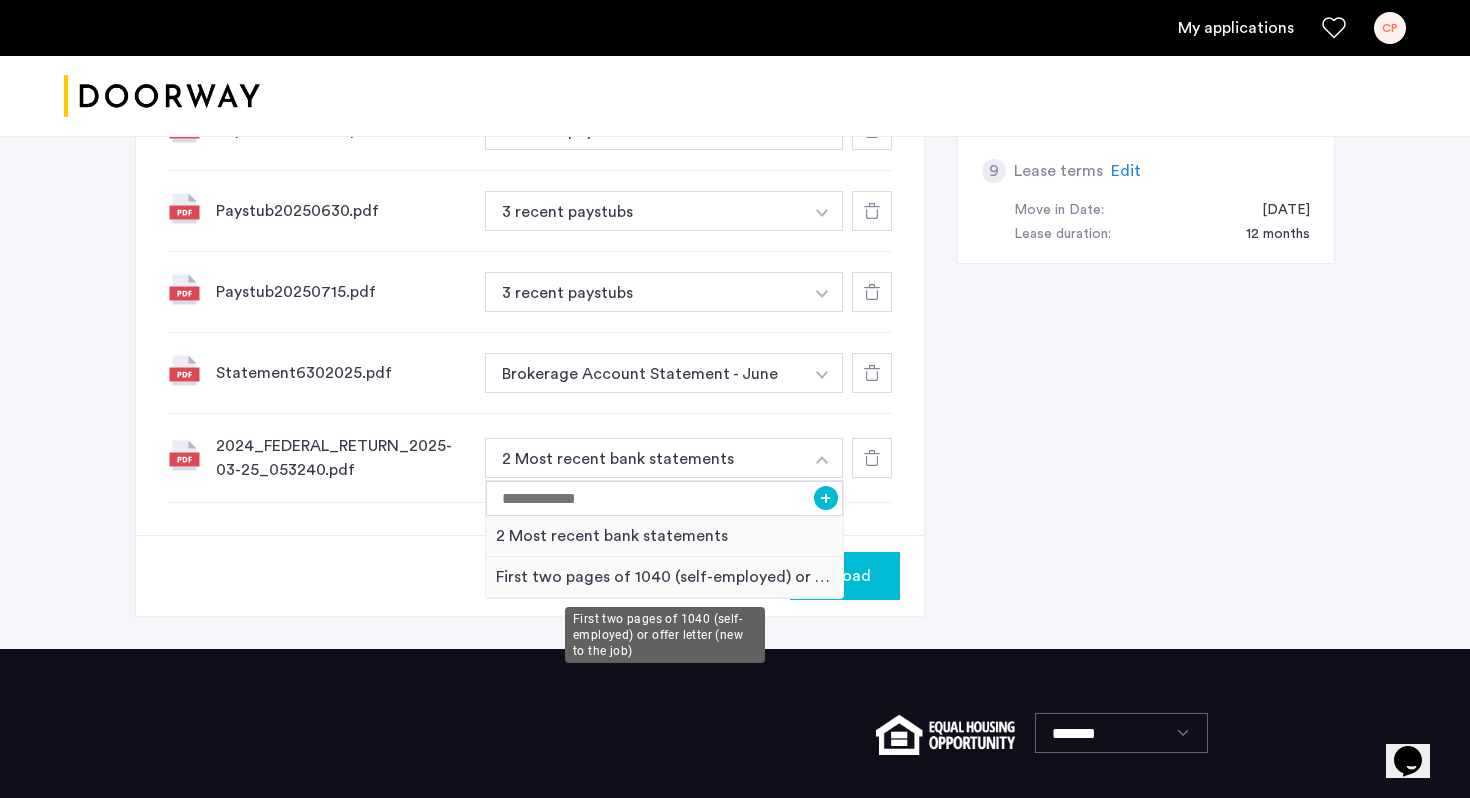 click on "First two pages of 1040 (self-employed) or offer letter (new to the job)" at bounding box center [664, 577] 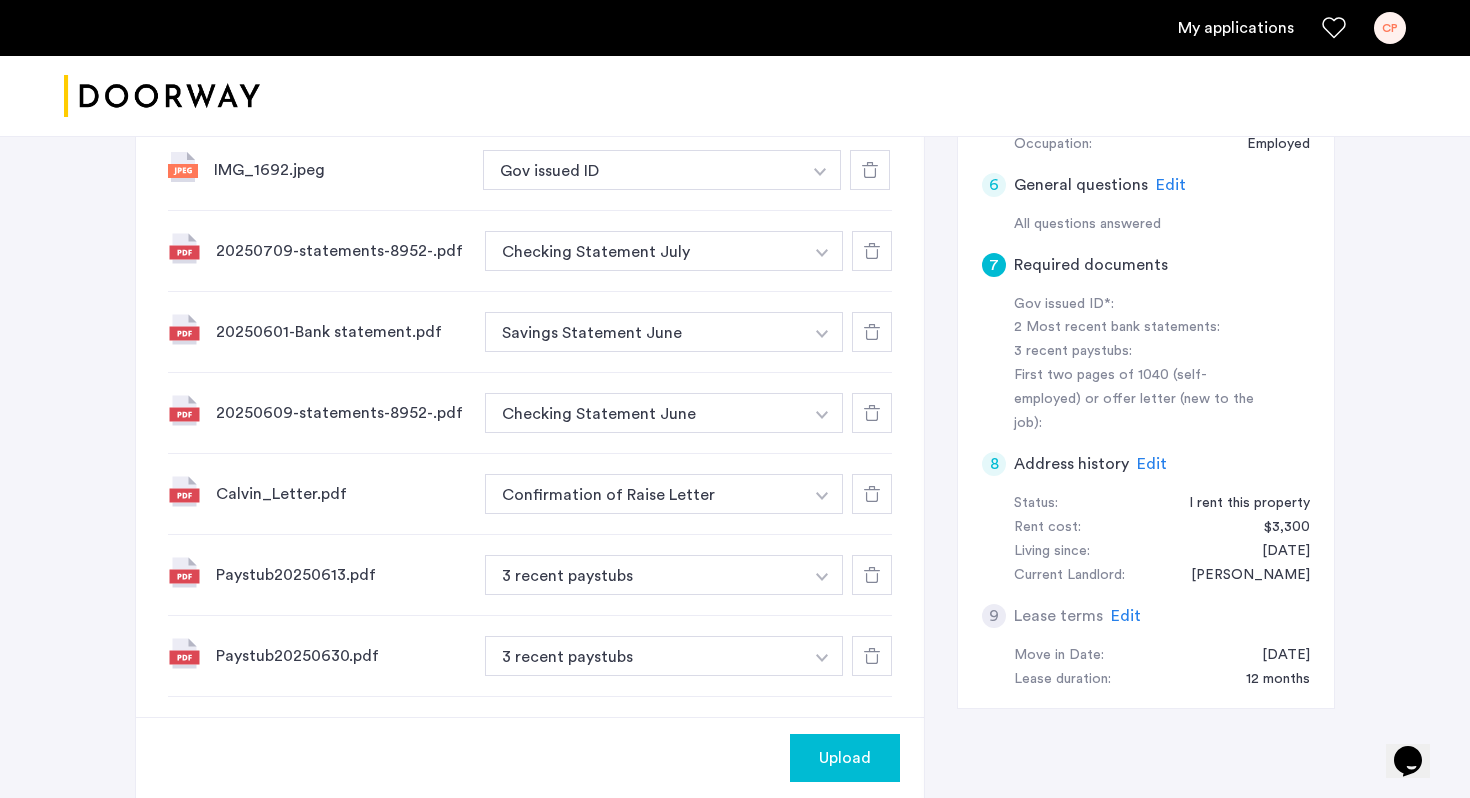 scroll, scrollTop: 754, scrollLeft: 0, axis: vertical 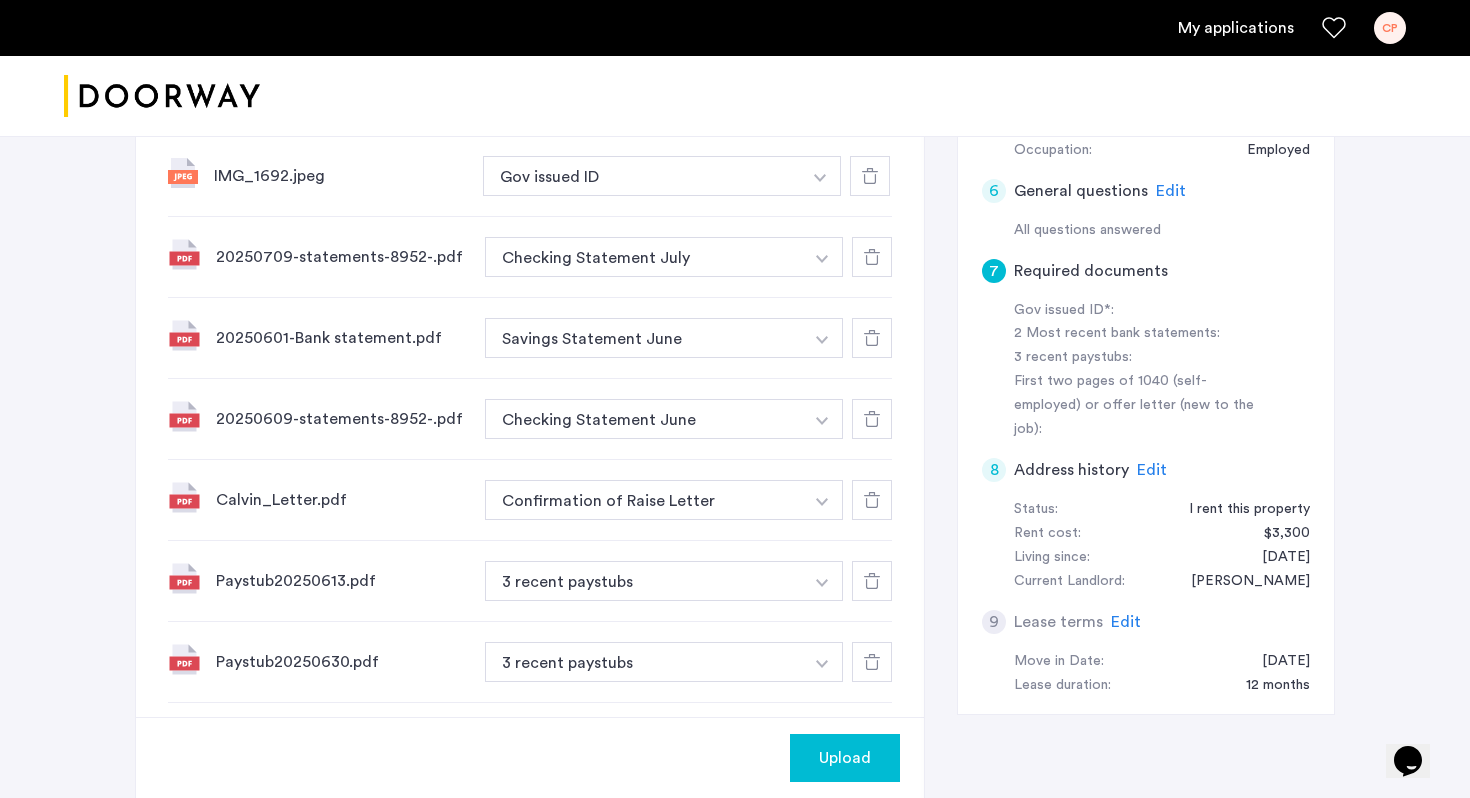 click on "Upload" 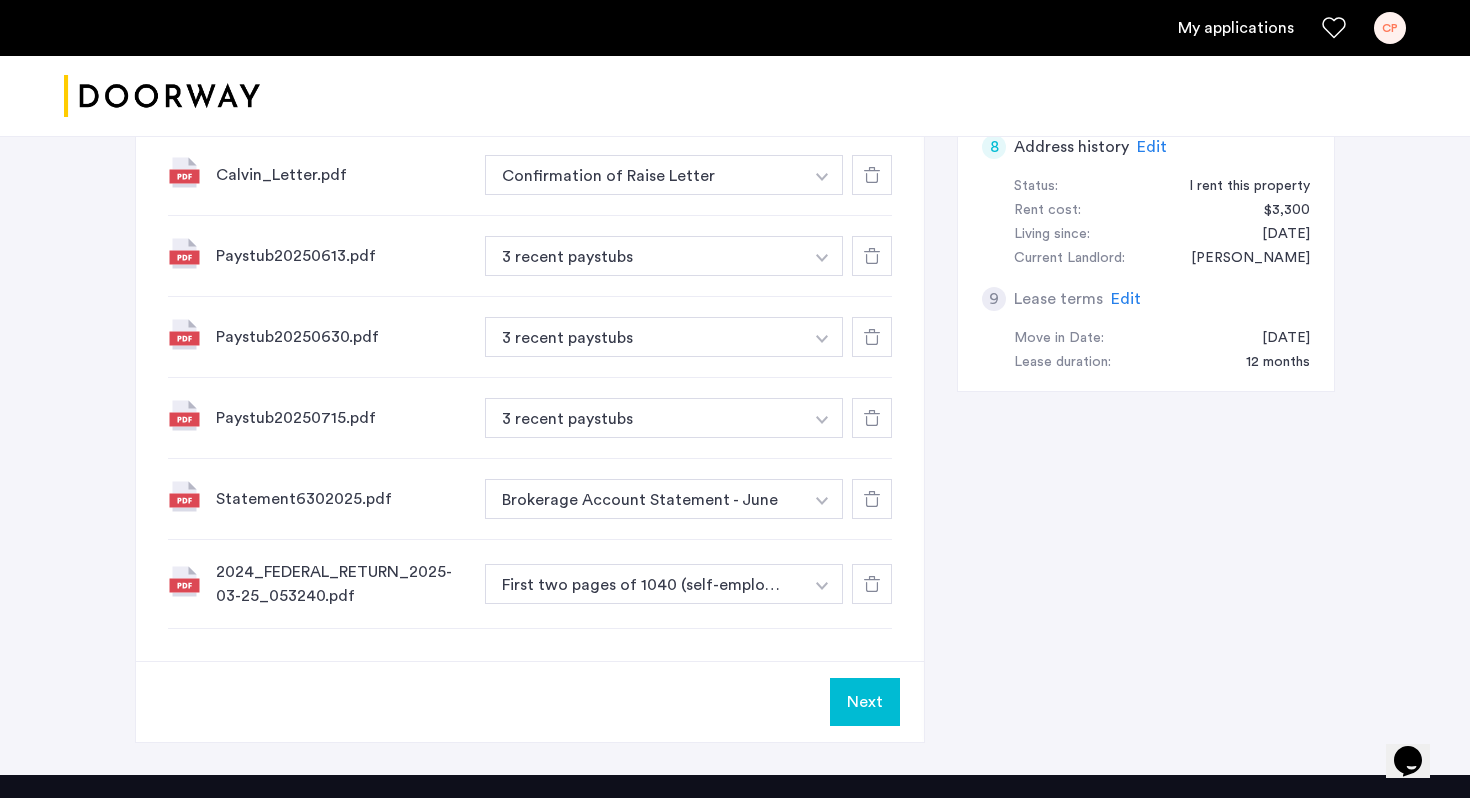 scroll, scrollTop: 1347, scrollLeft: 0, axis: vertical 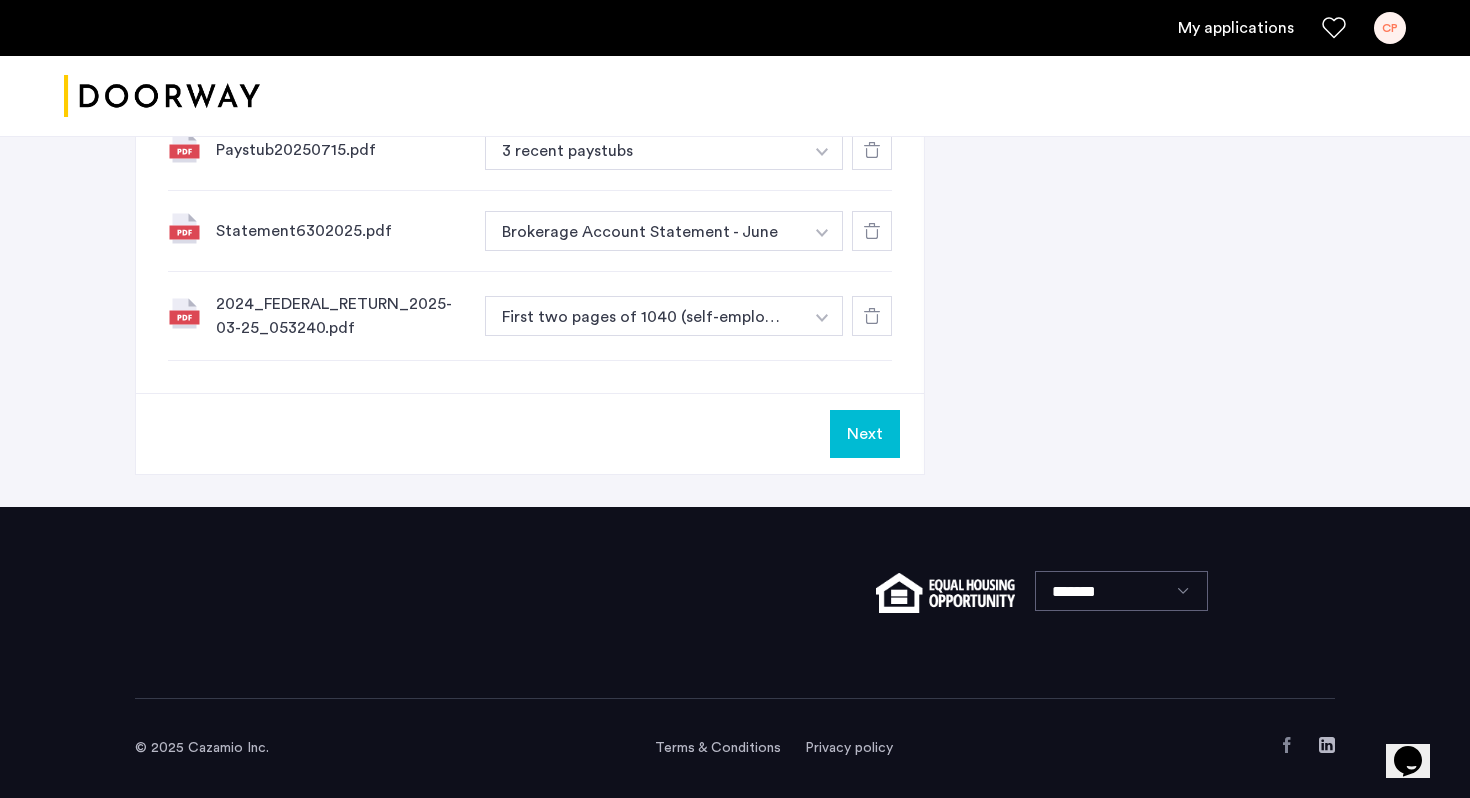 click on "Next" 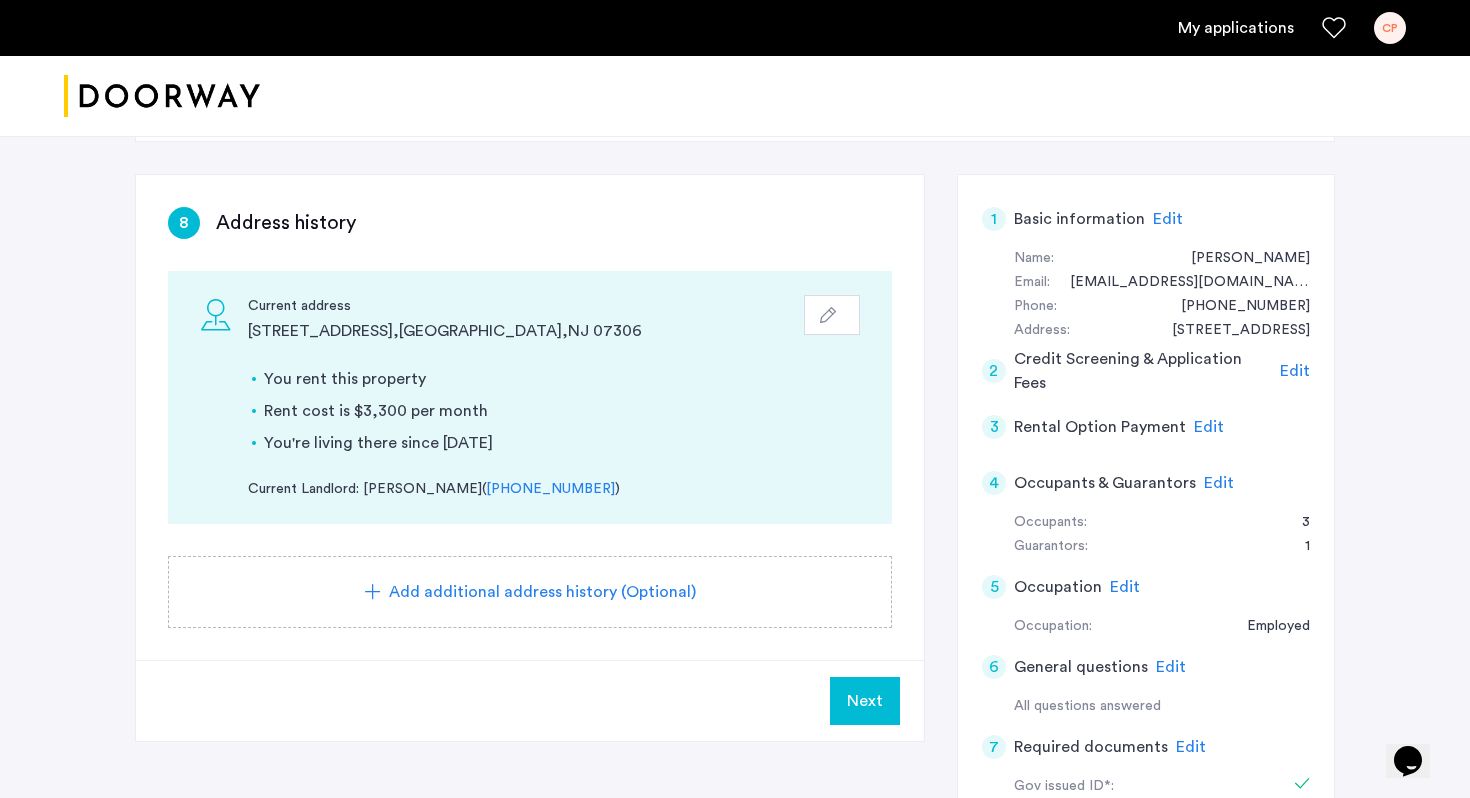 scroll, scrollTop: 265, scrollLeft: 0, axis: vertical 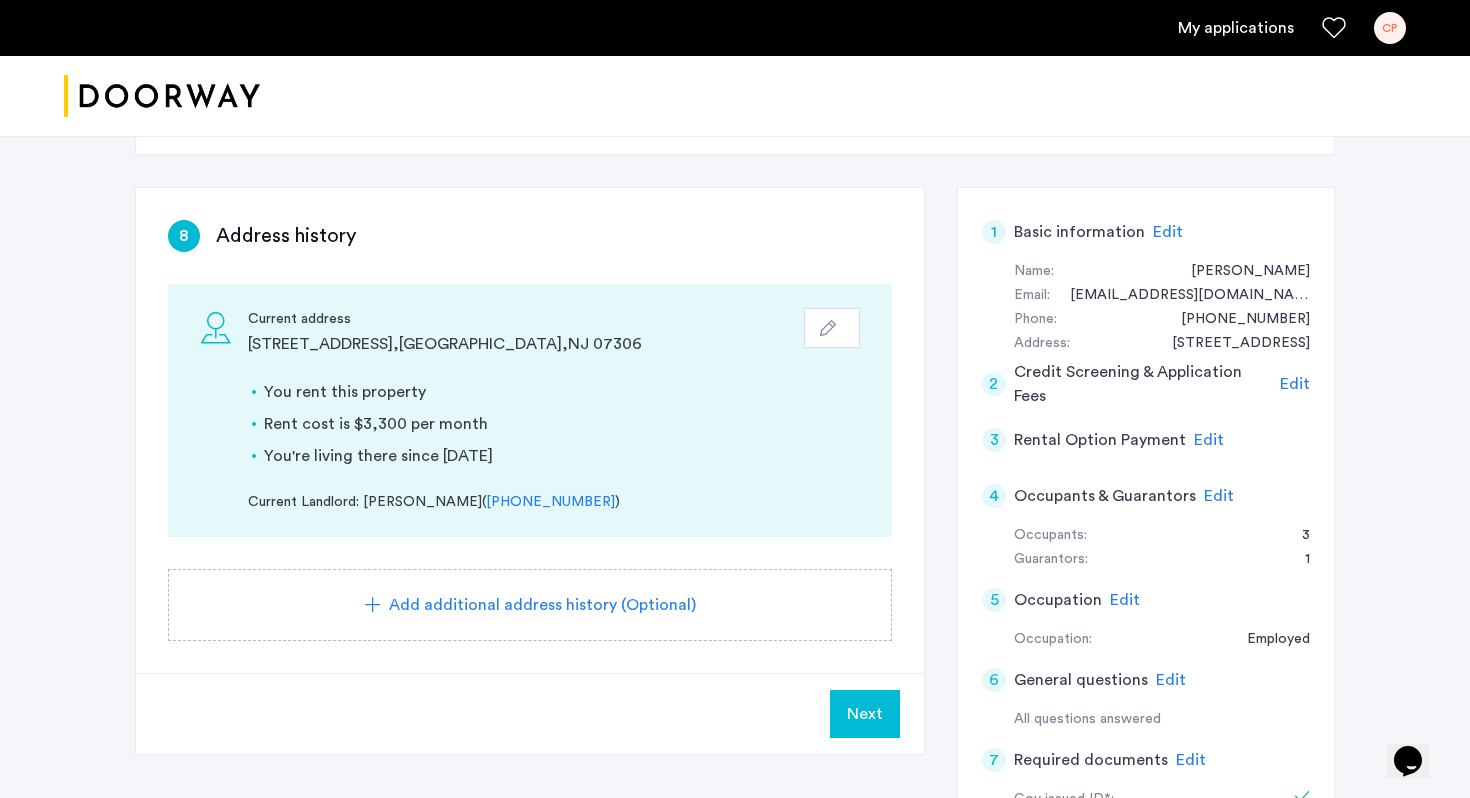 click on "Next" 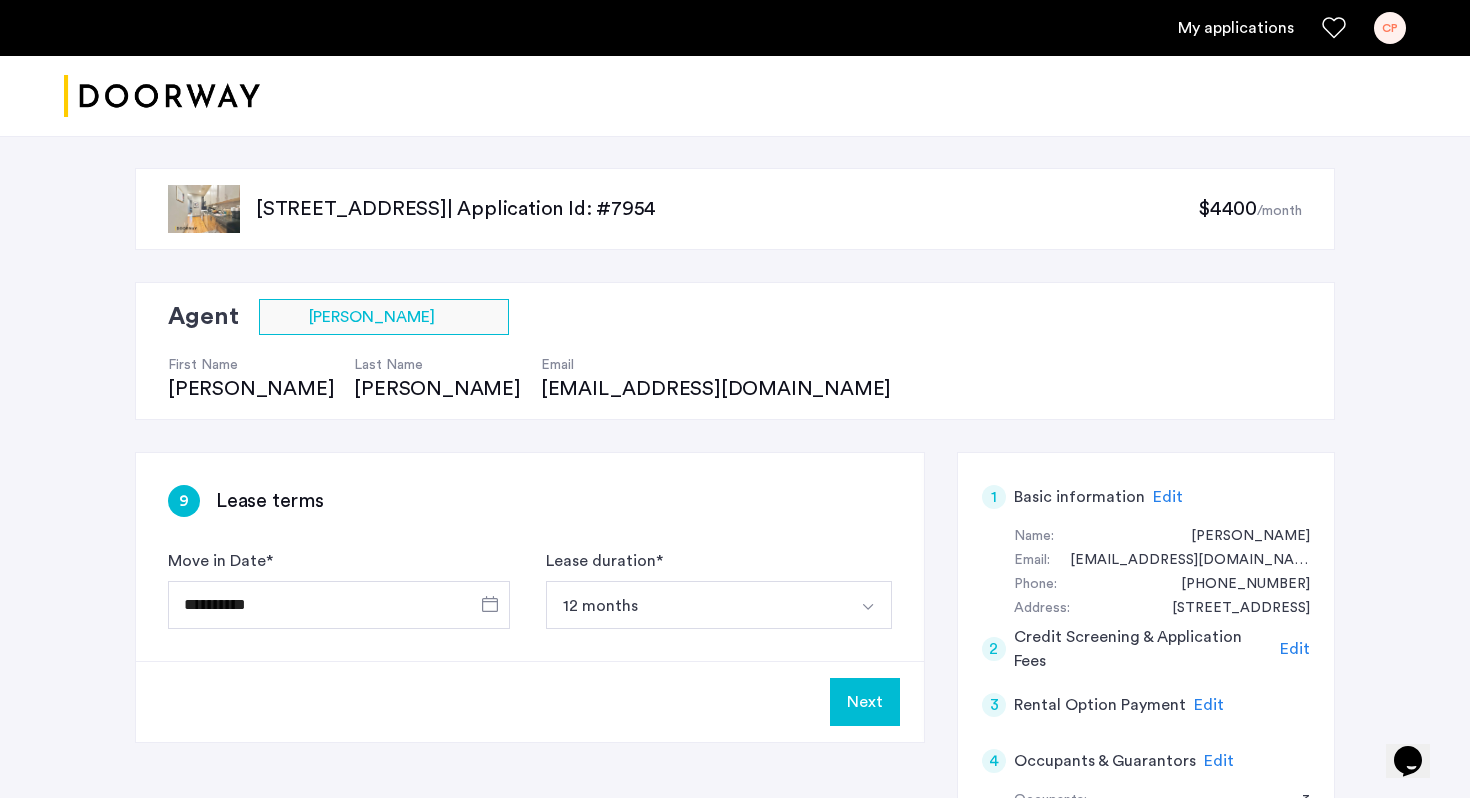 click on "Next" 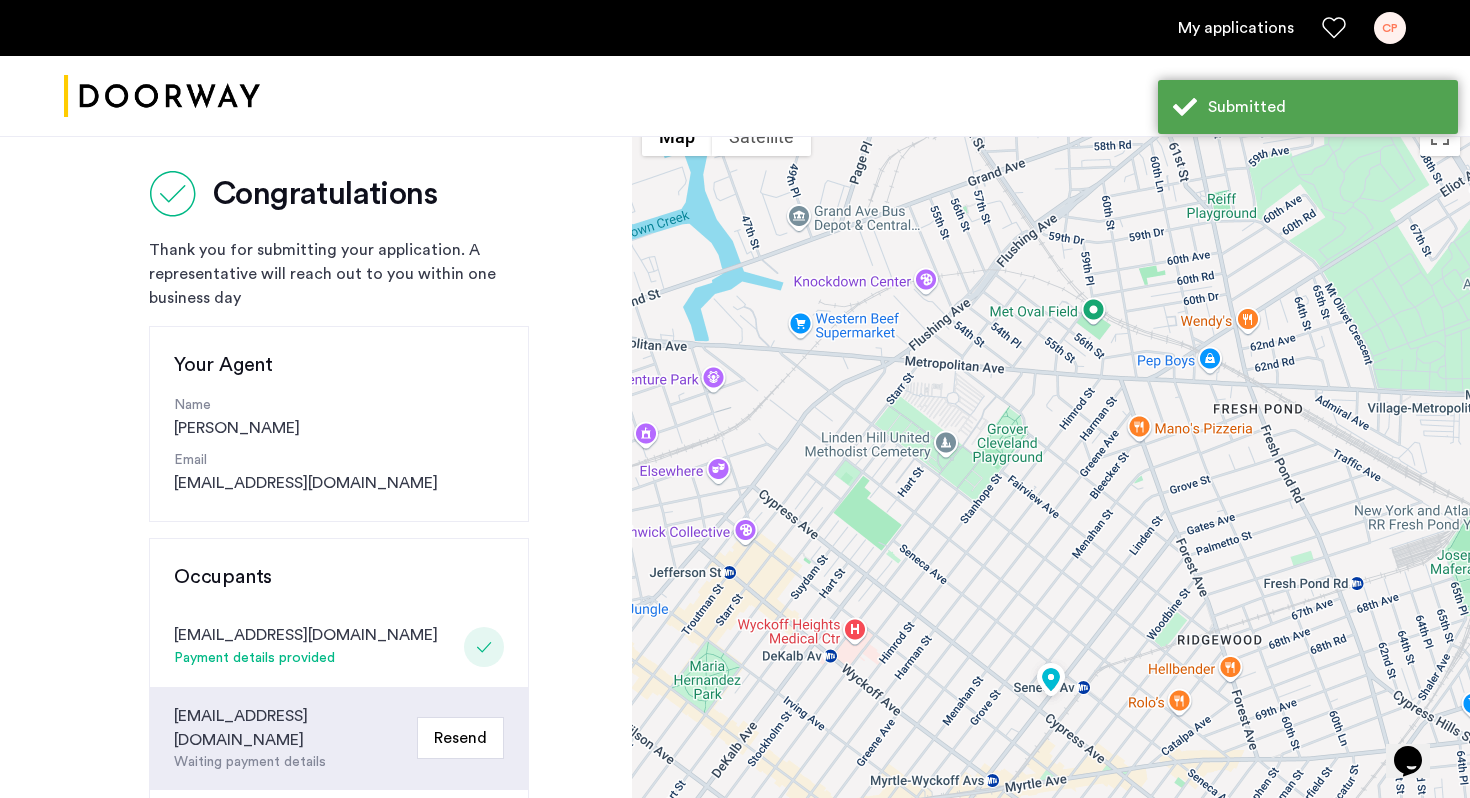 scroll, scrollTop: 0, scrollLeft: 0, axis: both 